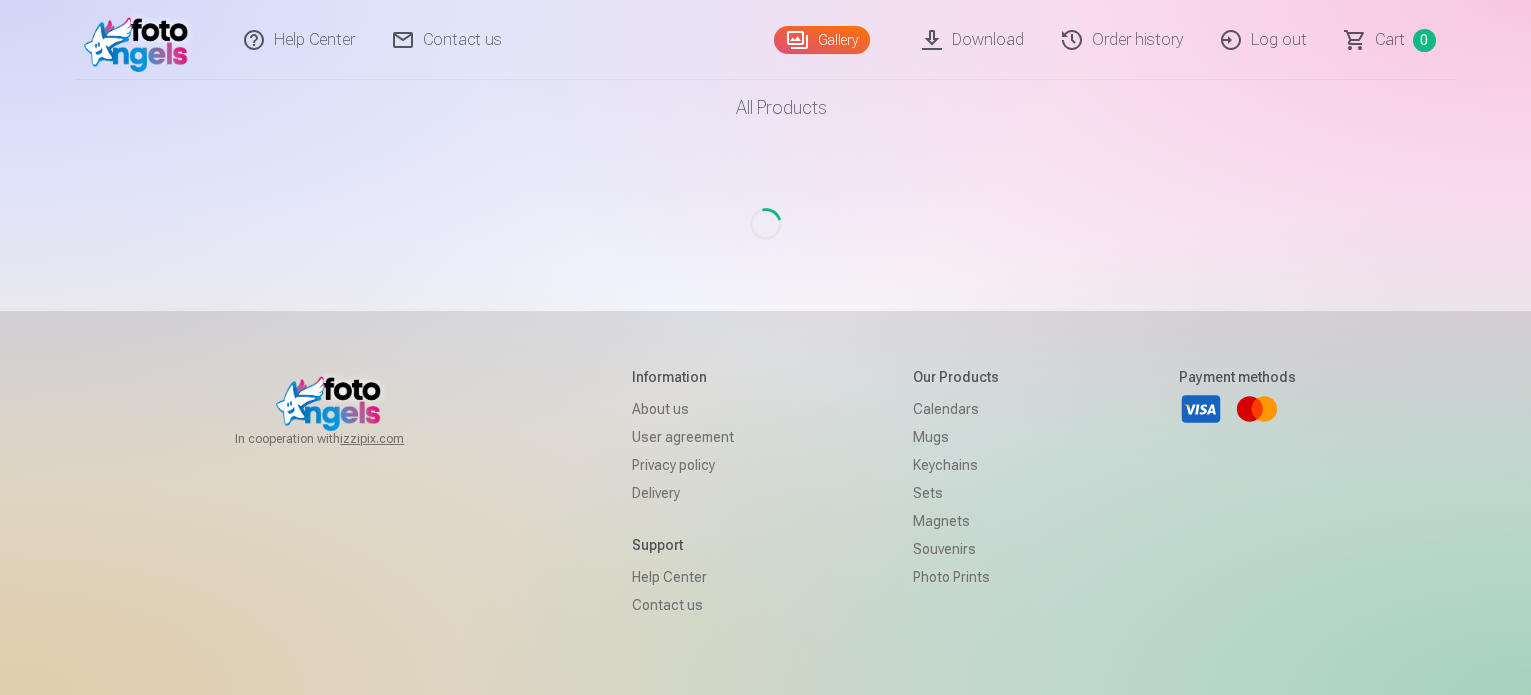 scroll, scrollTop: 0, scrollLeft: 0, axis: both 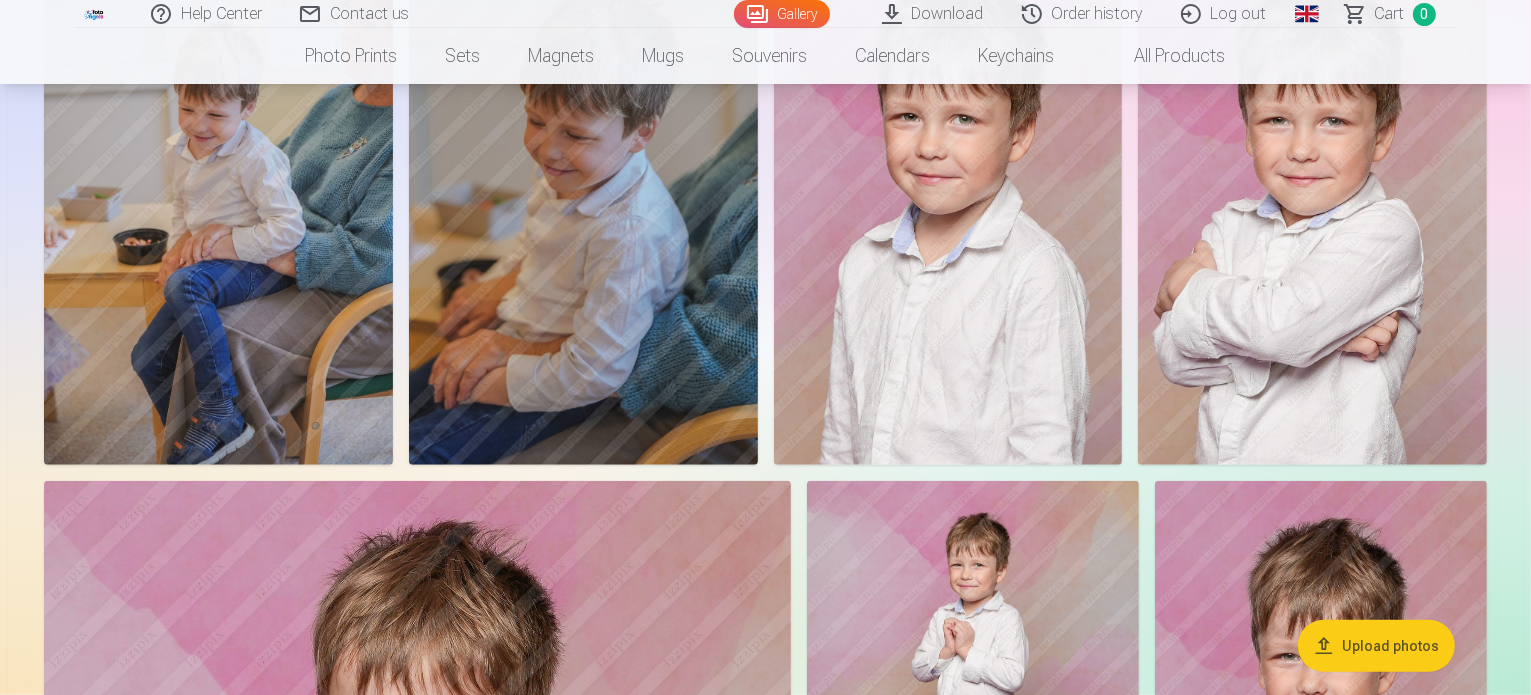 click at bounding box center (1131, -835) 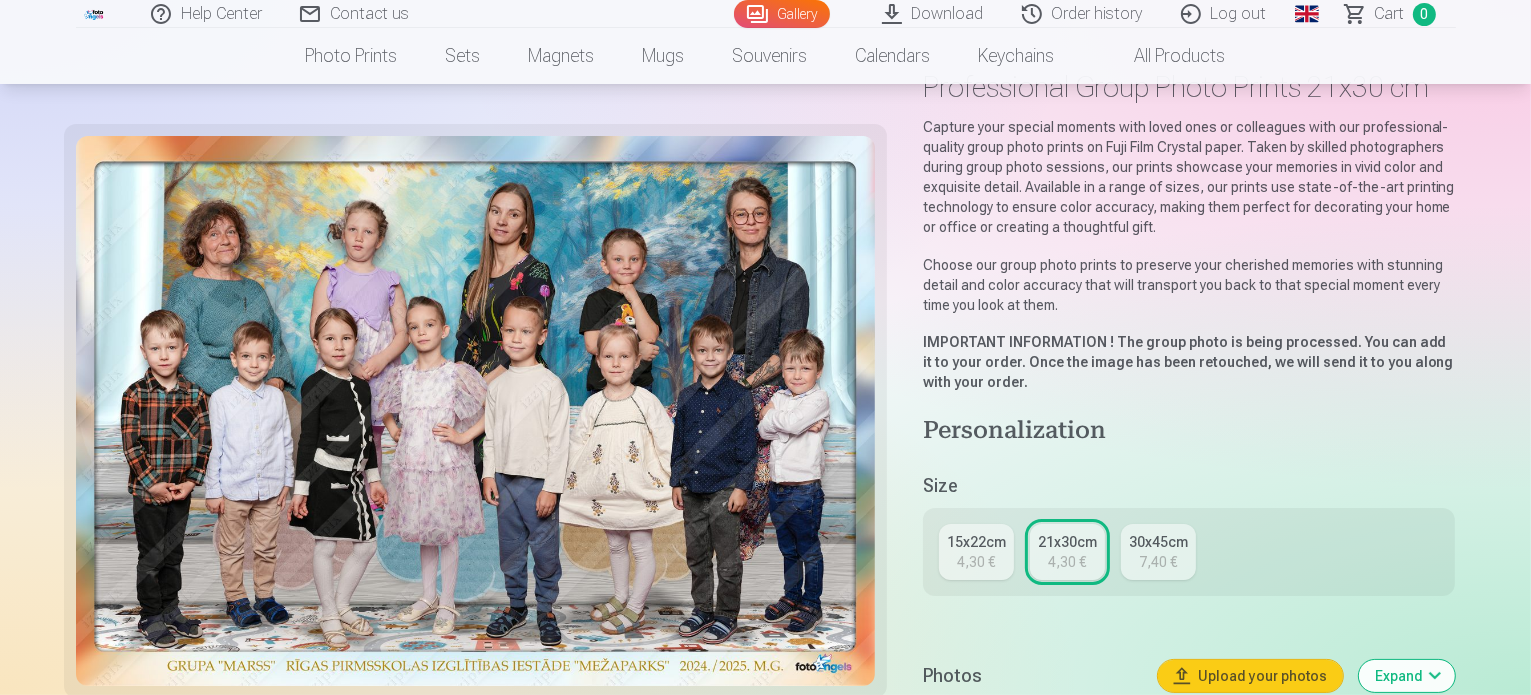 scroll, scrollTop: 400, scrollLeft: 0, axis: vertical 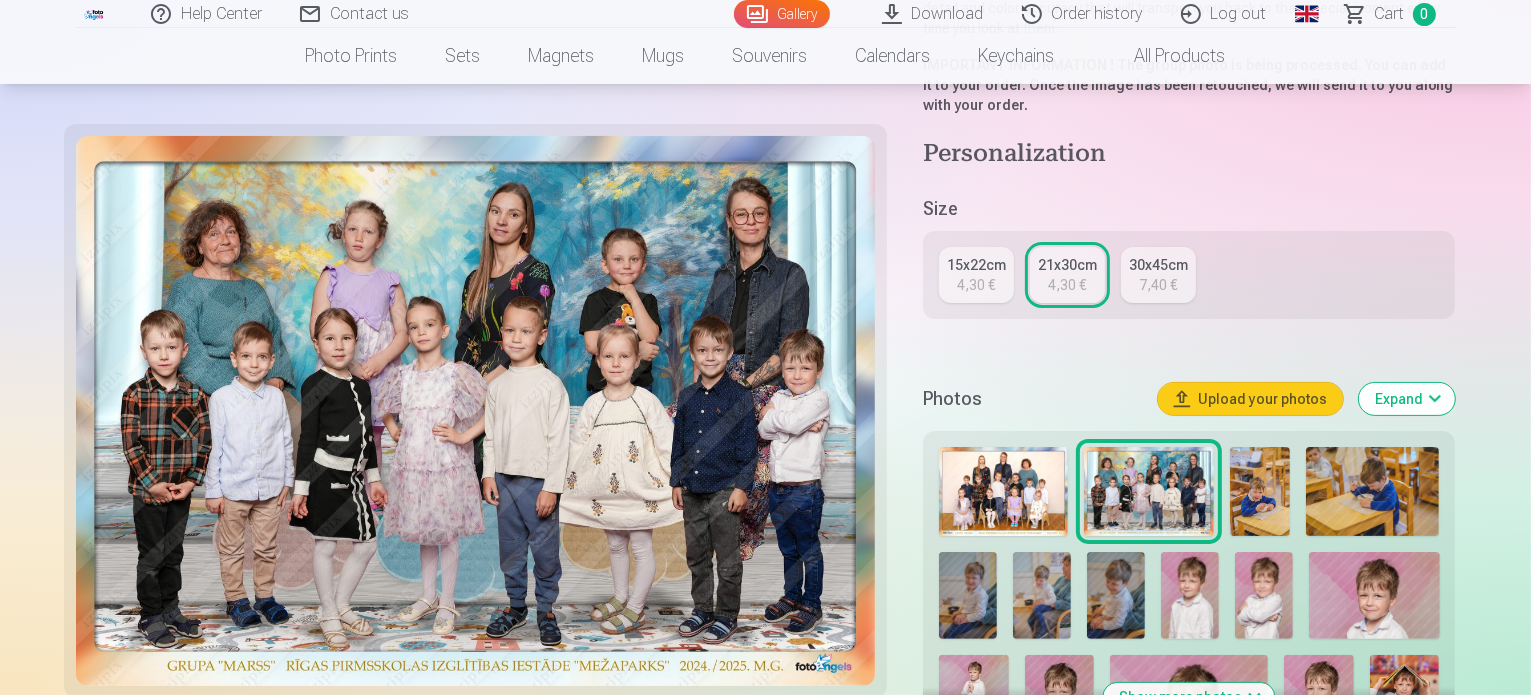 click on "4,30 €" at bounding box center [1067, 285] 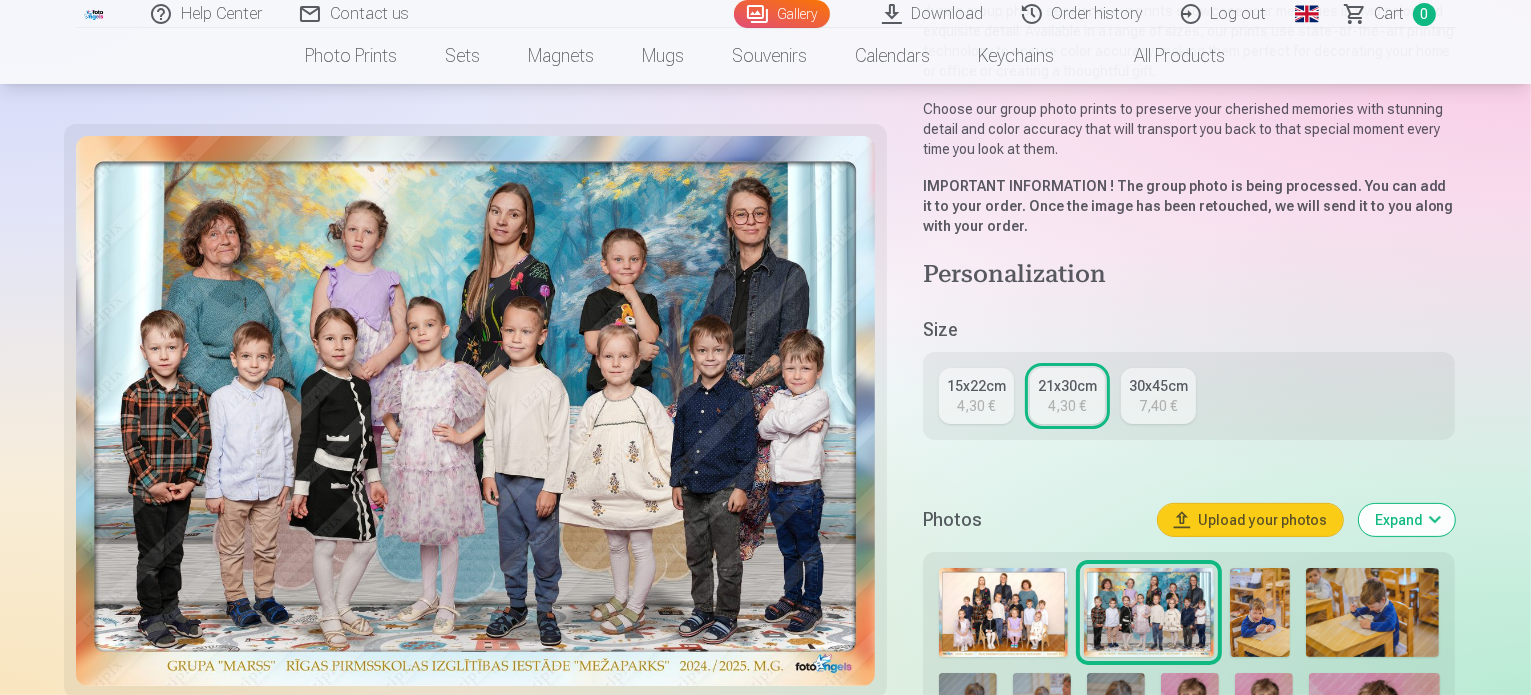 scroll, scrollTop: 500, scrollLeft: 0, axis: vertical 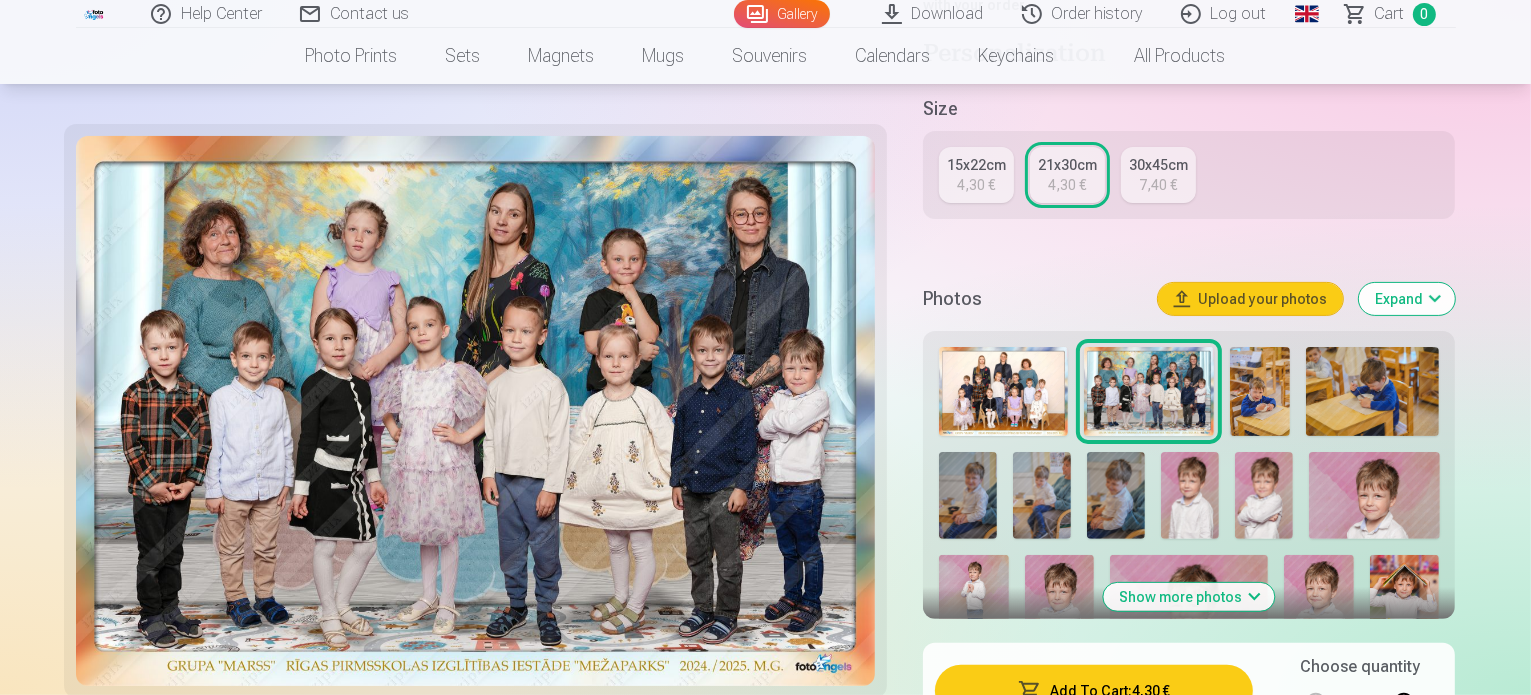 click on "Add To Cart :  4,30 €" at bounding box center (1094, 691) 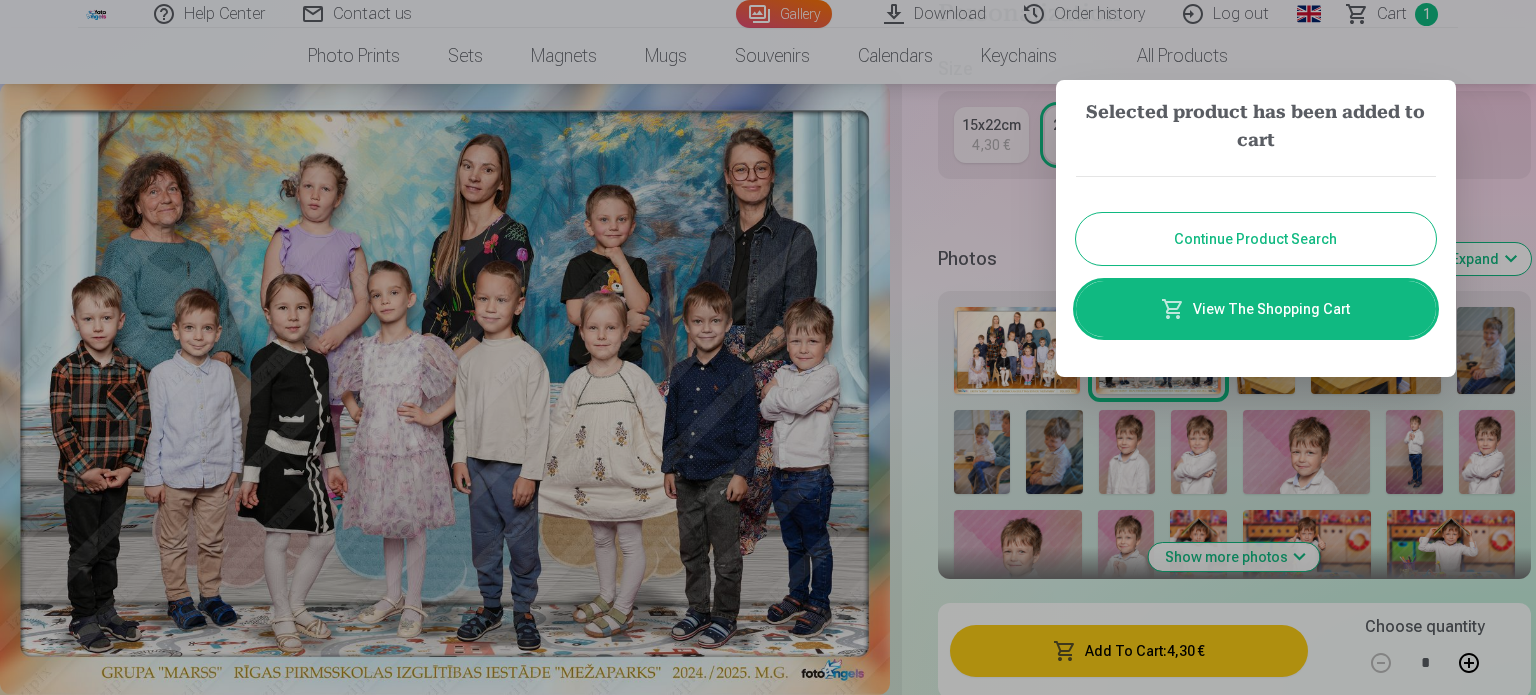 click on "Continue Product Search" at bounding box center (1256, 239) 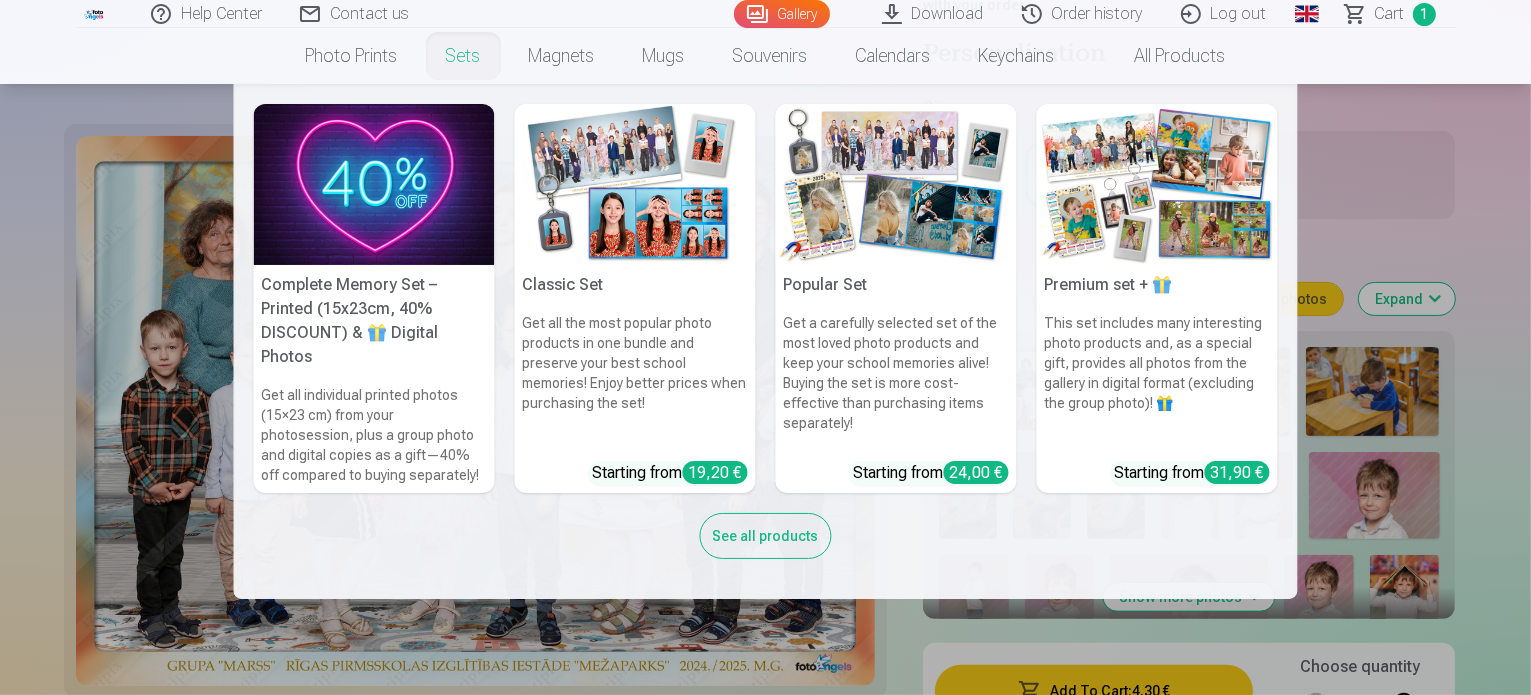 click on "Sets" at bounding box center [463, 56] 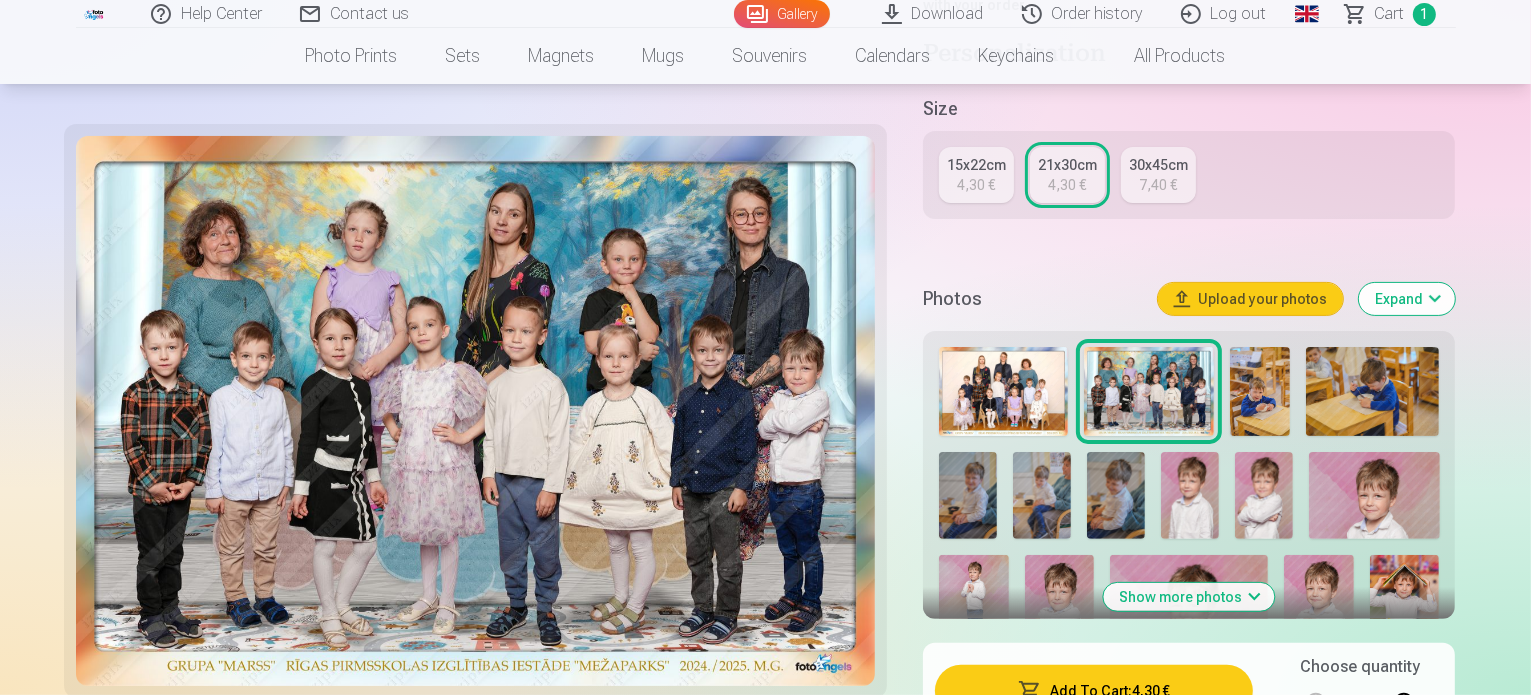 scroll, scrollTop: 0, scrollLeft: 0, axis: both 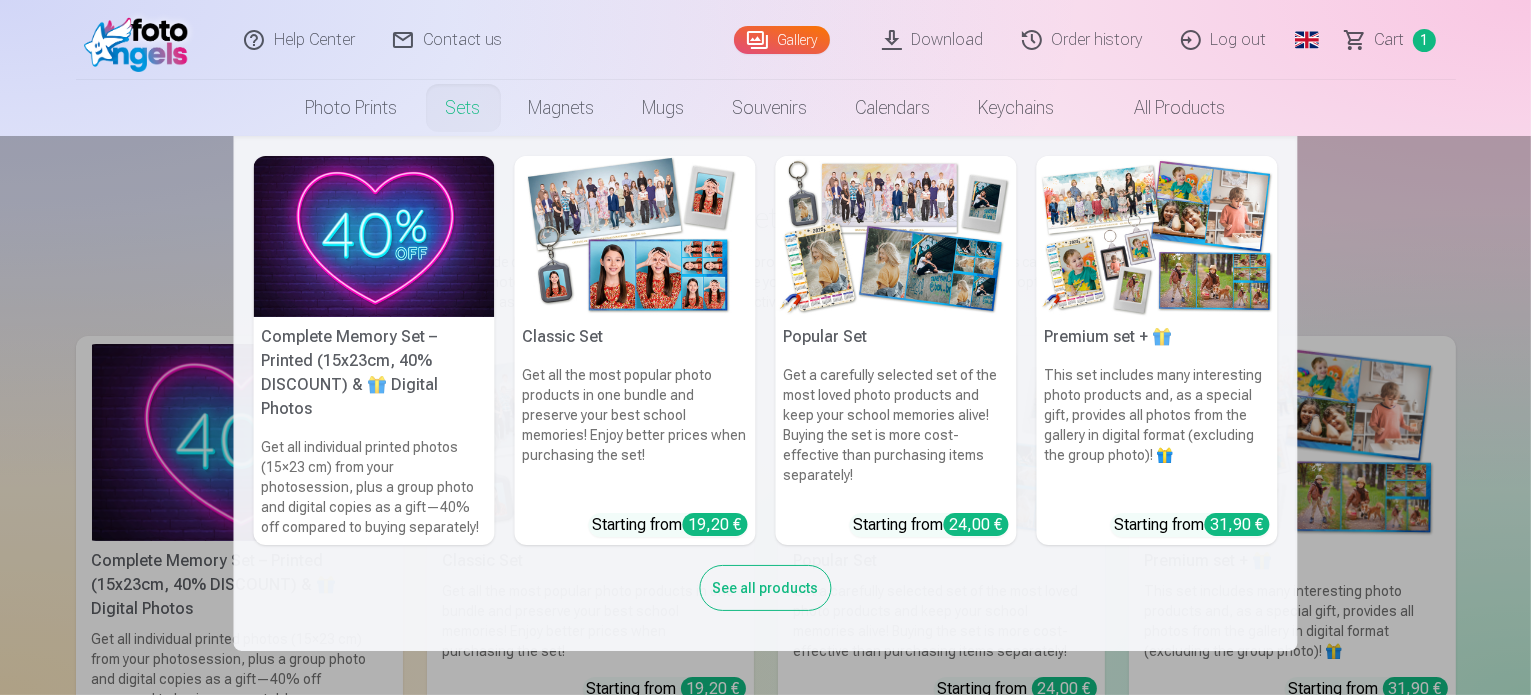 click on "Complete Memory Set – Printed (15x23cm, 40% DISCOUNT) & 🎁 Digital Photos Get all individual printed photos (15×23 cm) from your photosession, plus a group photo and digital copies as a gift—40% off compared to buying separately! Classic Set Get all the most popular photo products in one bundle and preserve your best school memories! Enjoy better prices when purchasing the set! Starting from  19,20 € Popular Set Get a carefully selected set of the most loved photo products and keep your school memories alive! Buying the set is more cost-effective than purchasing items separately! Starting from  24,00 € Premium set + 🎁  This set includes many interesting photo products and, as a special gift, provides all photos from the gallery in digital format (excluding the group photo)! 🎁 Starting from  31,90 € See all products" at bounding box center (765, 393) 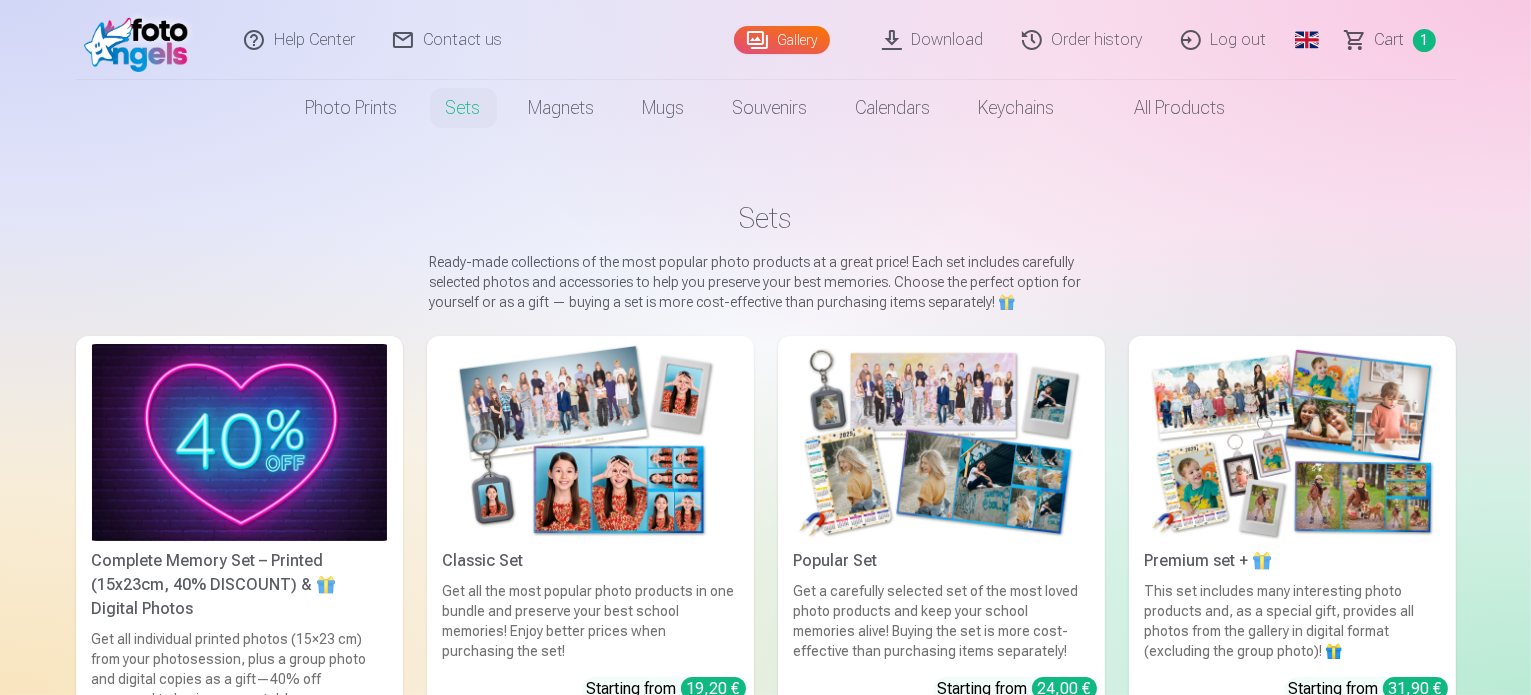 click on "Global" at bounding box center (1307, 40) 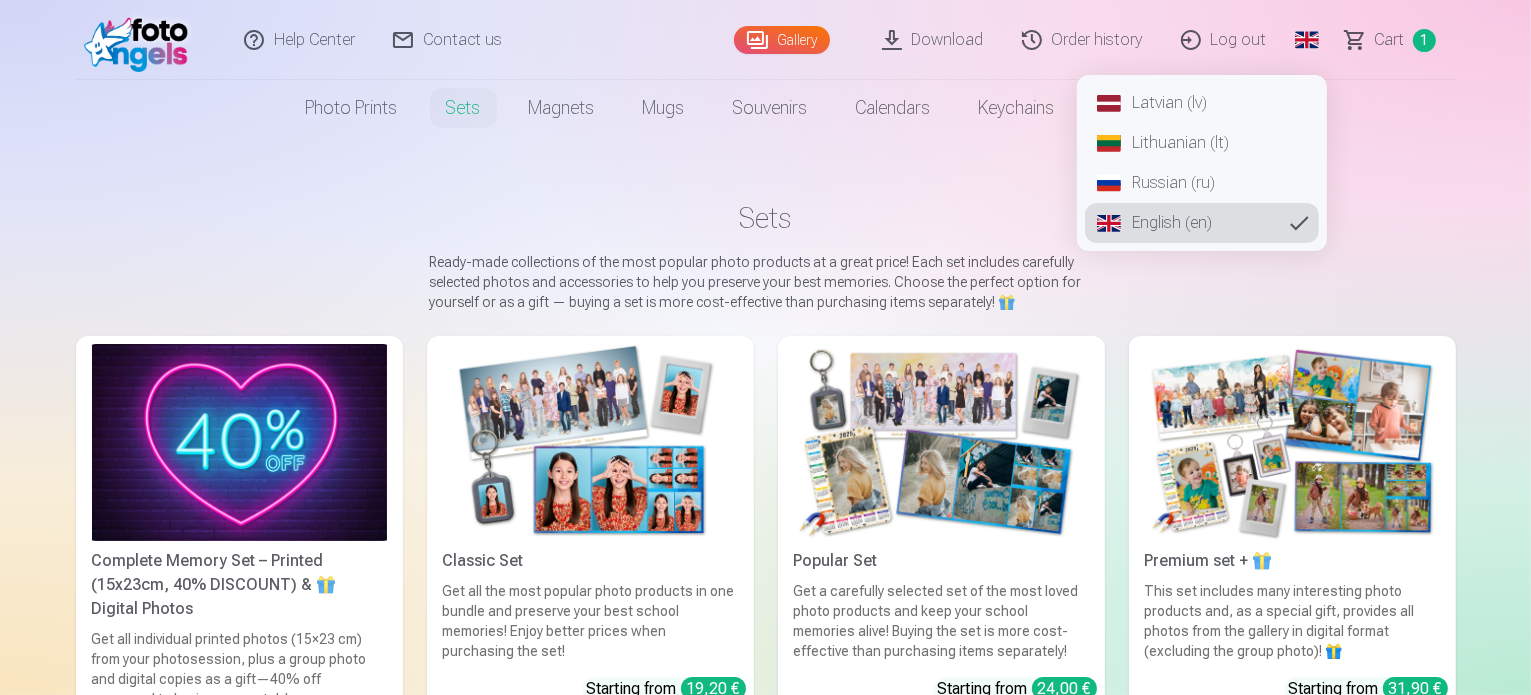 click on "Latvian (lv)" at bounding box center (1202, 103) 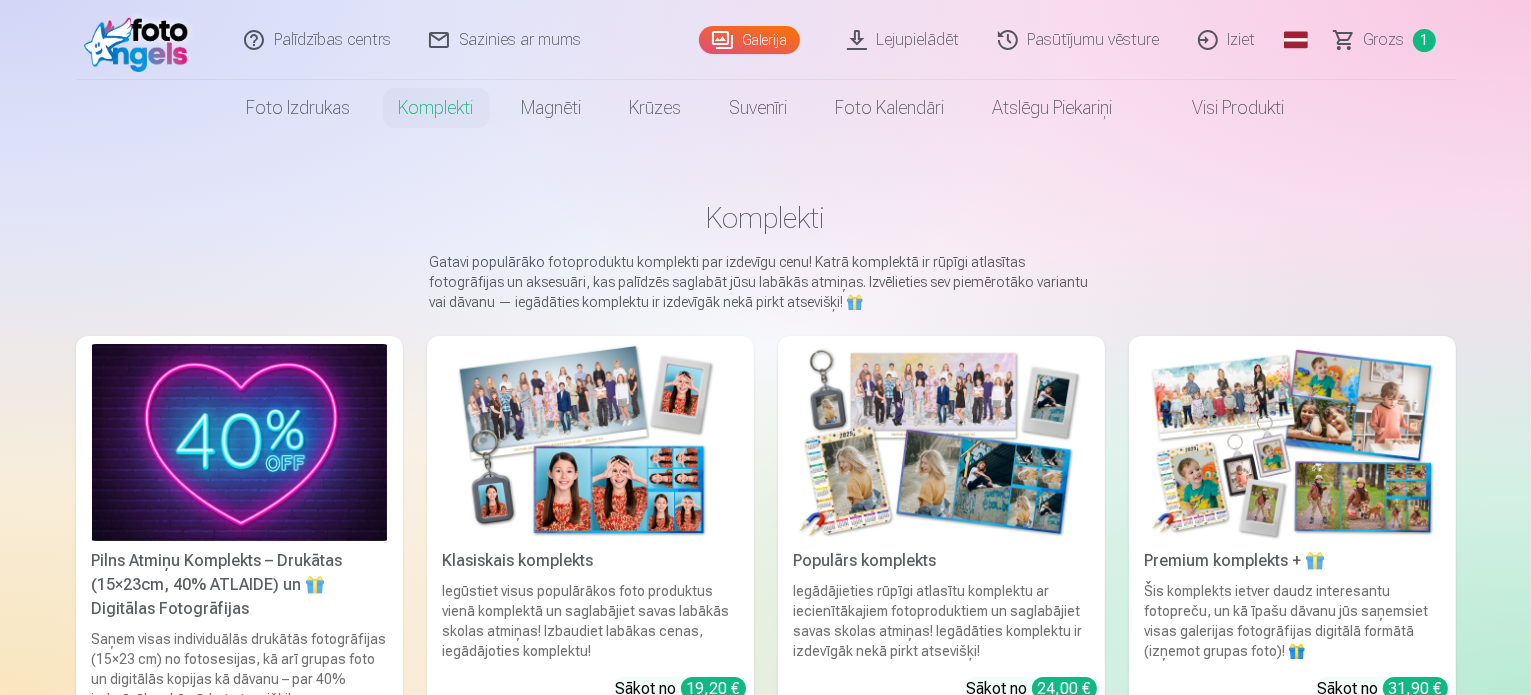 click on "Visi produkti" at bounding box center [1223, 108] 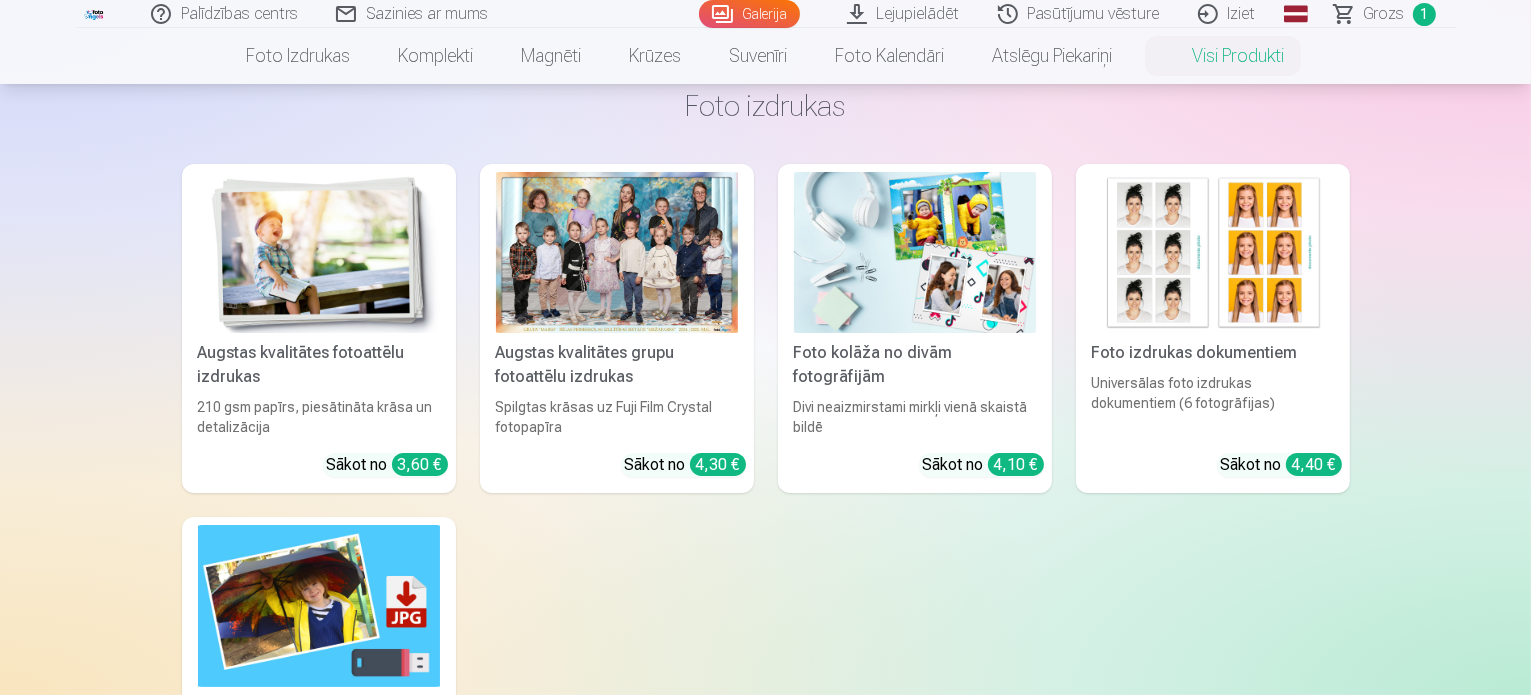 scroll, scrollTop: 200, scrollLeft: 0, axis: vertical 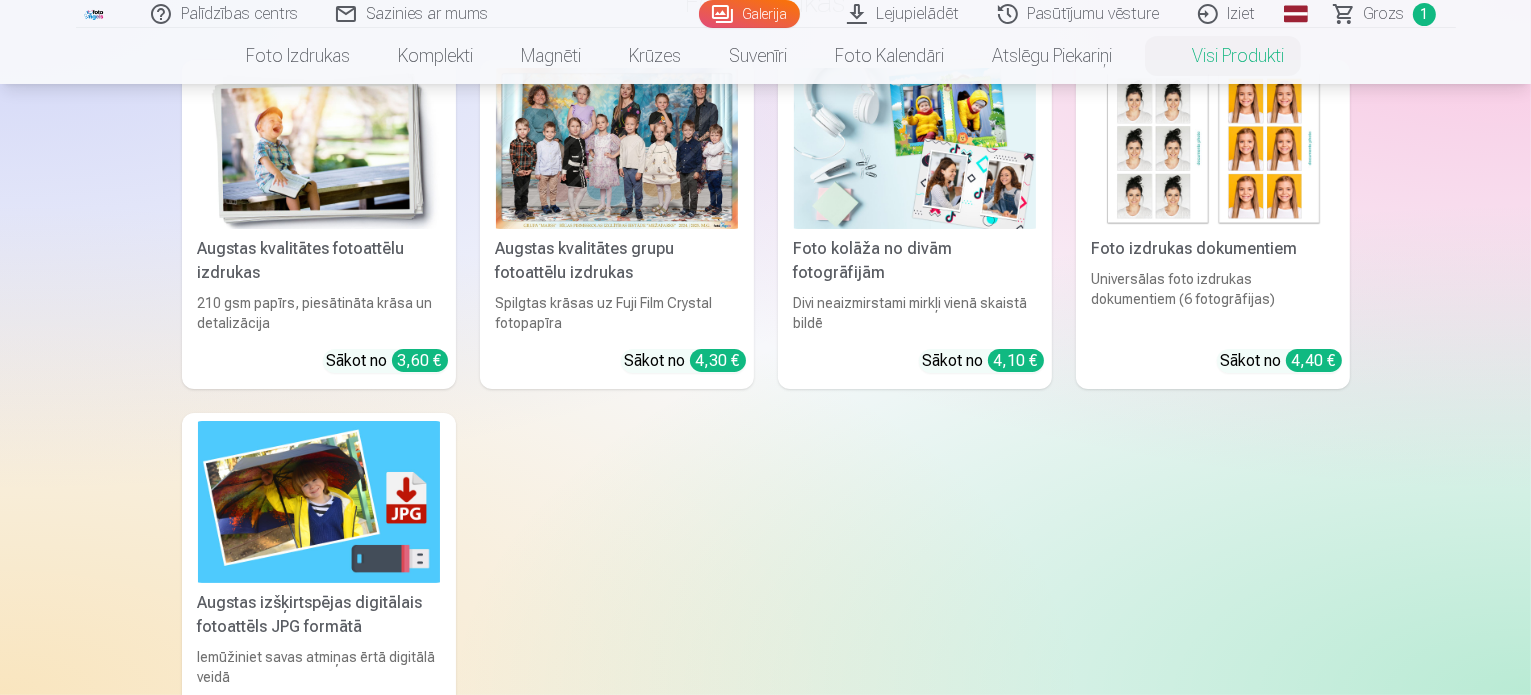 click at bounding box center (319, 501) 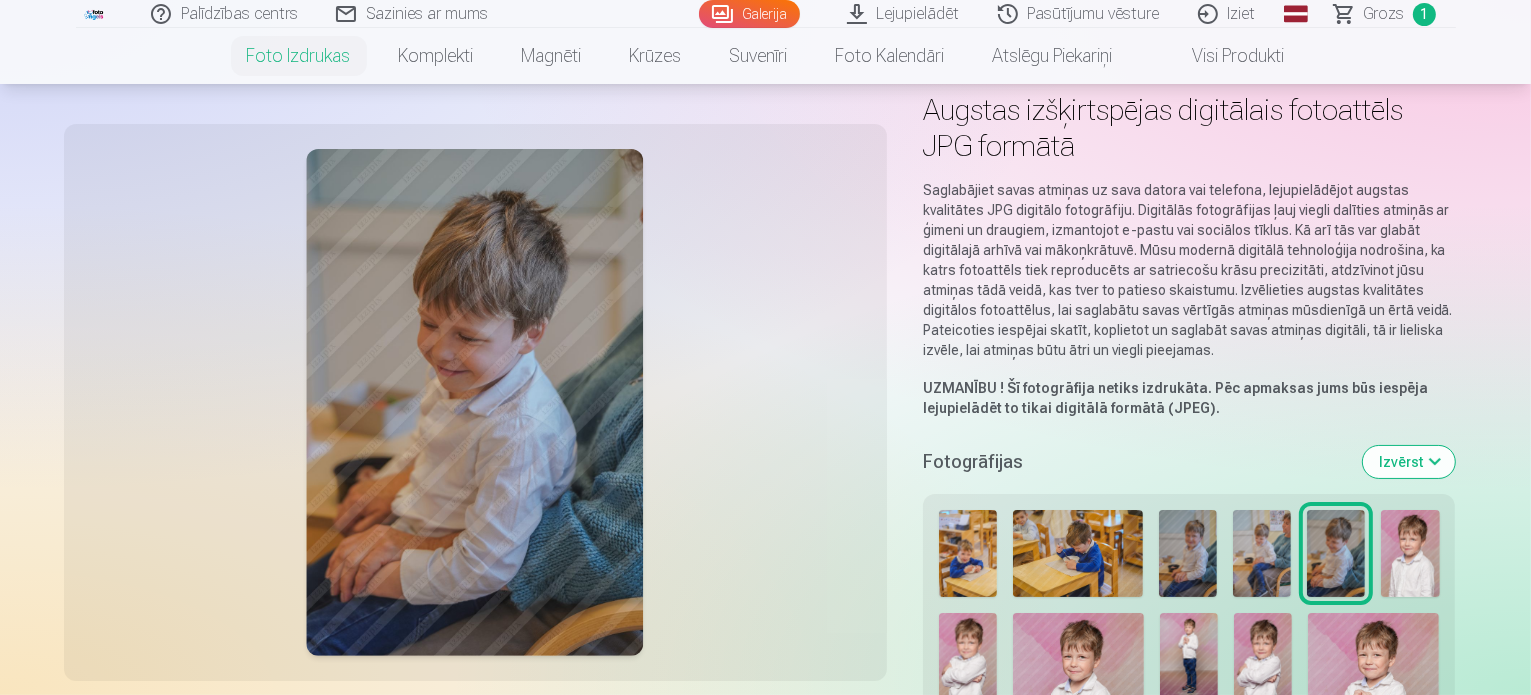 scroll, scrollTop: 0, scrollLeft: 0, axis: both 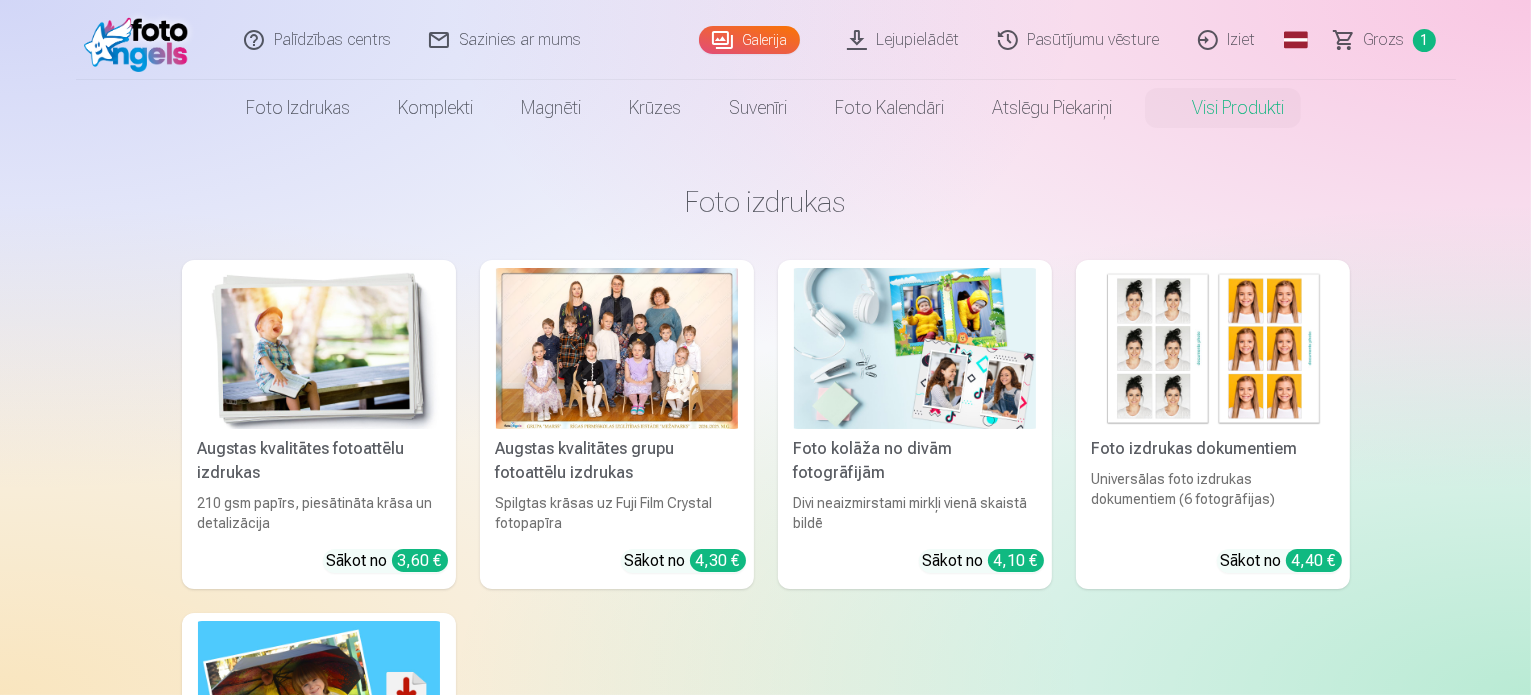 click at bounding box center [617, 348] 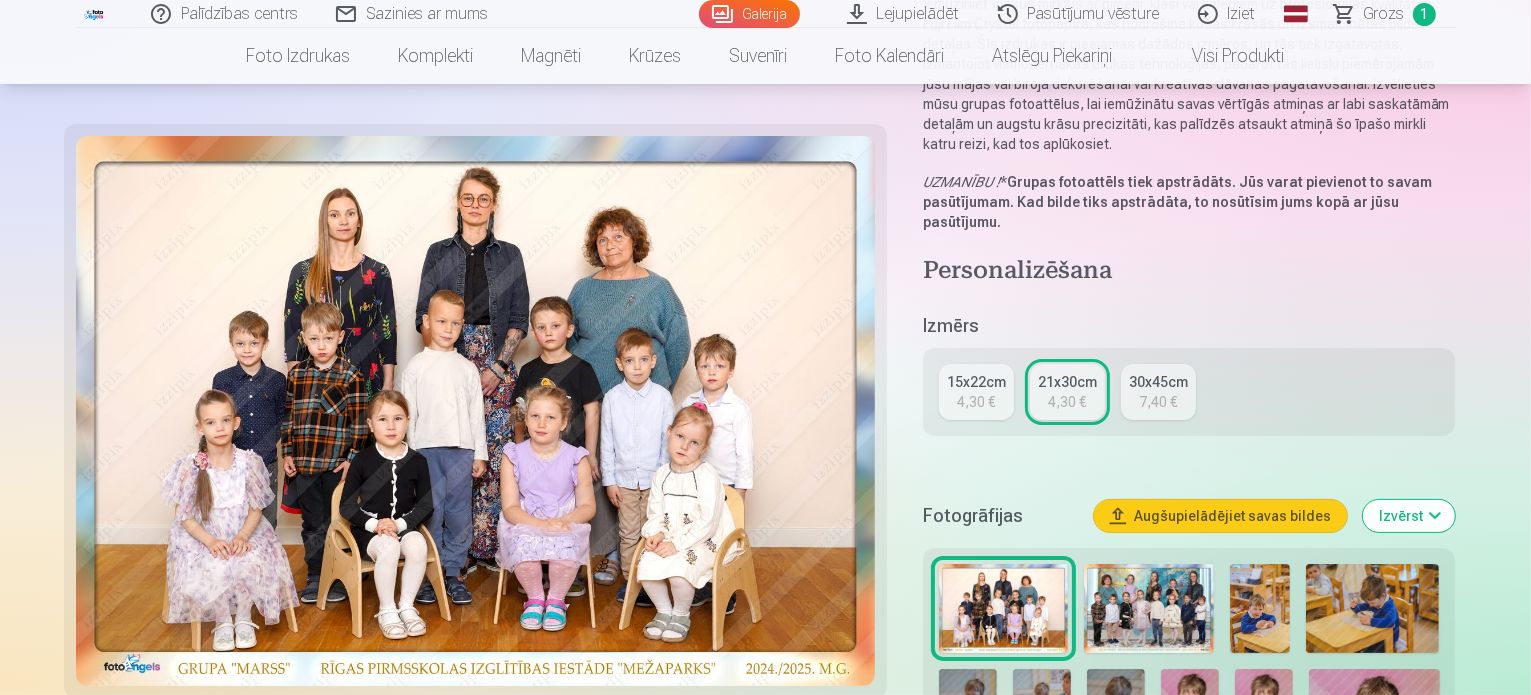 scroll, scrollTop: 0, scrollLeft: 0, axis: both 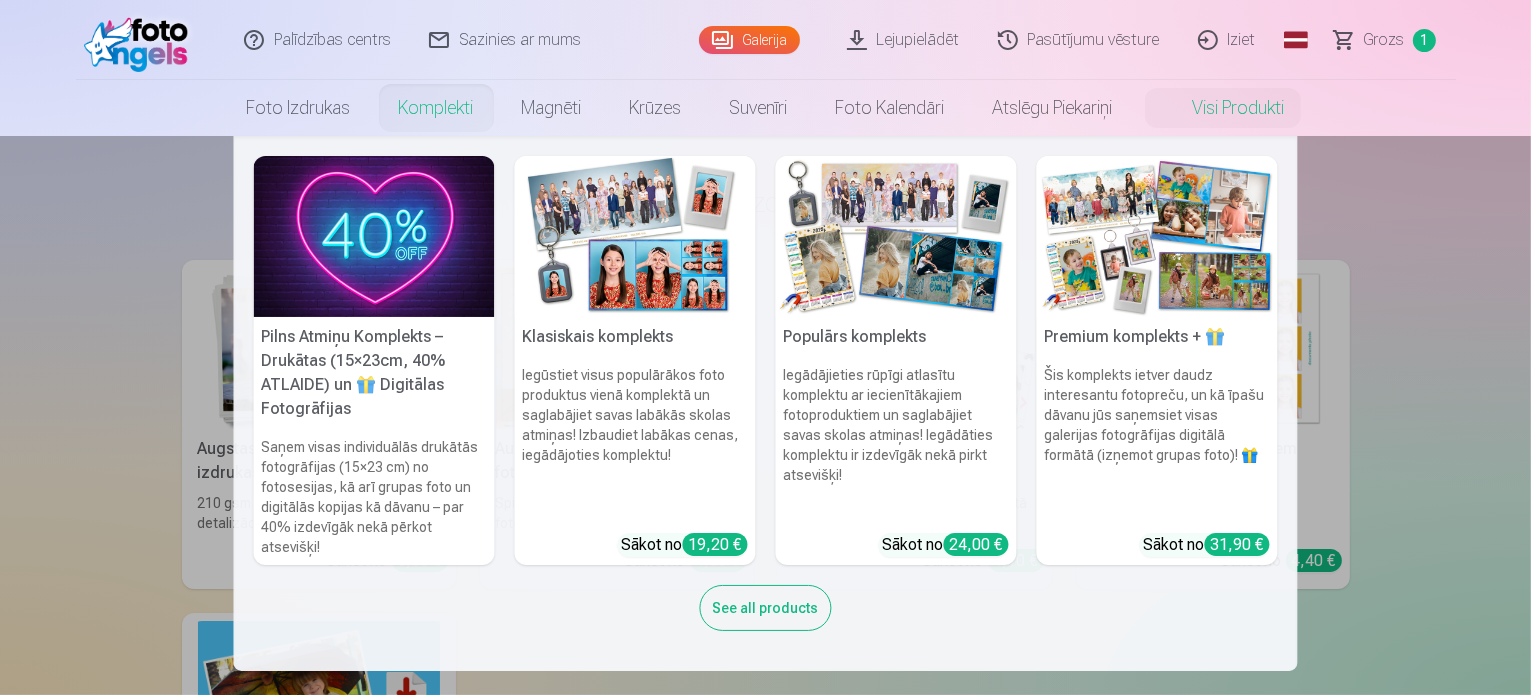 click on "Komplekti" at bounding box center (436, 108) 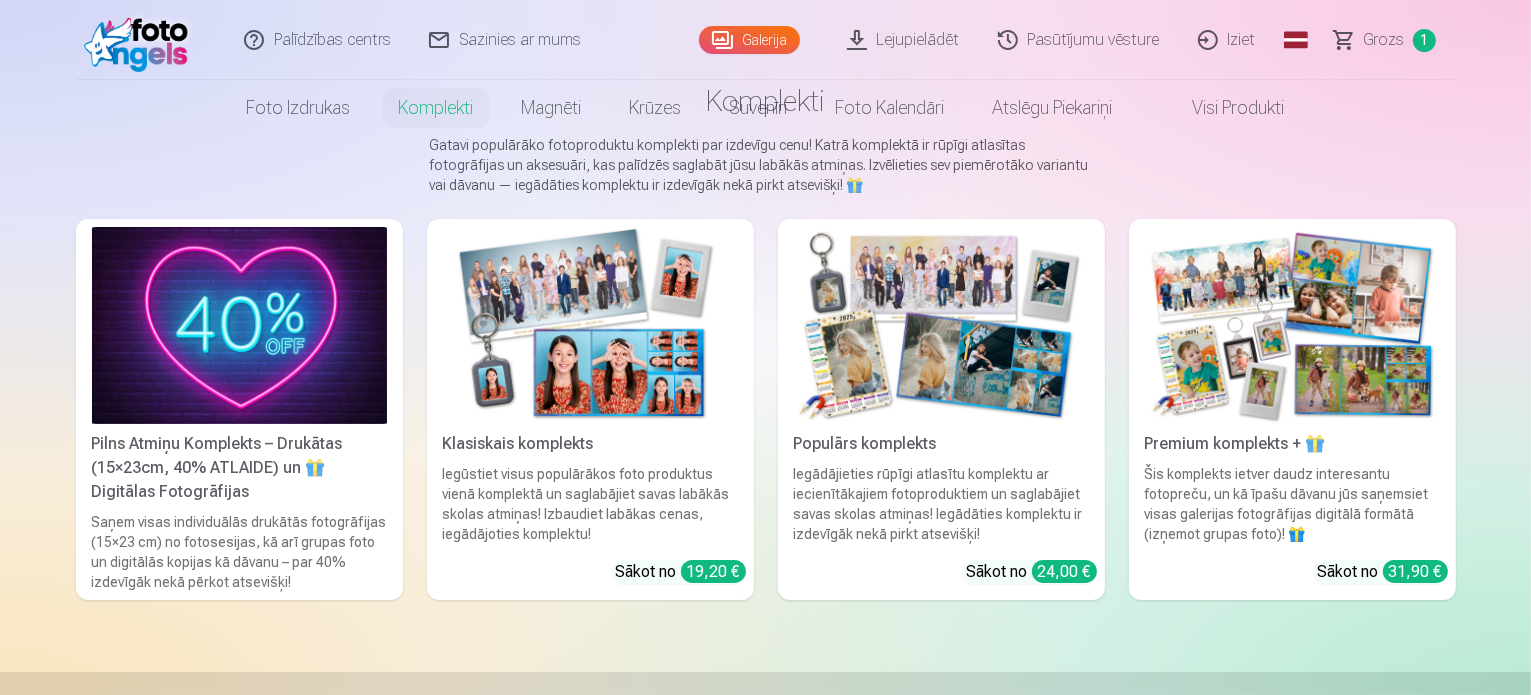 scroll, scrollTop: 0, scrollLeft: 0, axis: both 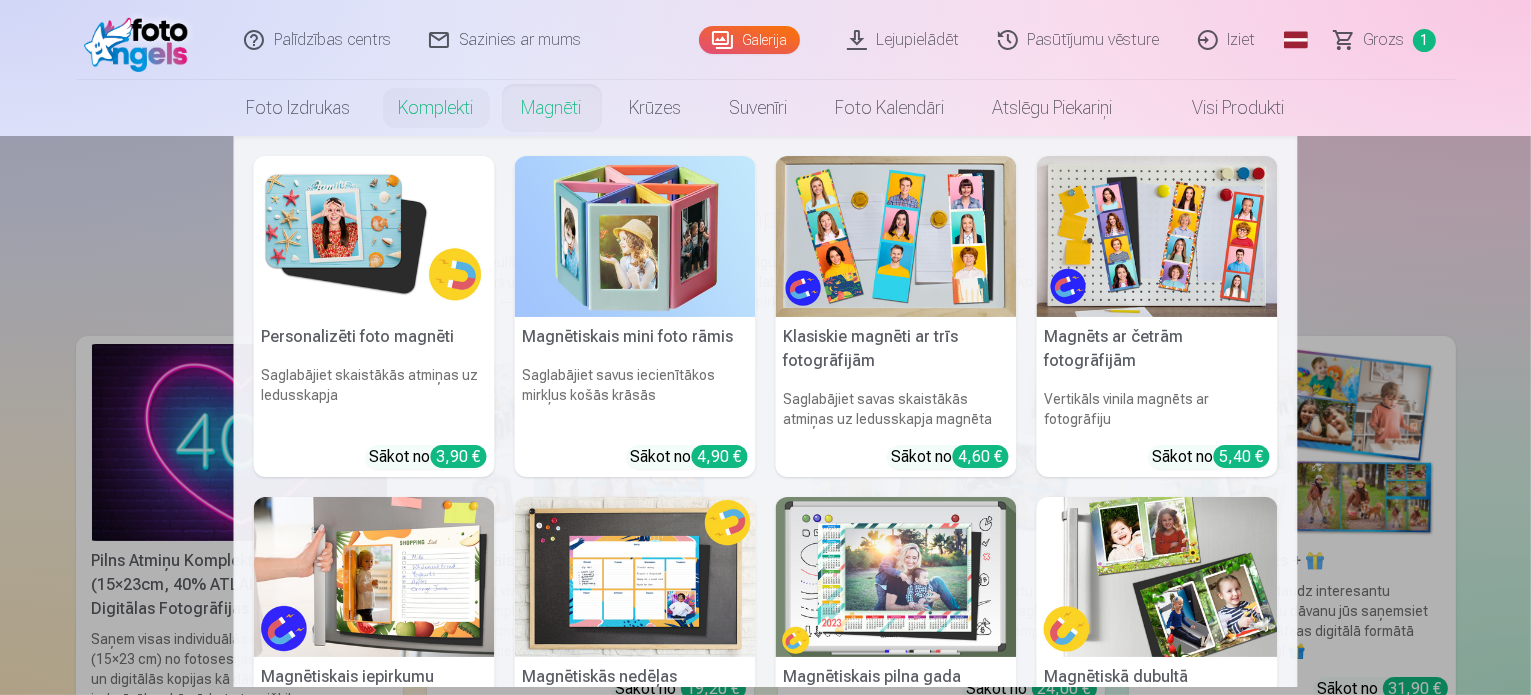 click on "Magnēti" at bounding box center (552, 108) 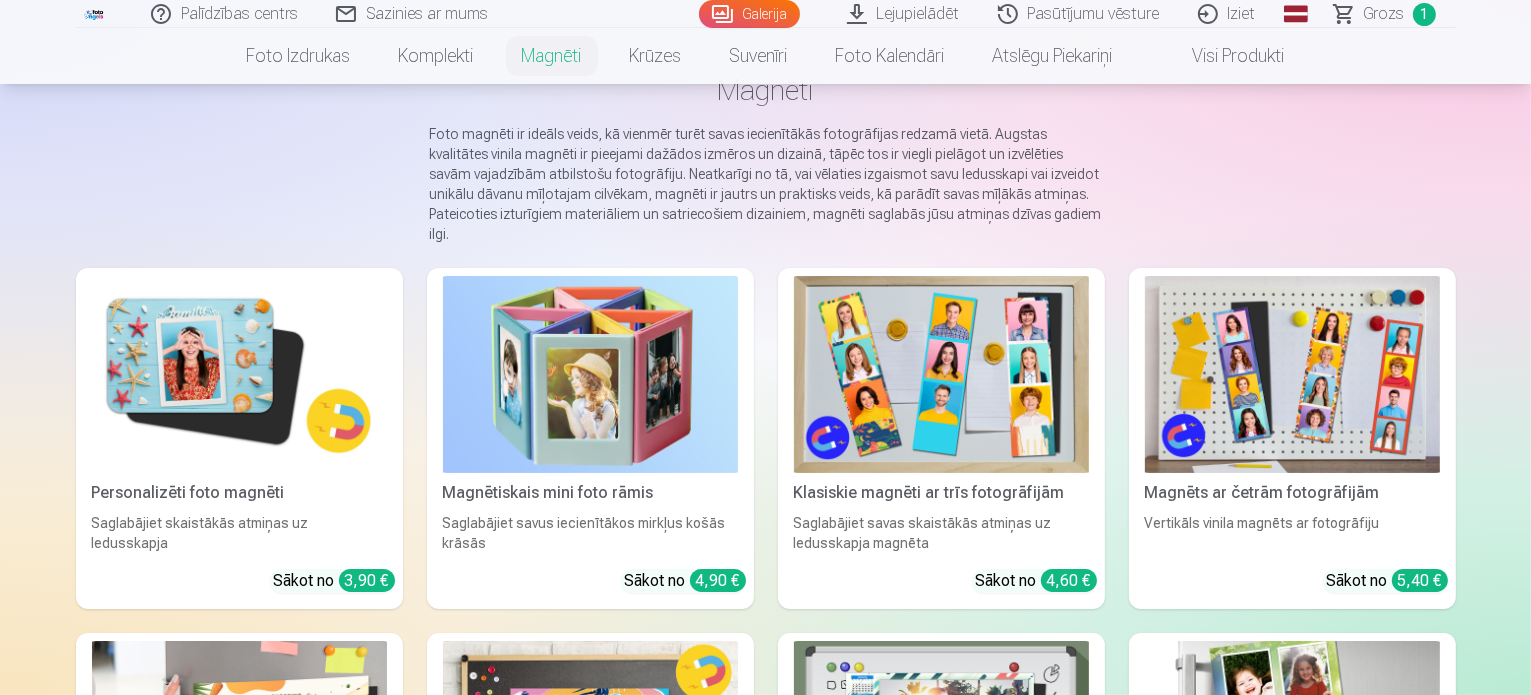 scroll, scrollTop: 100, scrollLeft: 0, axis: vertical 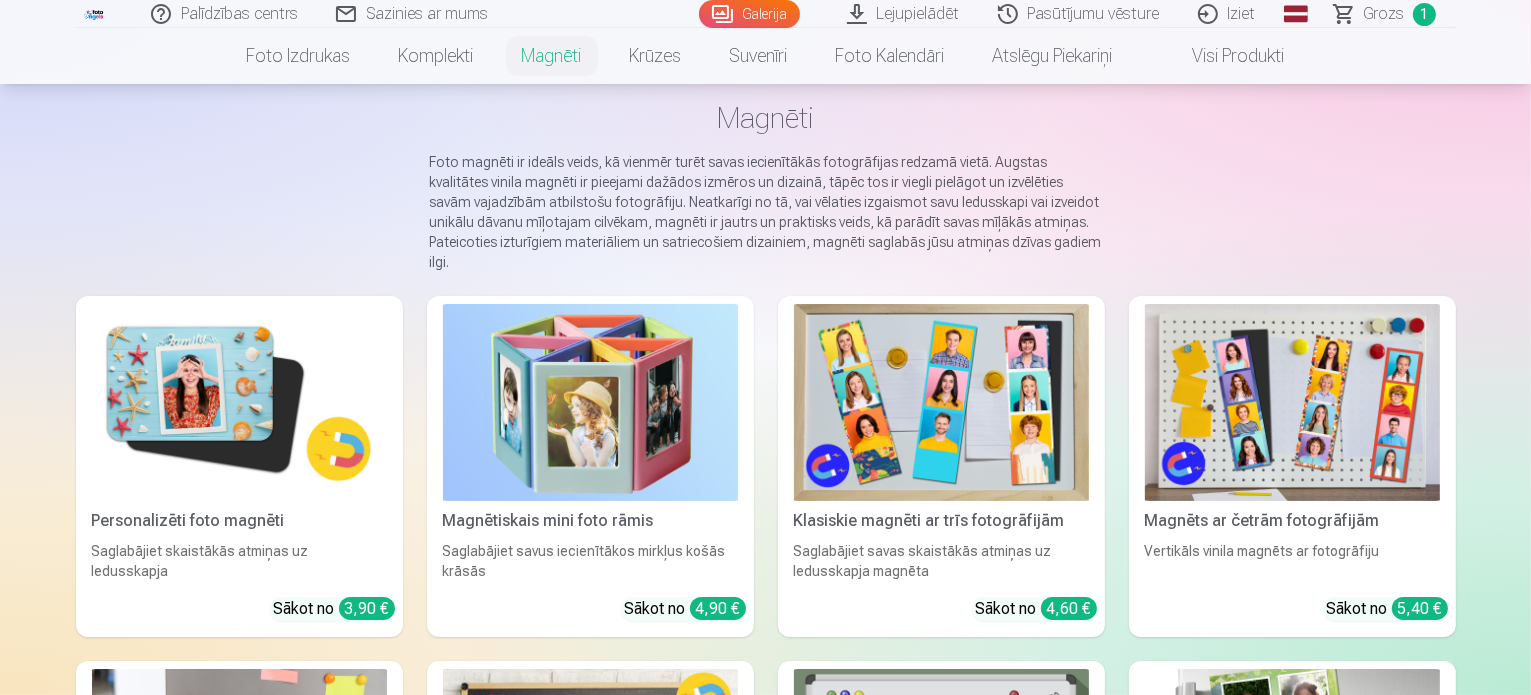 click at bounding box center (239, 402) 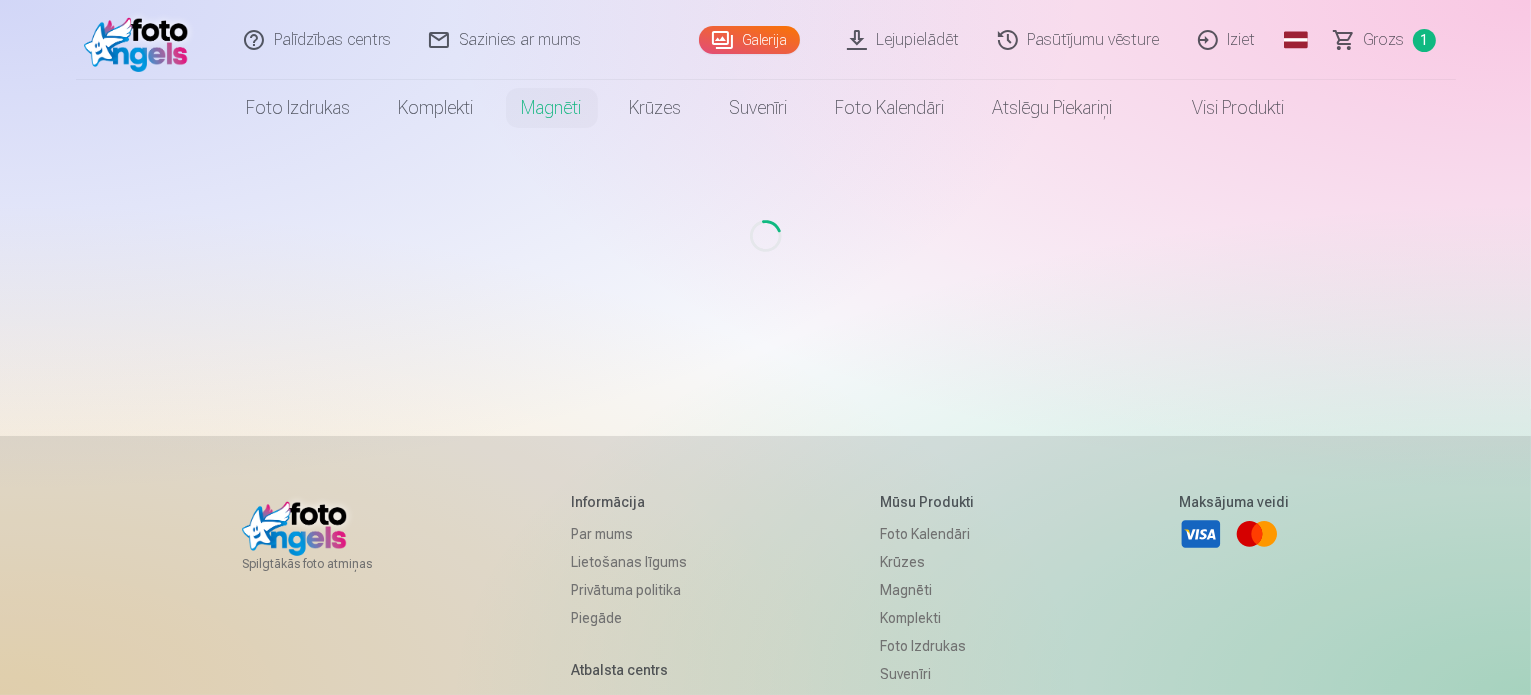 scroll, scrollTop: 0, scrollLeft: 0, axis: both 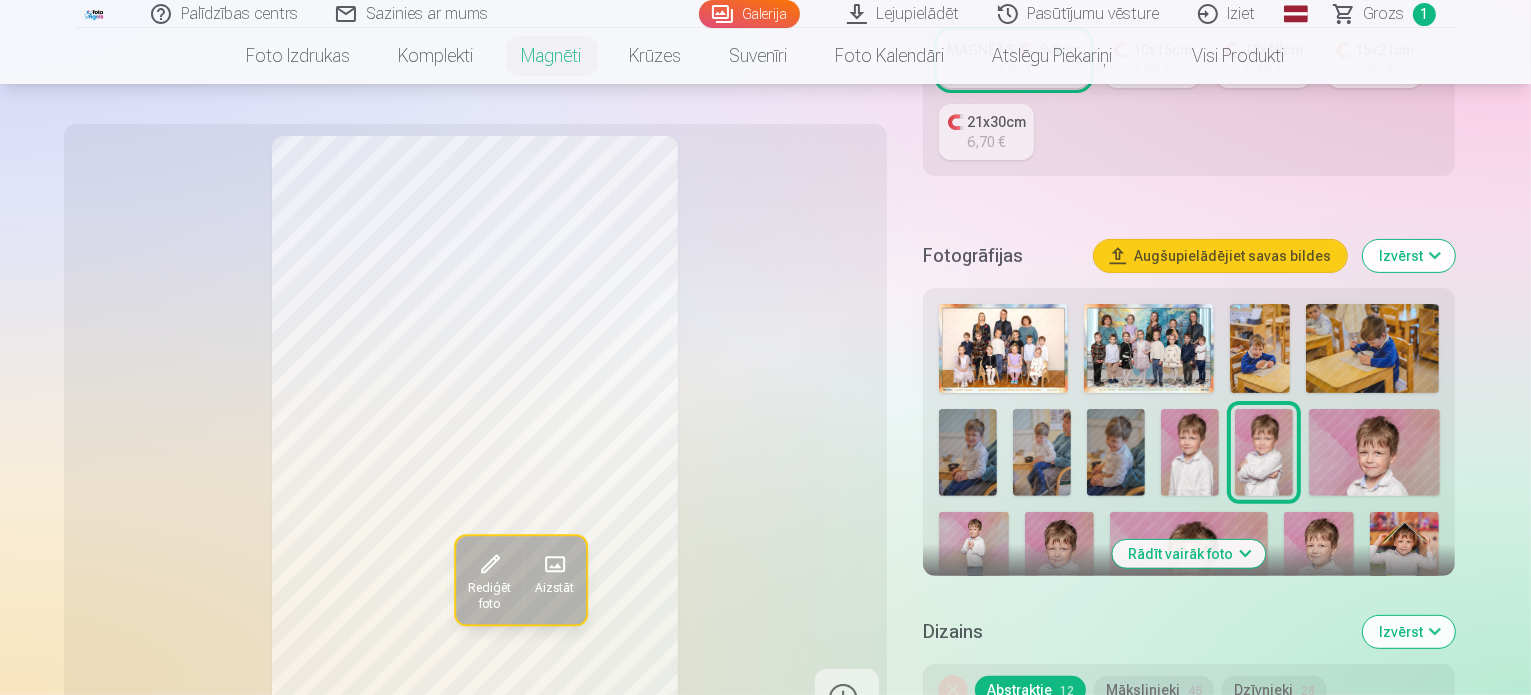 click at bounding box center [1060, 564] 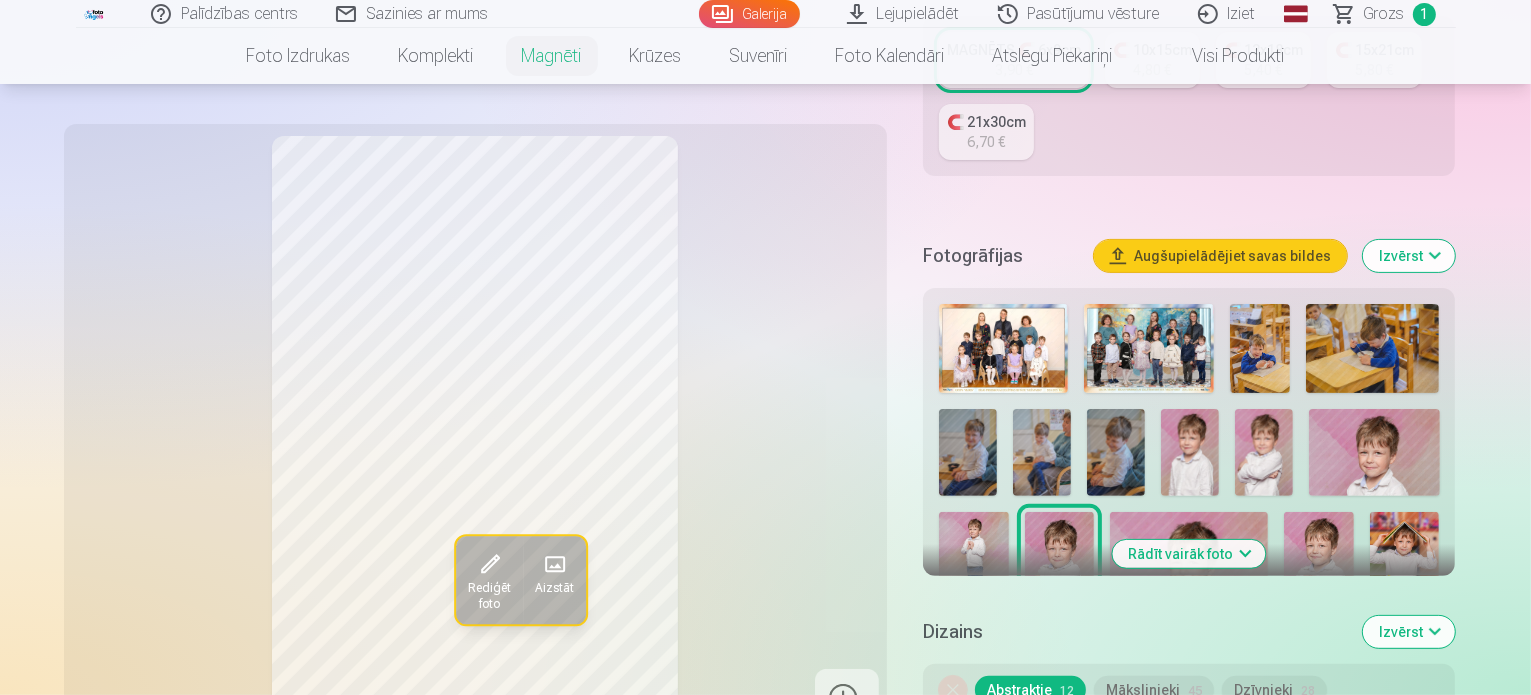 click at bounding box center (1116, 452) 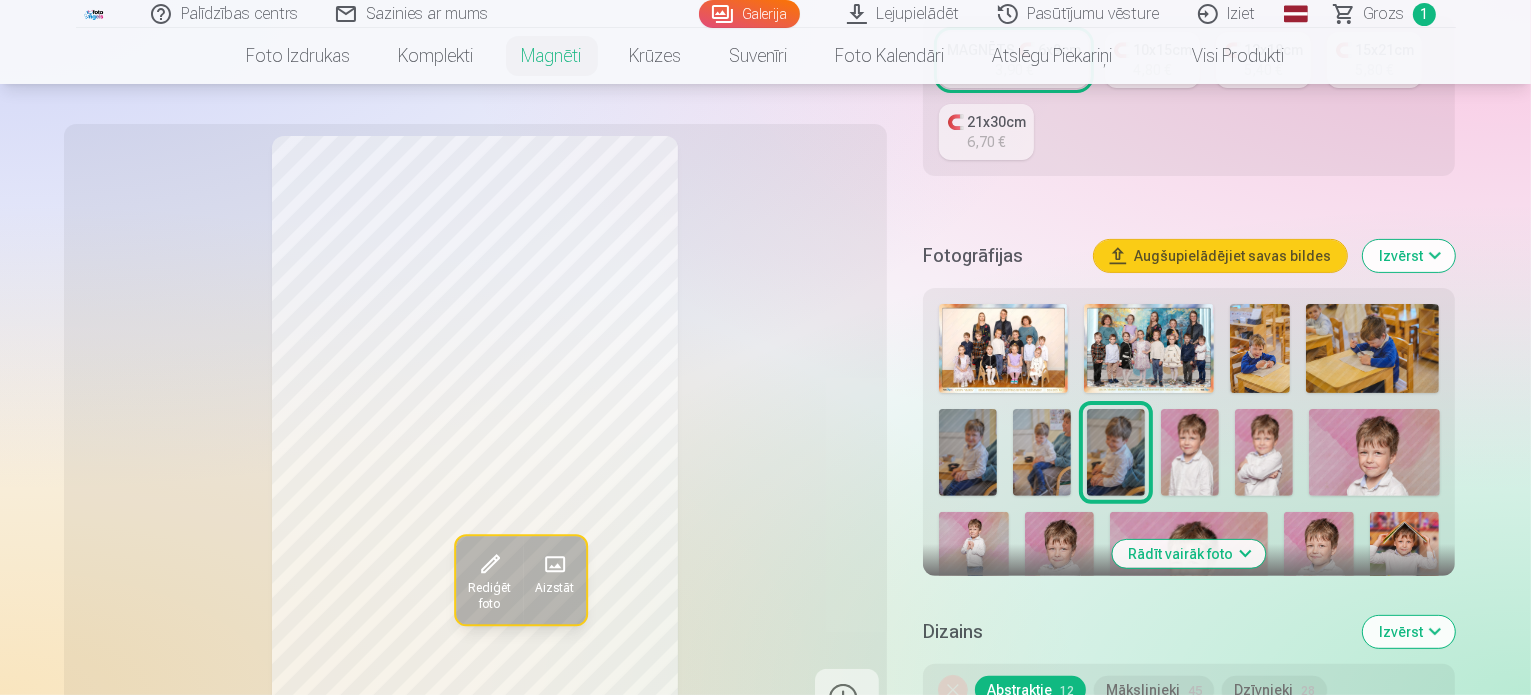 click at bounding box center [1042, 452] 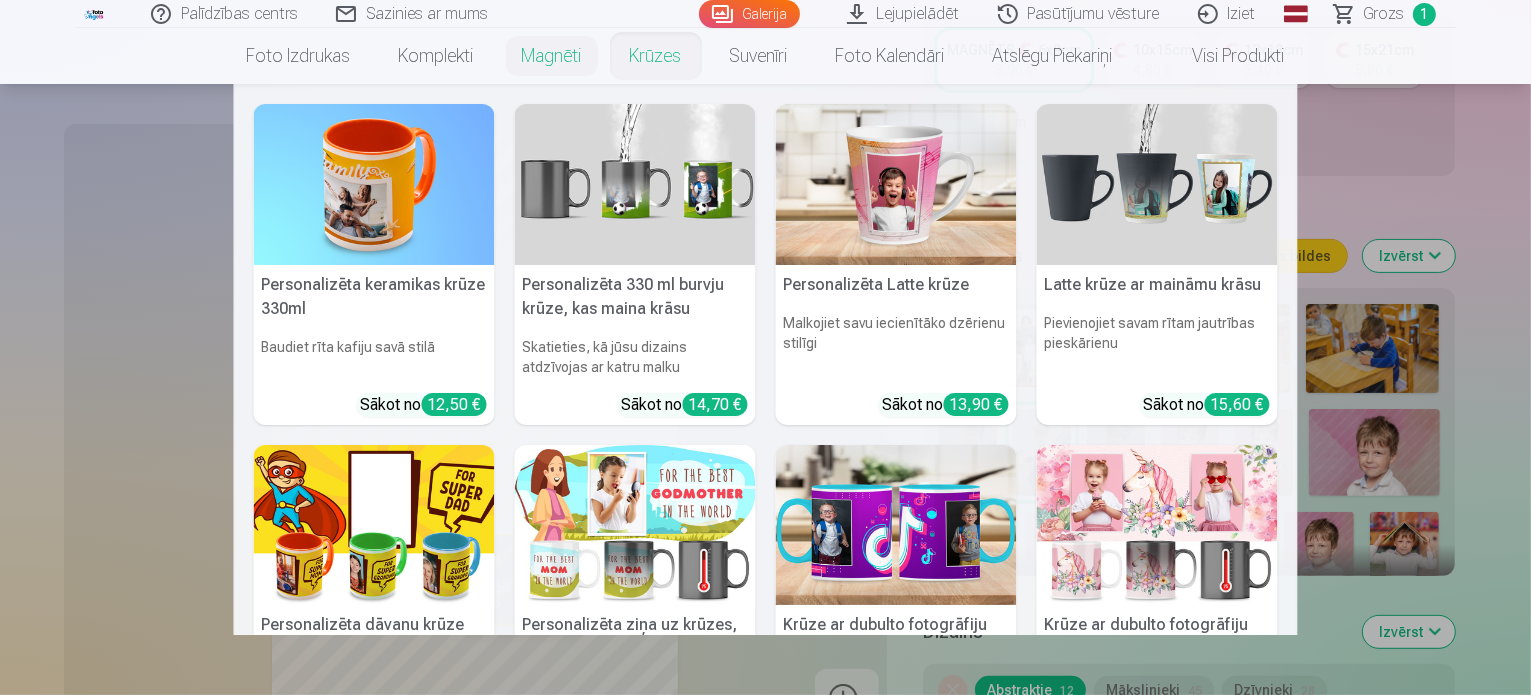 click on "Krūzes" at bounding box center [656, 56] 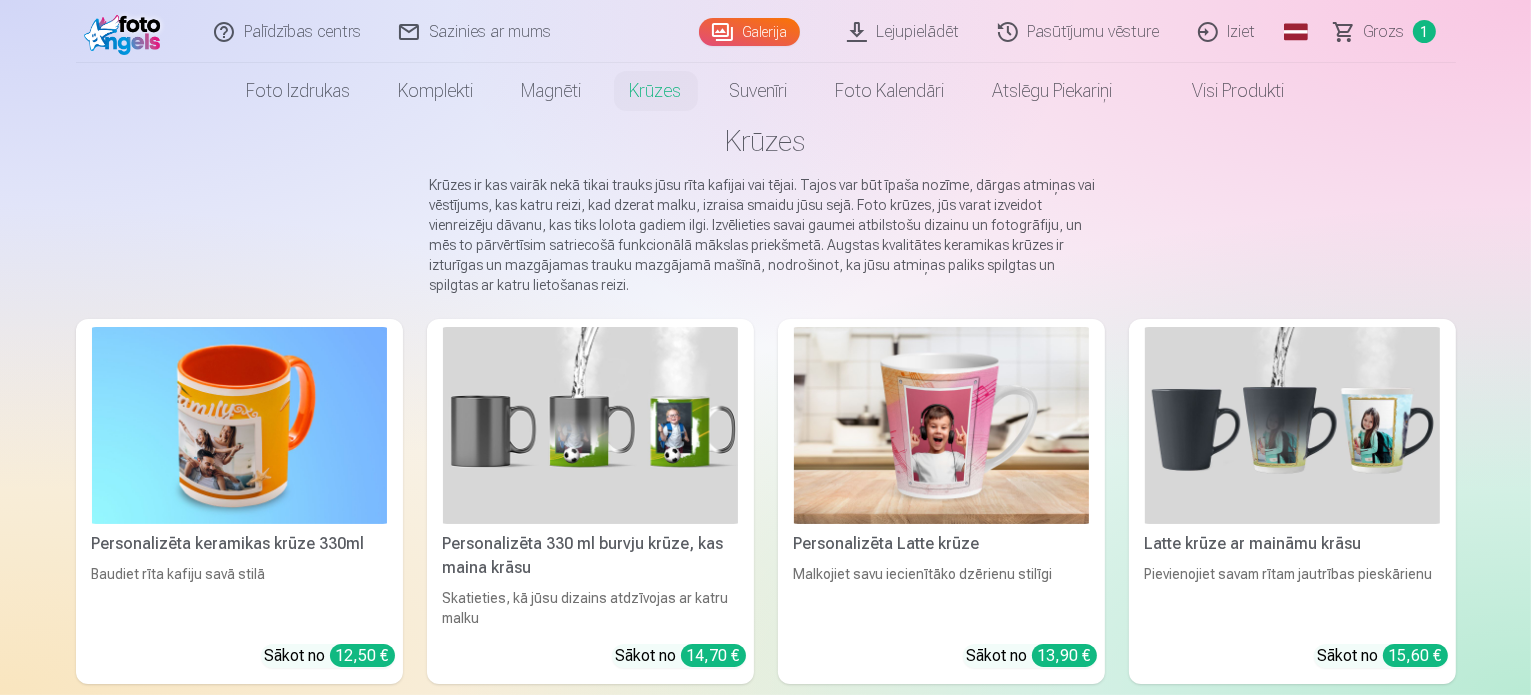 scroll, scrollTop: 0, scrollLeft: 0, axis: both 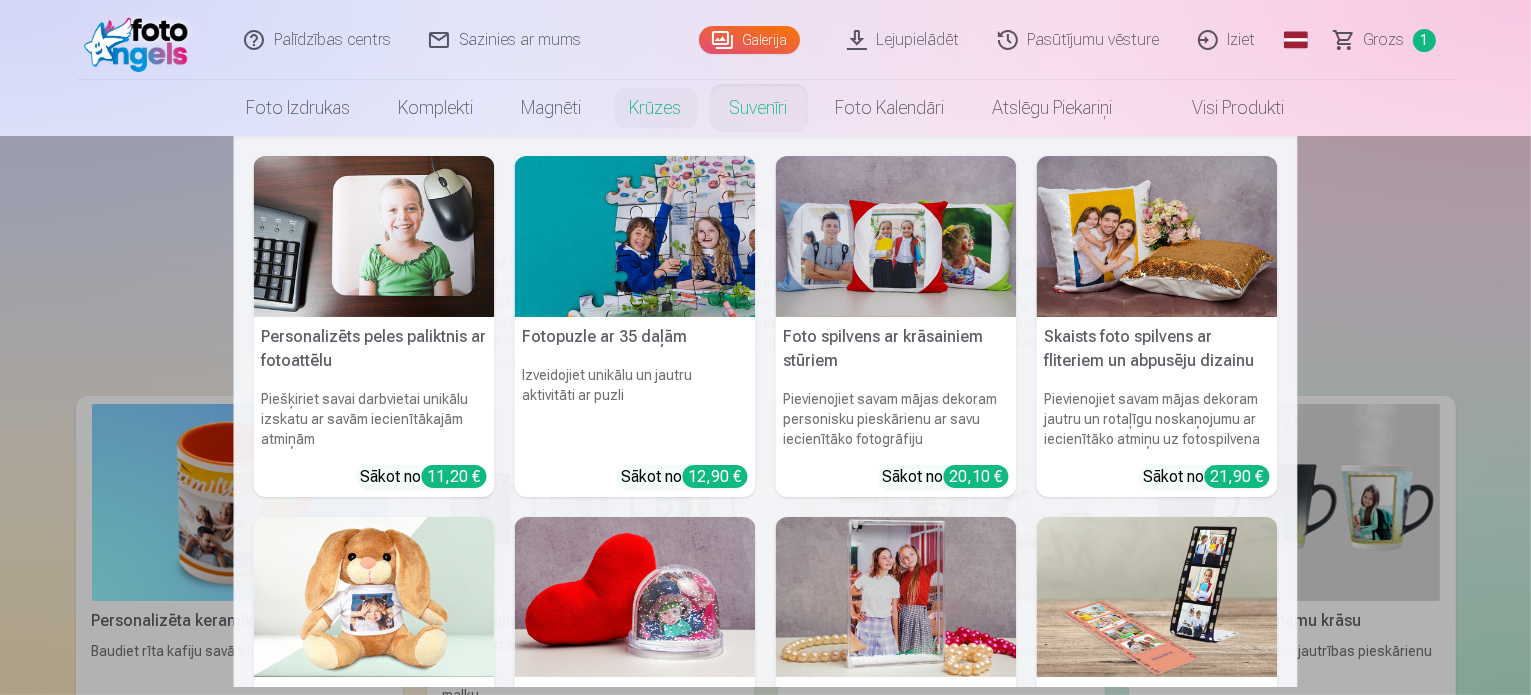 click on "Suvenīri" at bounding box center [759, 108] 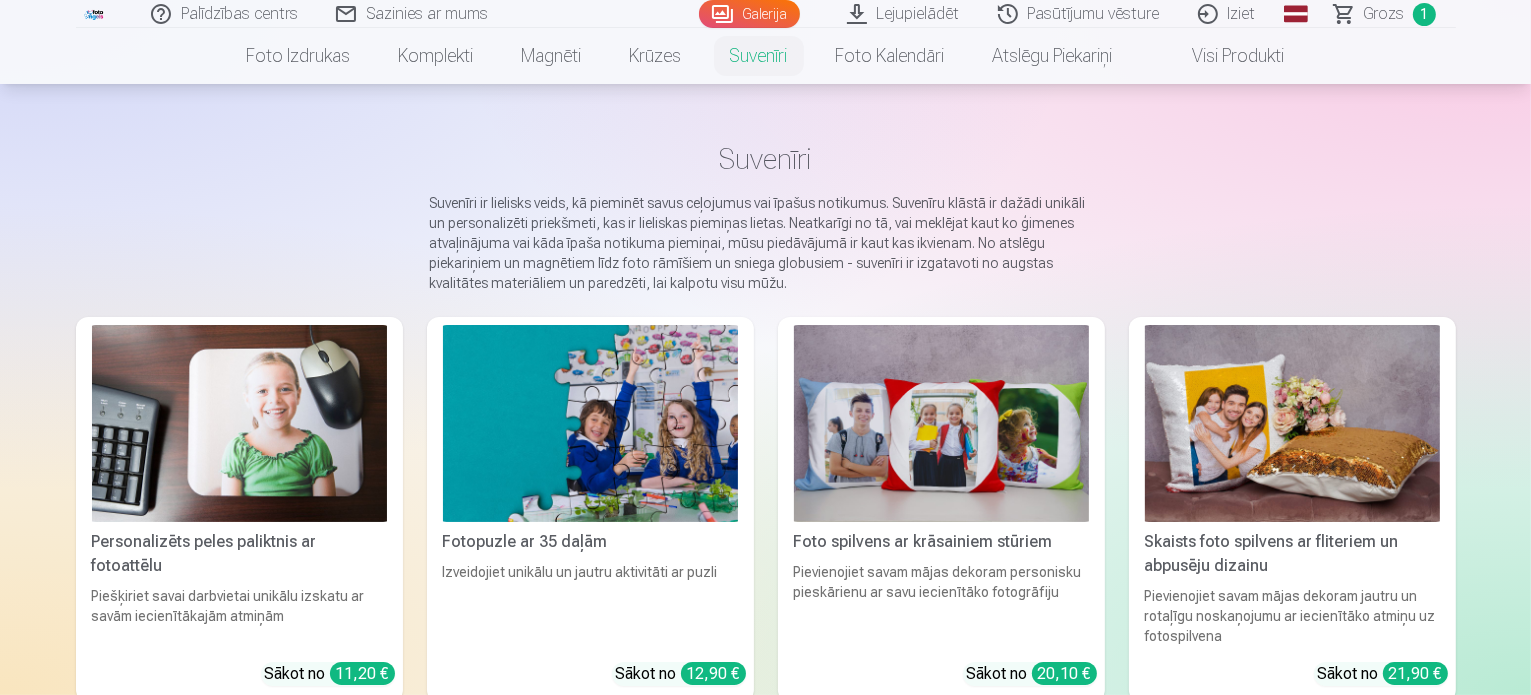 scroll, scrollTop: 0, scrollLeft: 0, axis: both 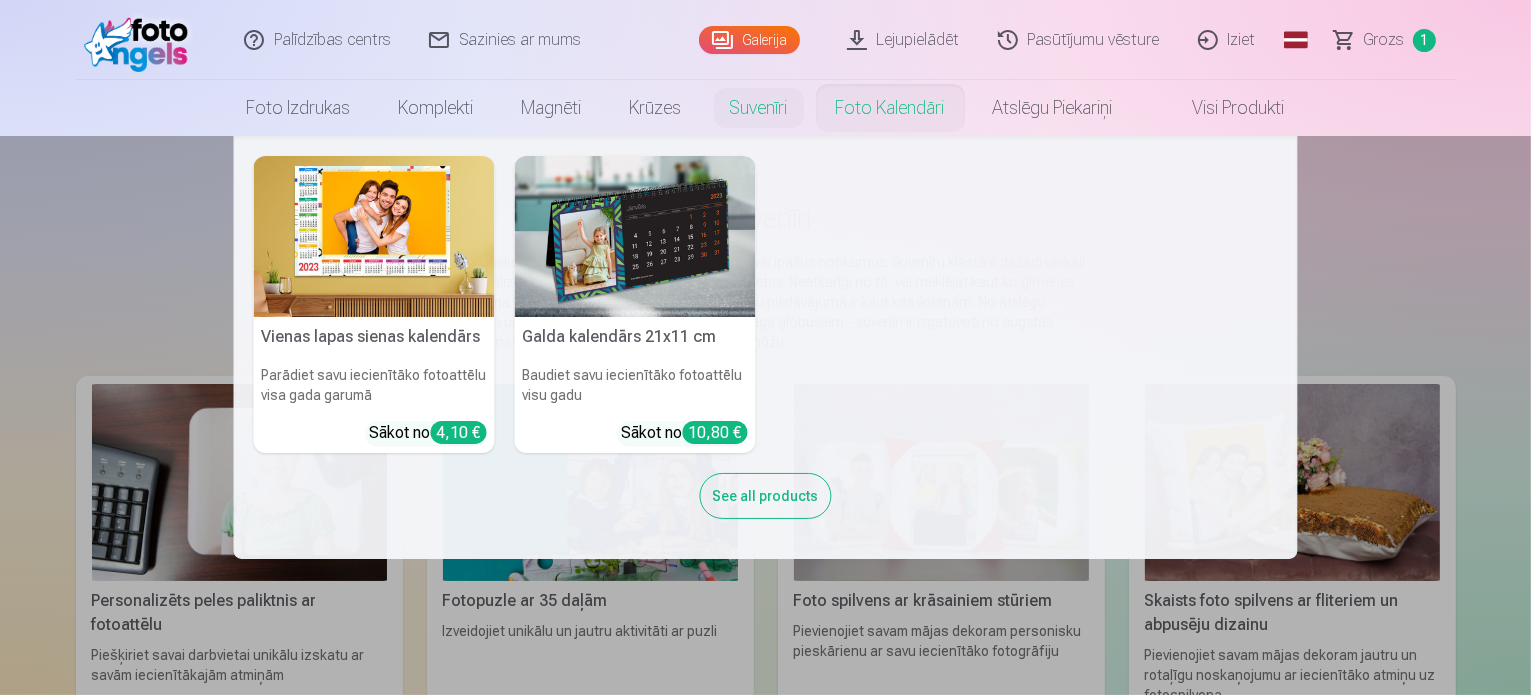 click on "Foto kalendāri" at bounding box center [890, 108] 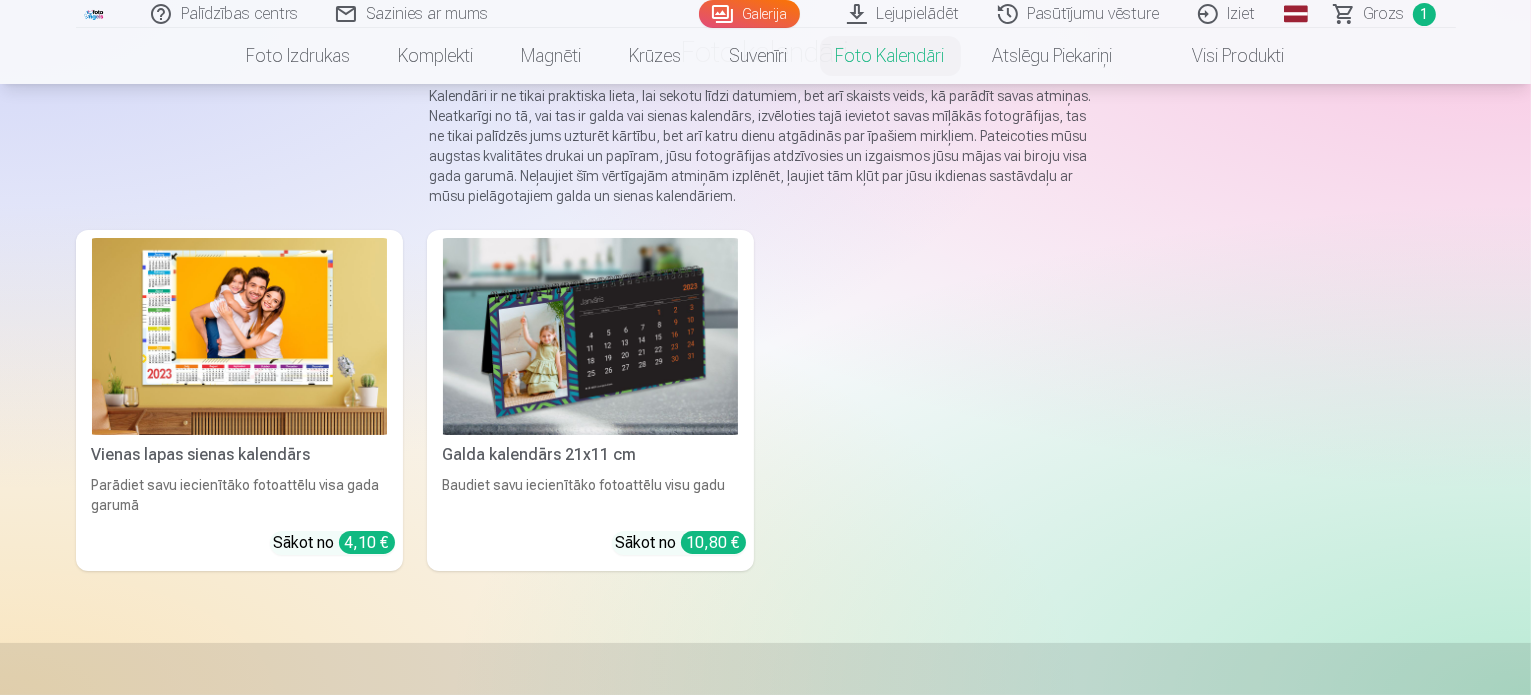 scroll, scrollTop: 300, scrollLeft: 0, axis: vertical 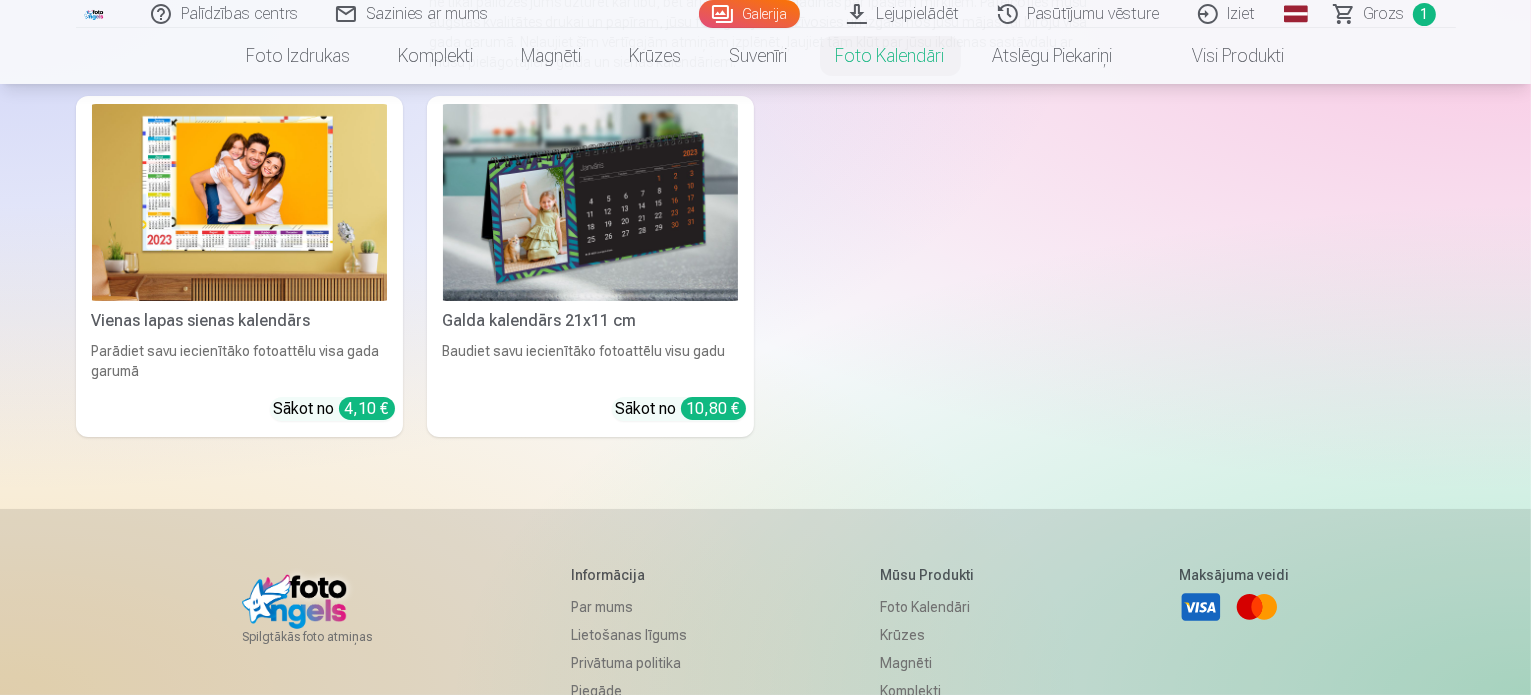 click at bounding box center [590, 202] 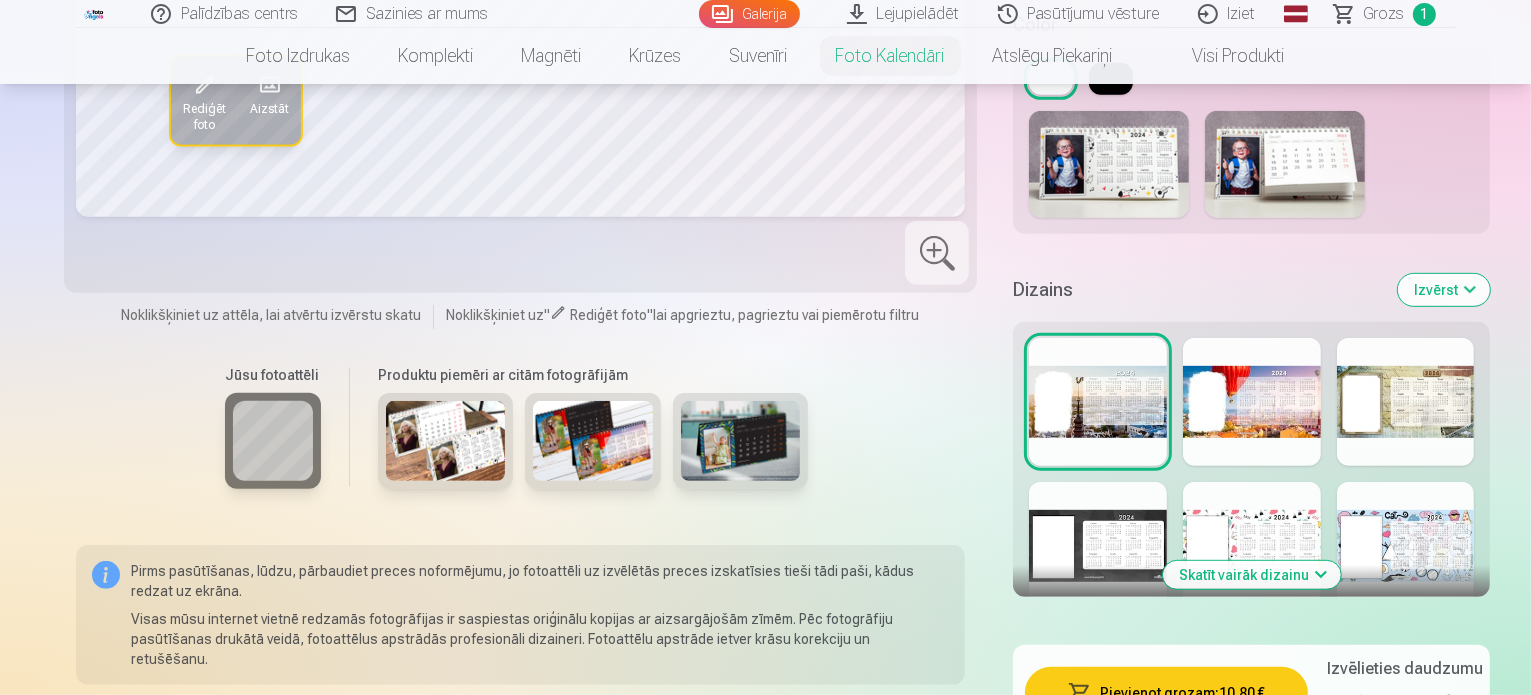scroll, scrollTop: 1000, scrollLeft: 0, axis: vertical 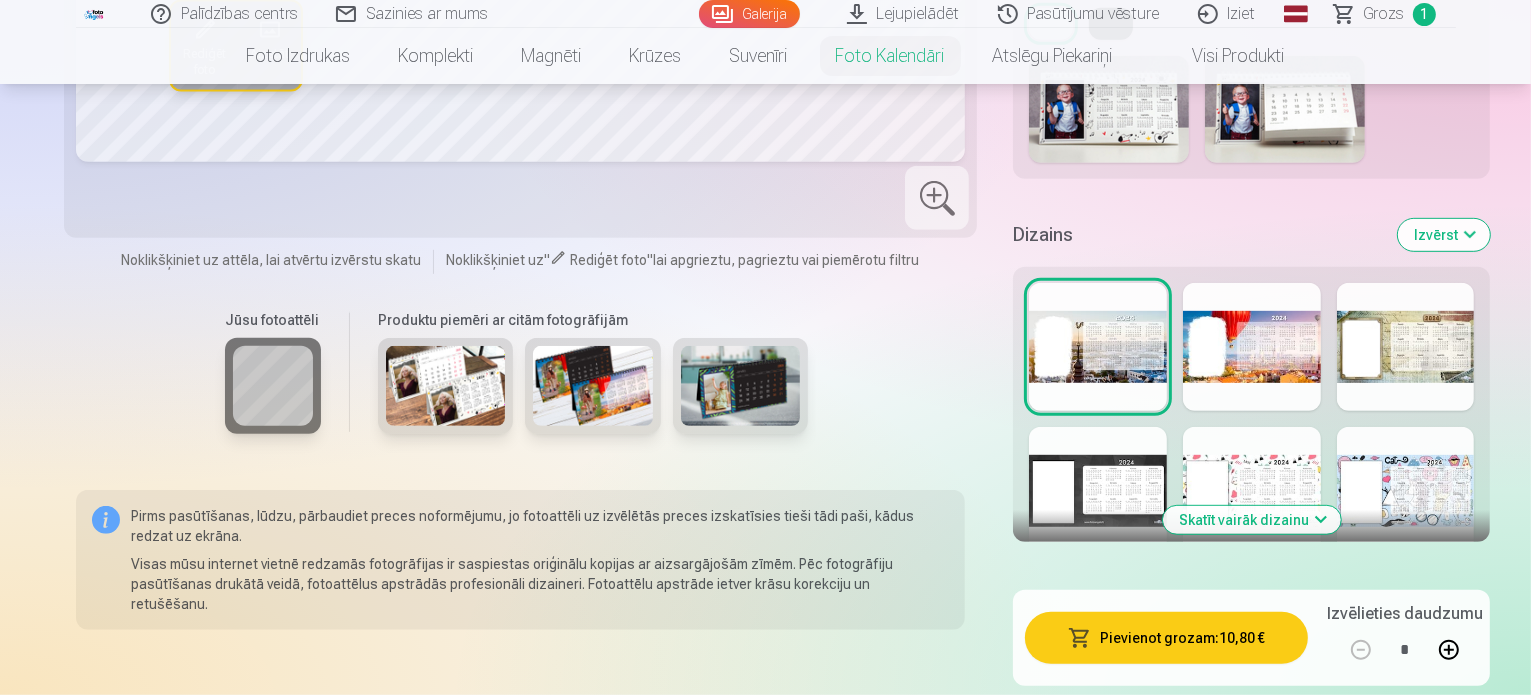 click on "Skatīt vairāk dizainu" at bounding box center (1252, 520) 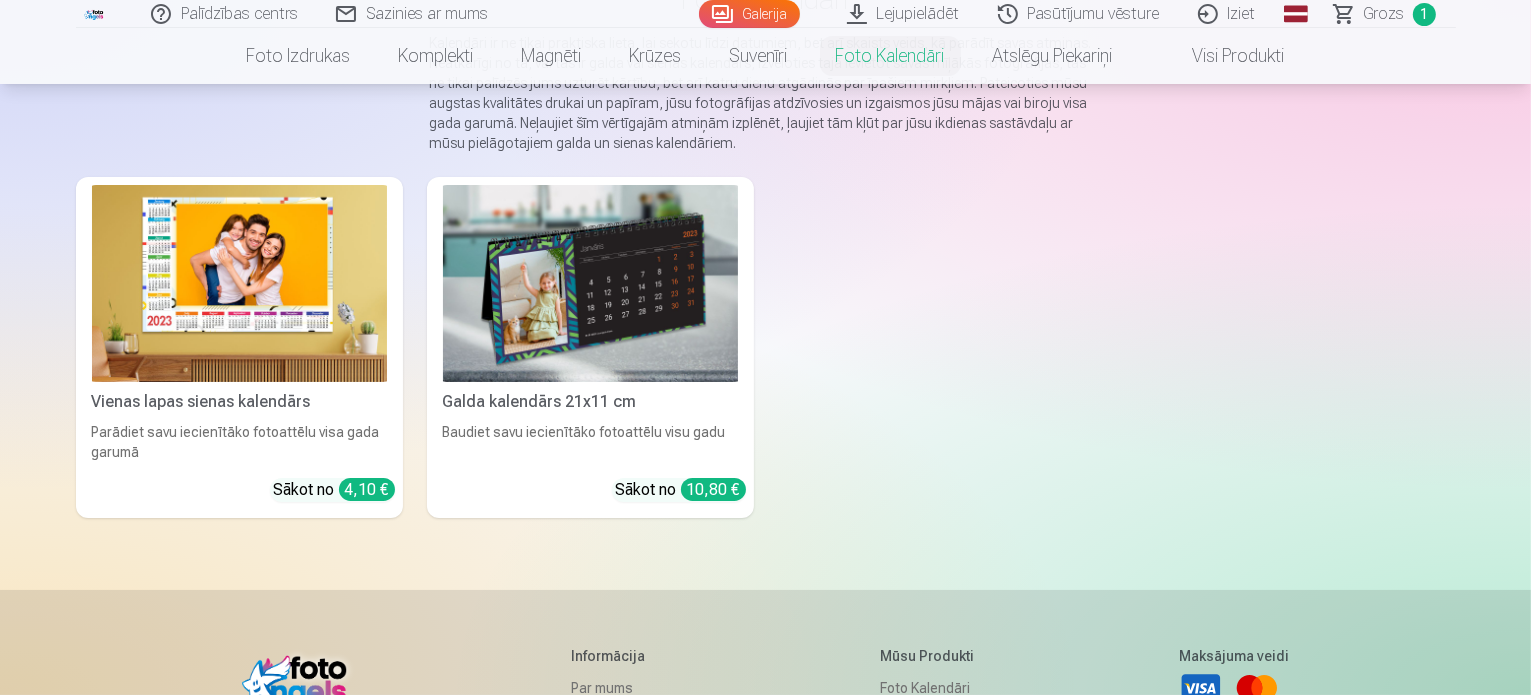 scroll, scrollTop: 100, scrollLeft: 0, axis: vertical 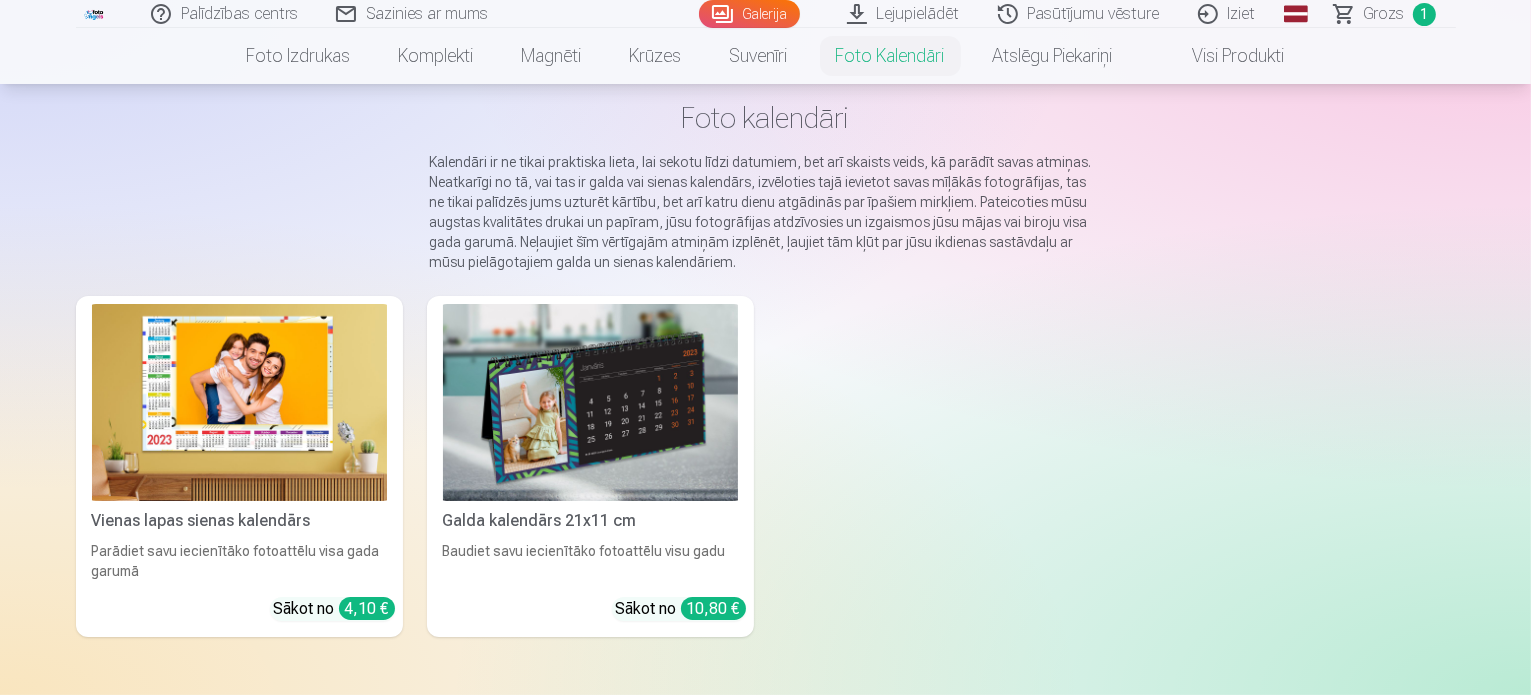 click at bounding box center (590, 402) 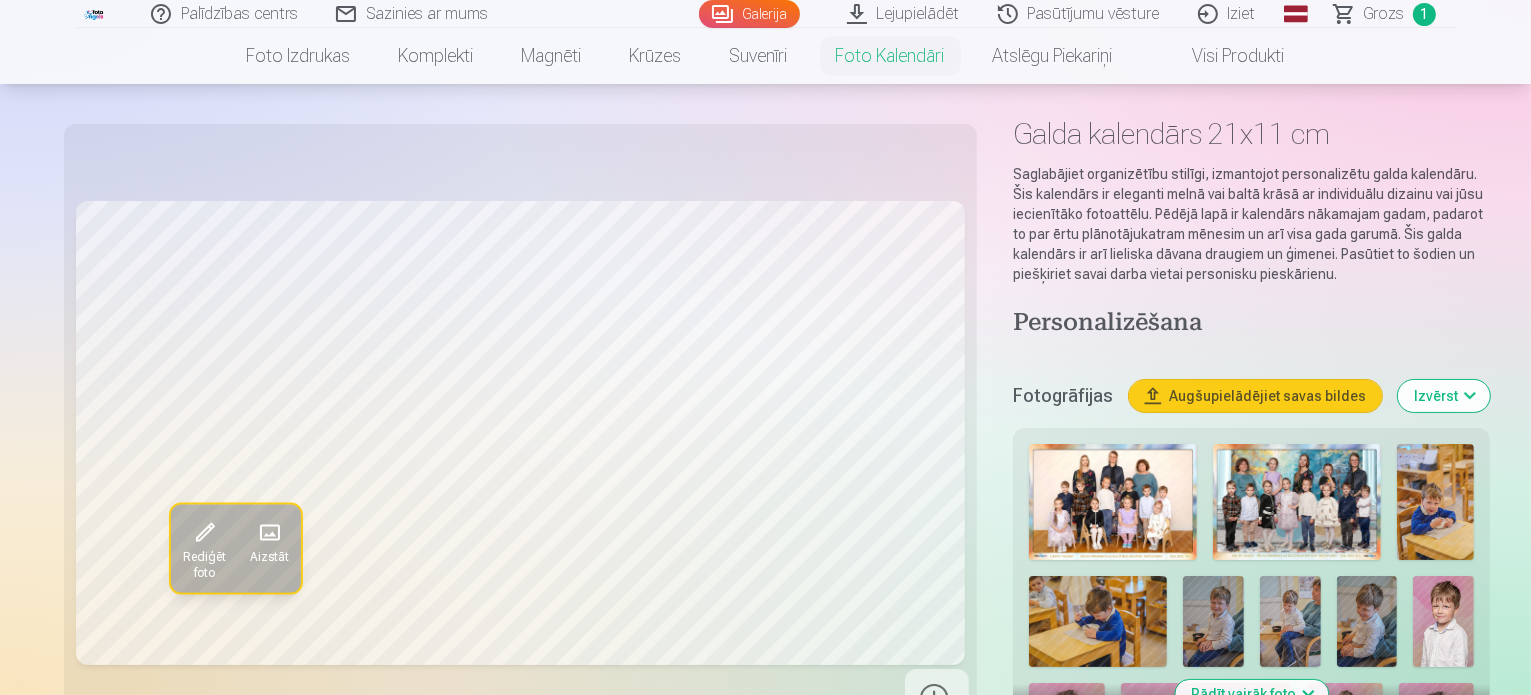 scroll, scrollTop: 200, scrollLeft: 0, axis: vertical 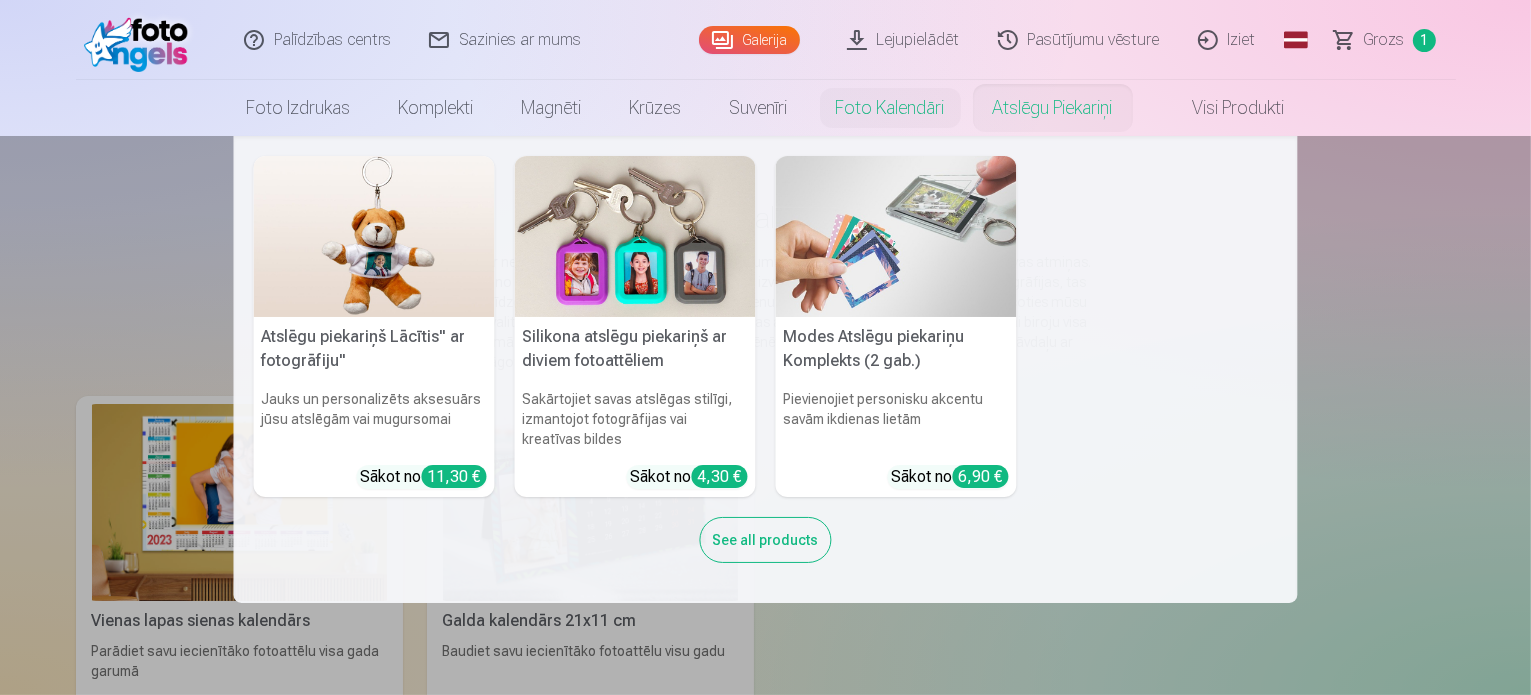 click on "Atslēgu piekariņi" at bounding box center (1053, 108) 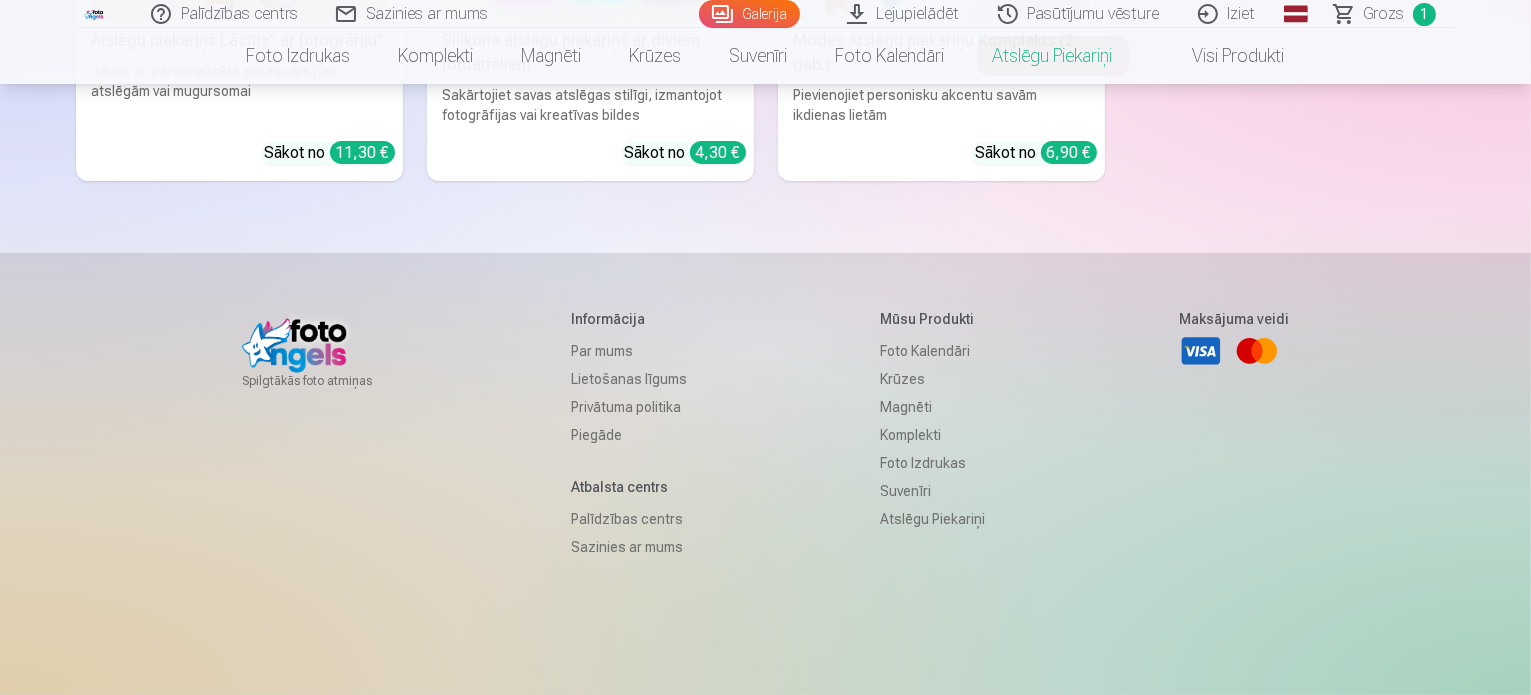 scroll, scrollTop: 0, scrollLeft: 0, axis: both 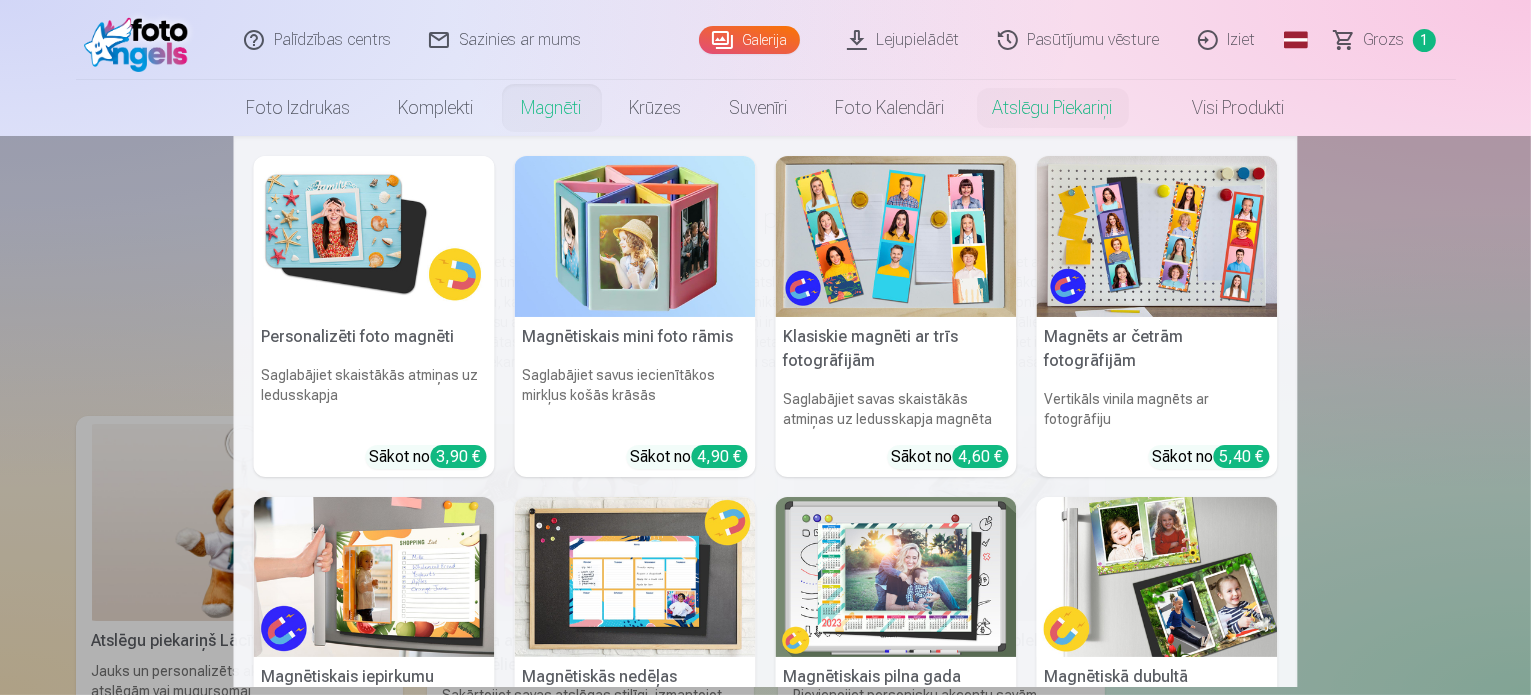 click on "Magnēti" at bounding box center [552, 108] 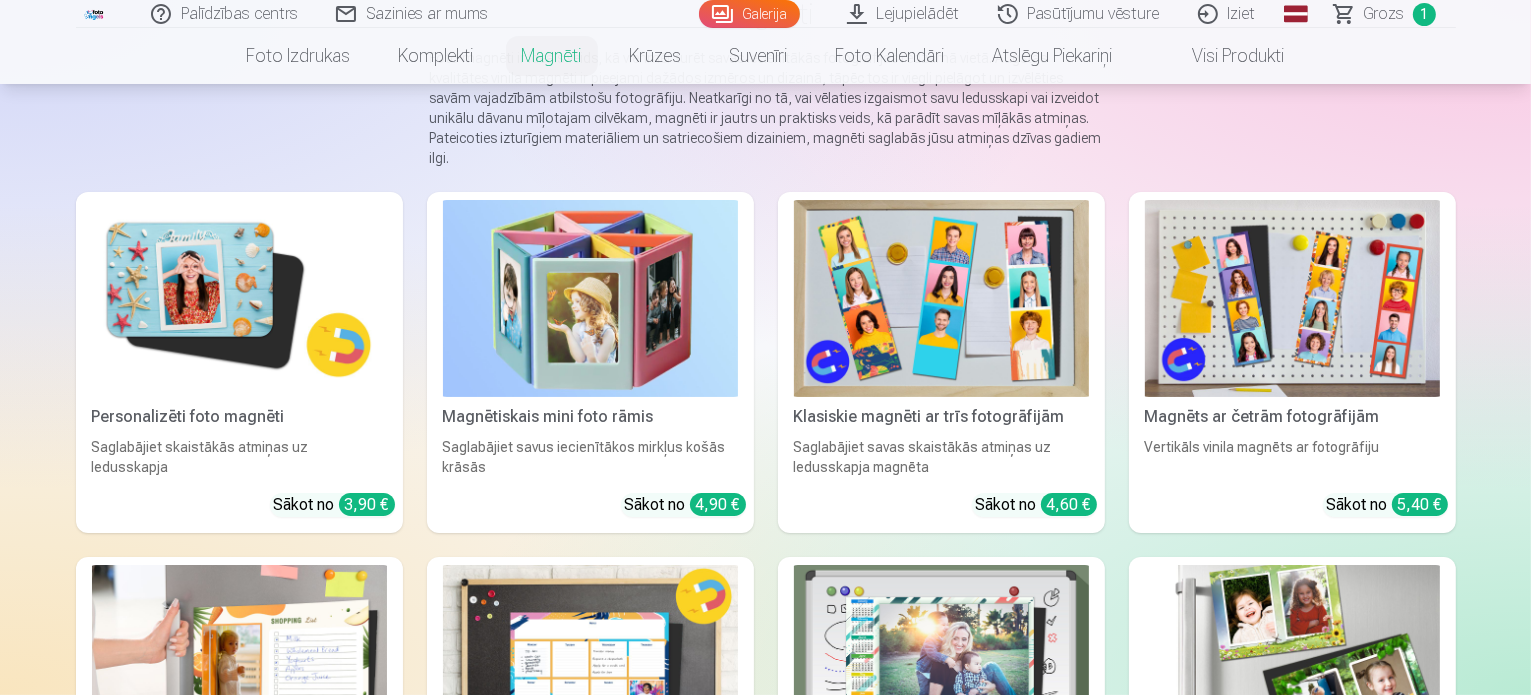 scroll, scrollTop: 200, scrollLeft: 0, axis: vertical 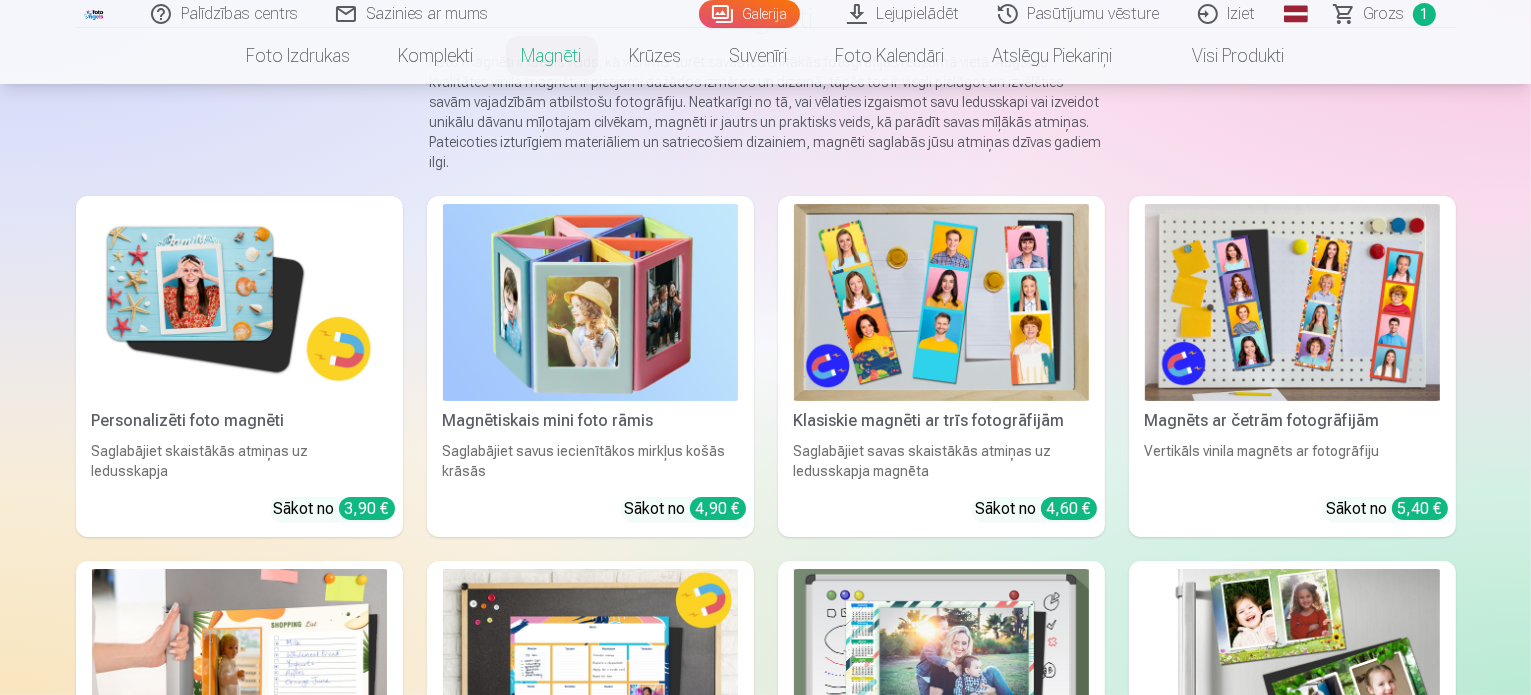 click at bounding box center (239, 302) 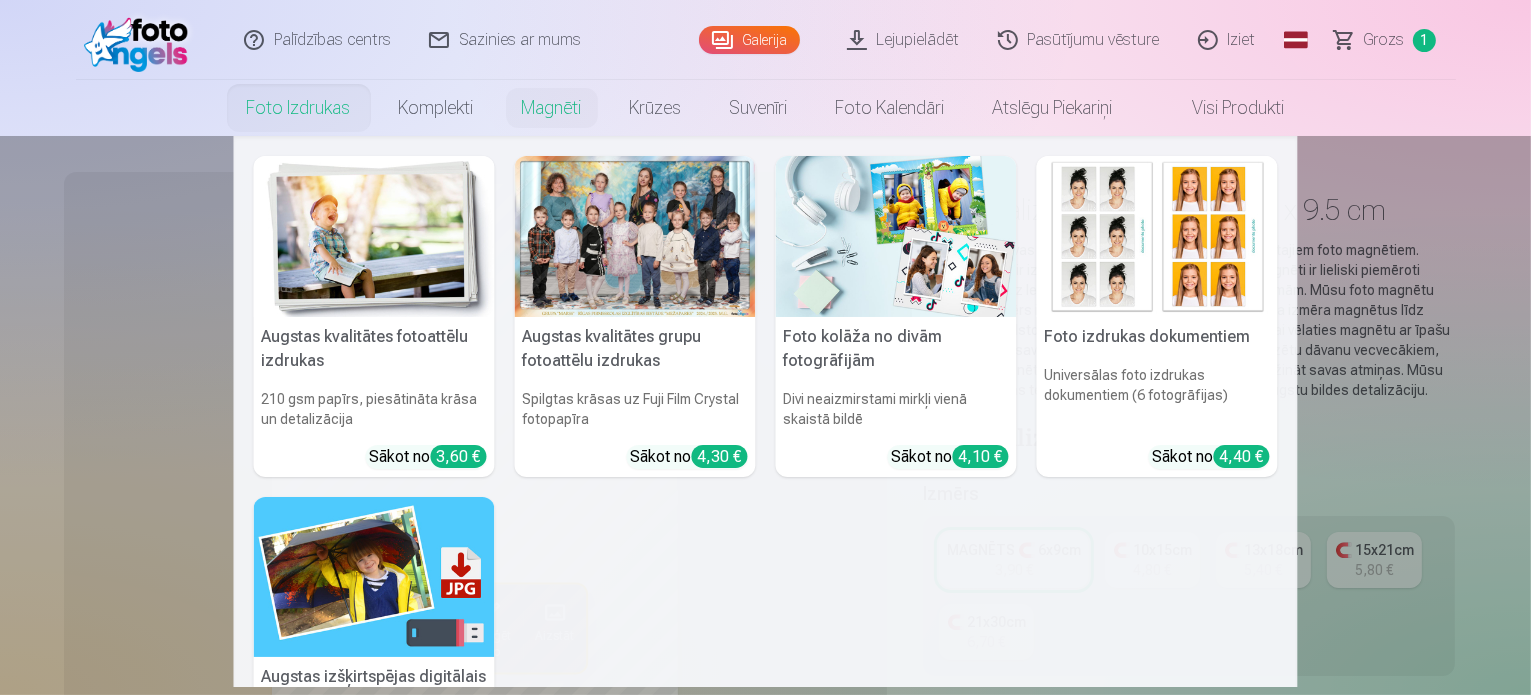click at bounding box center (374, 236) 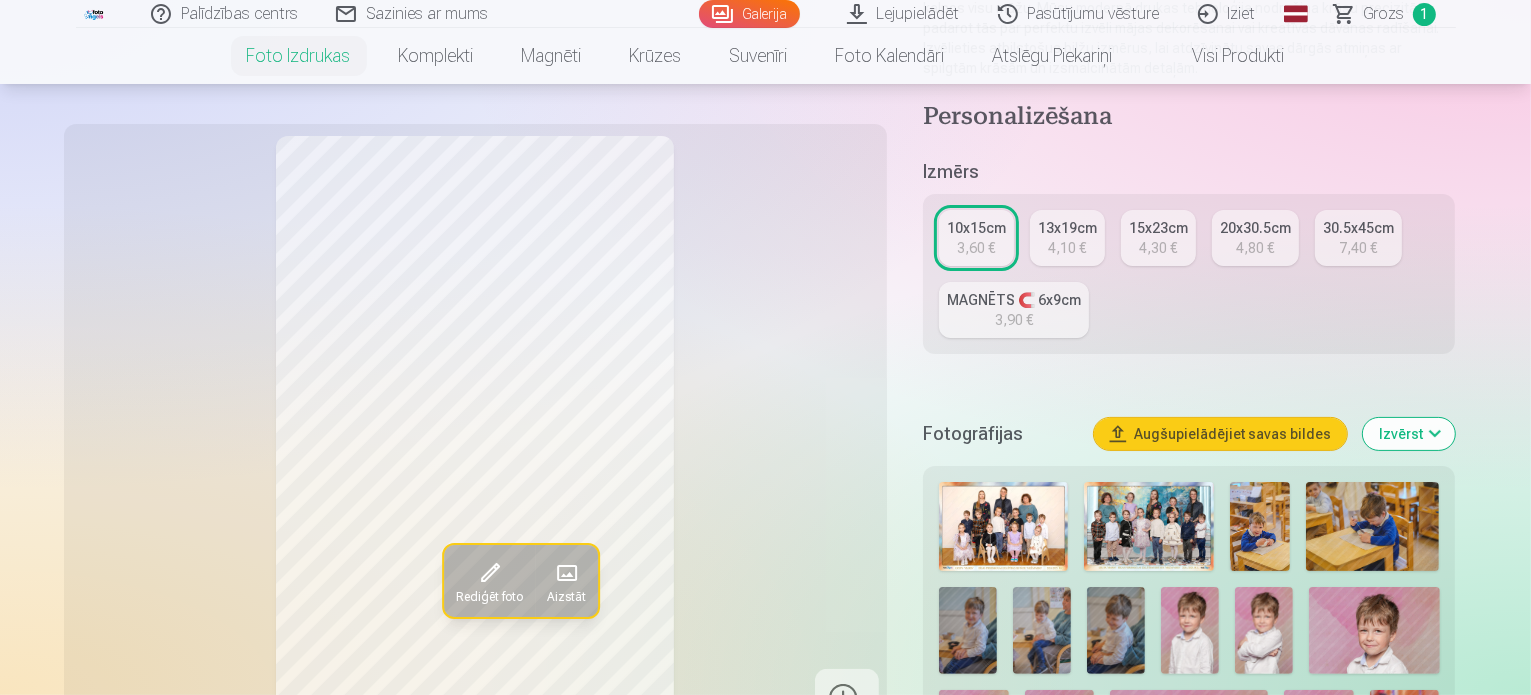 scroll, scrollTop: 500, scrollLeft: 0, axis: vertical 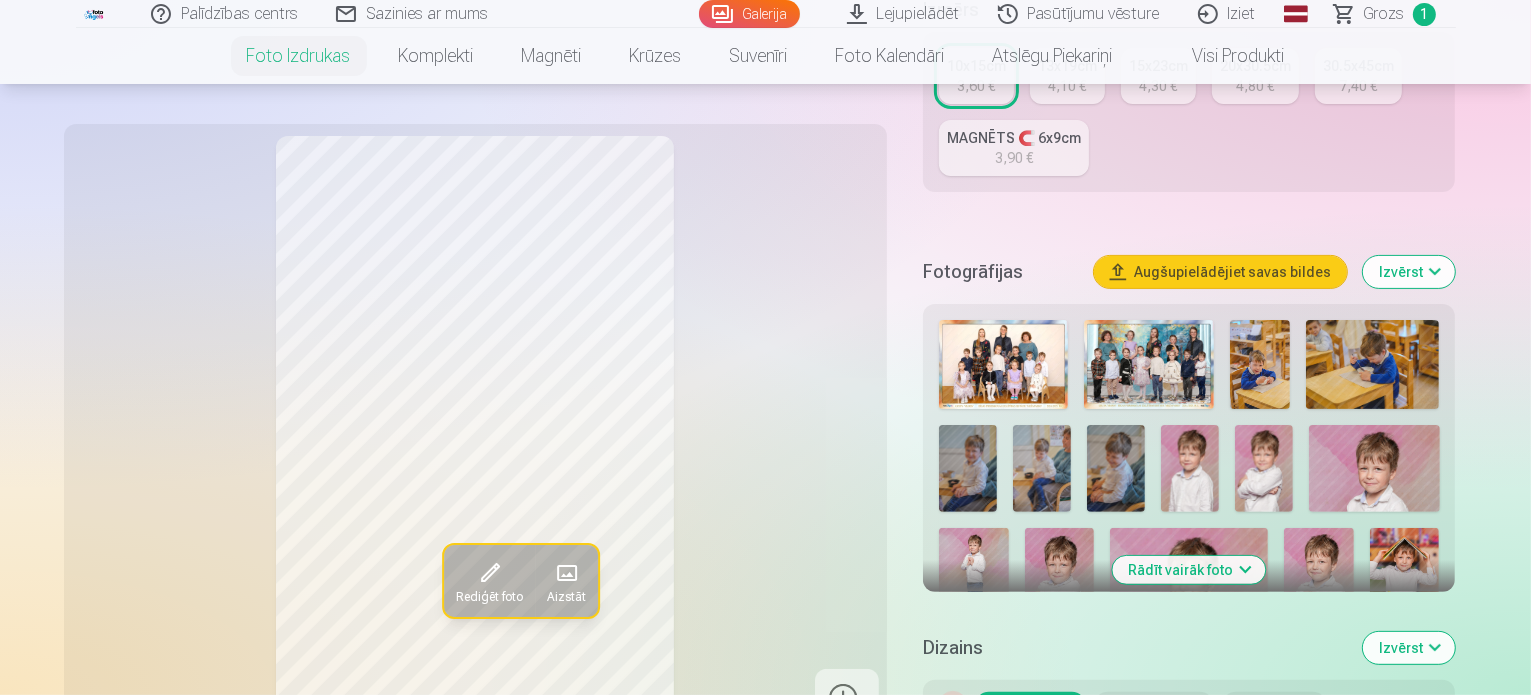 click on "Rādīt vairāk foto" at bounding box center [1189, 570] 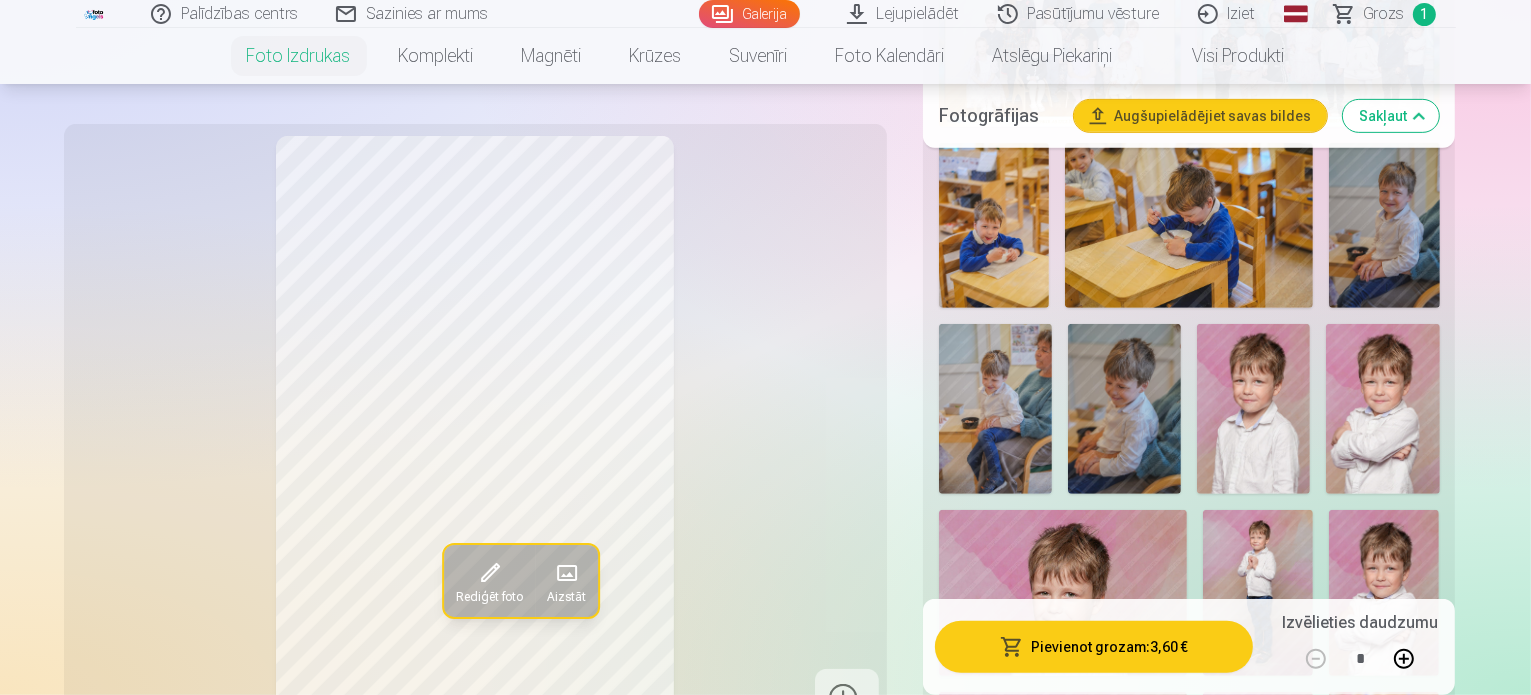 scroll, scrollTop: 900, scrollLeft: 0, axis: vertical 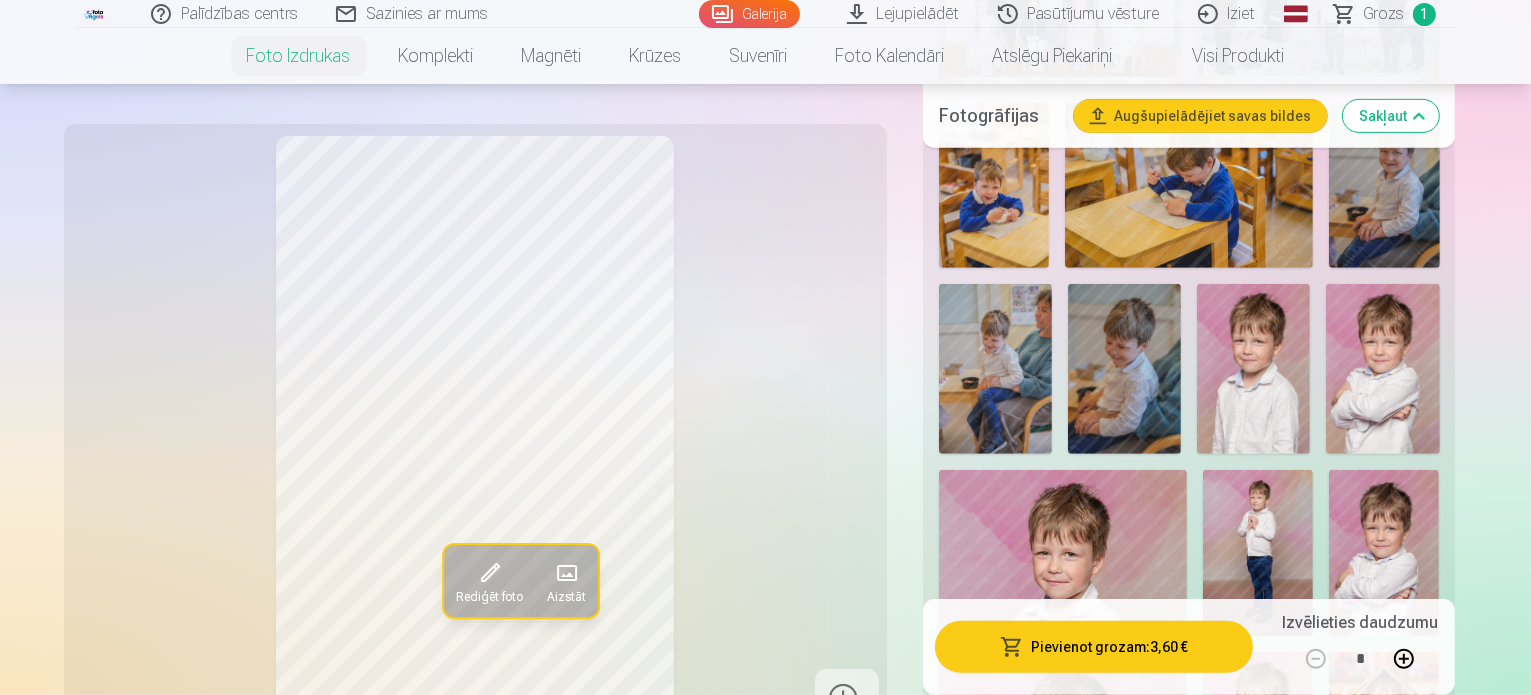 click at bounding box center (1382, 369) 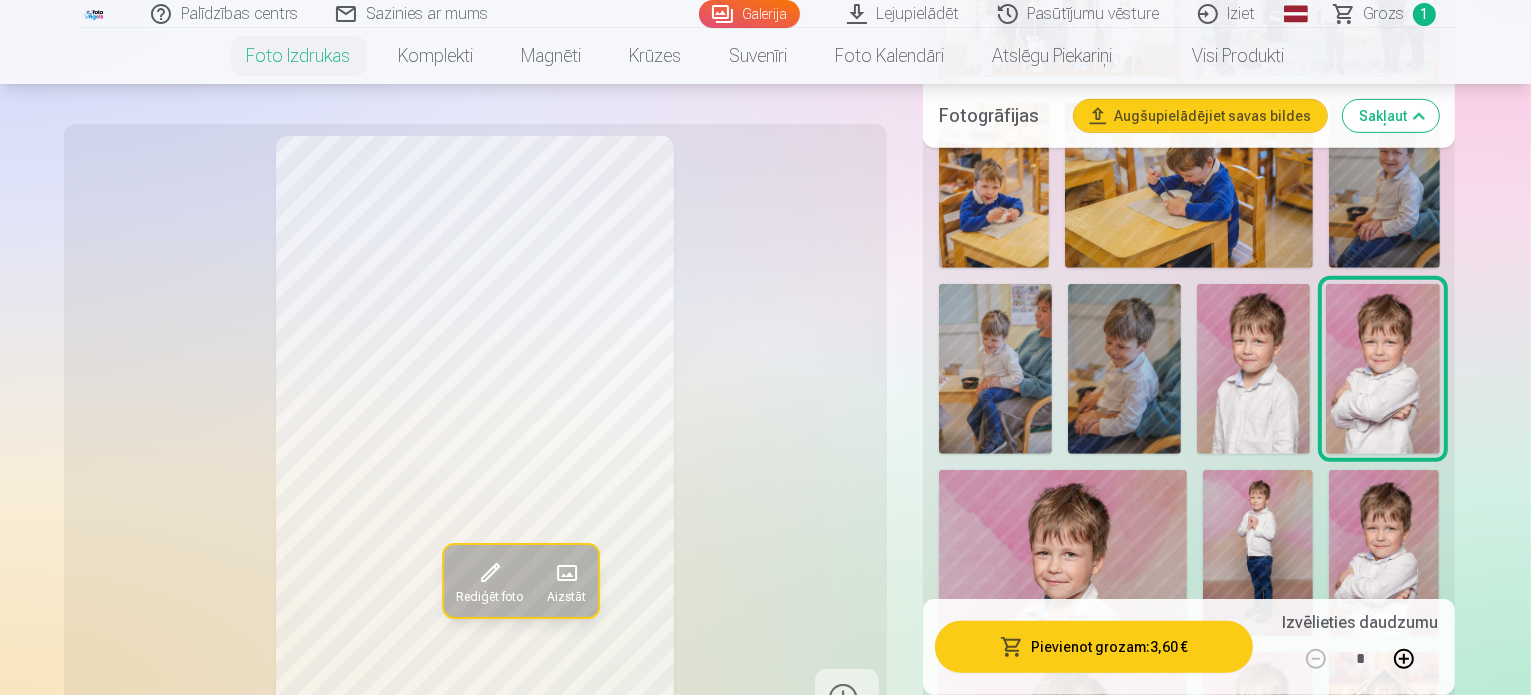 click at bounding box center (1384, 552) 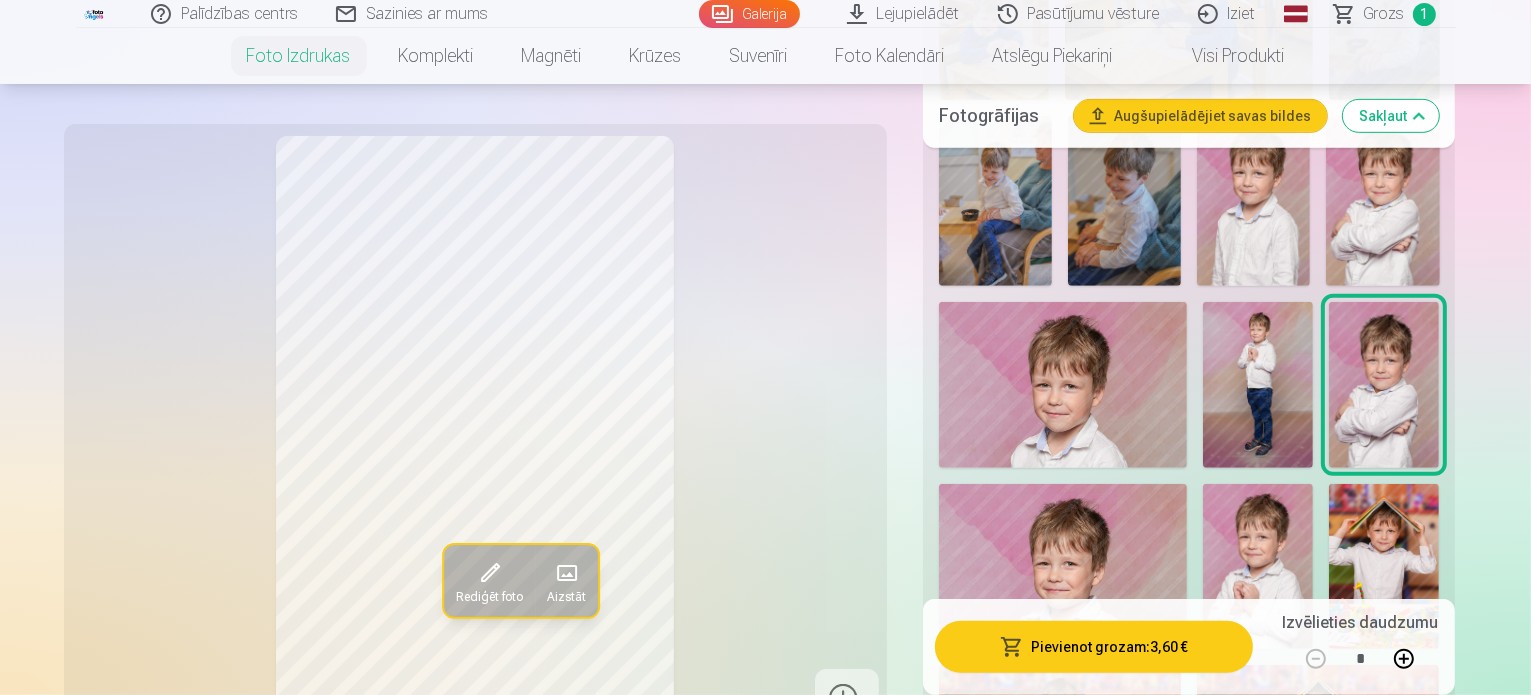 scroll, scrollTop: 1100, scrollLeft: 0, axis: vertical 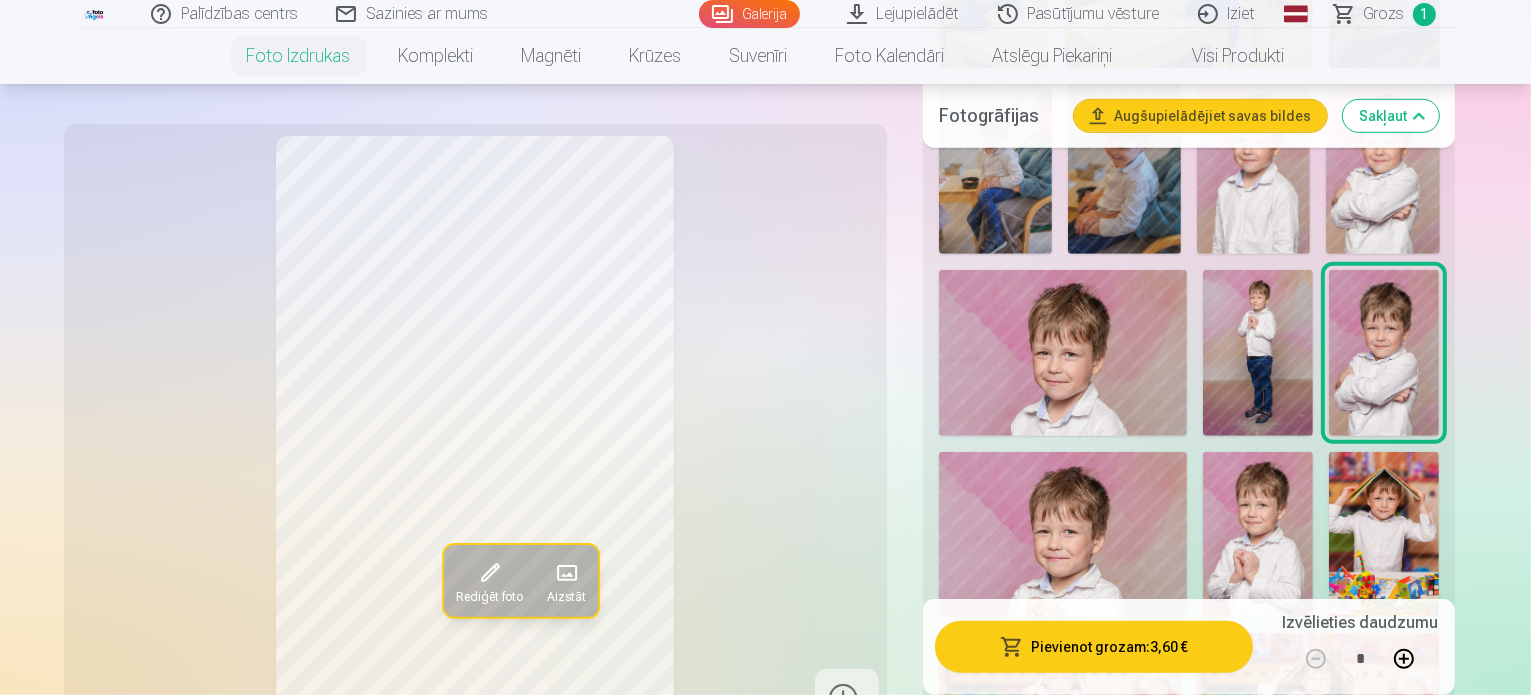 click at bounding box center (1063, 1079) 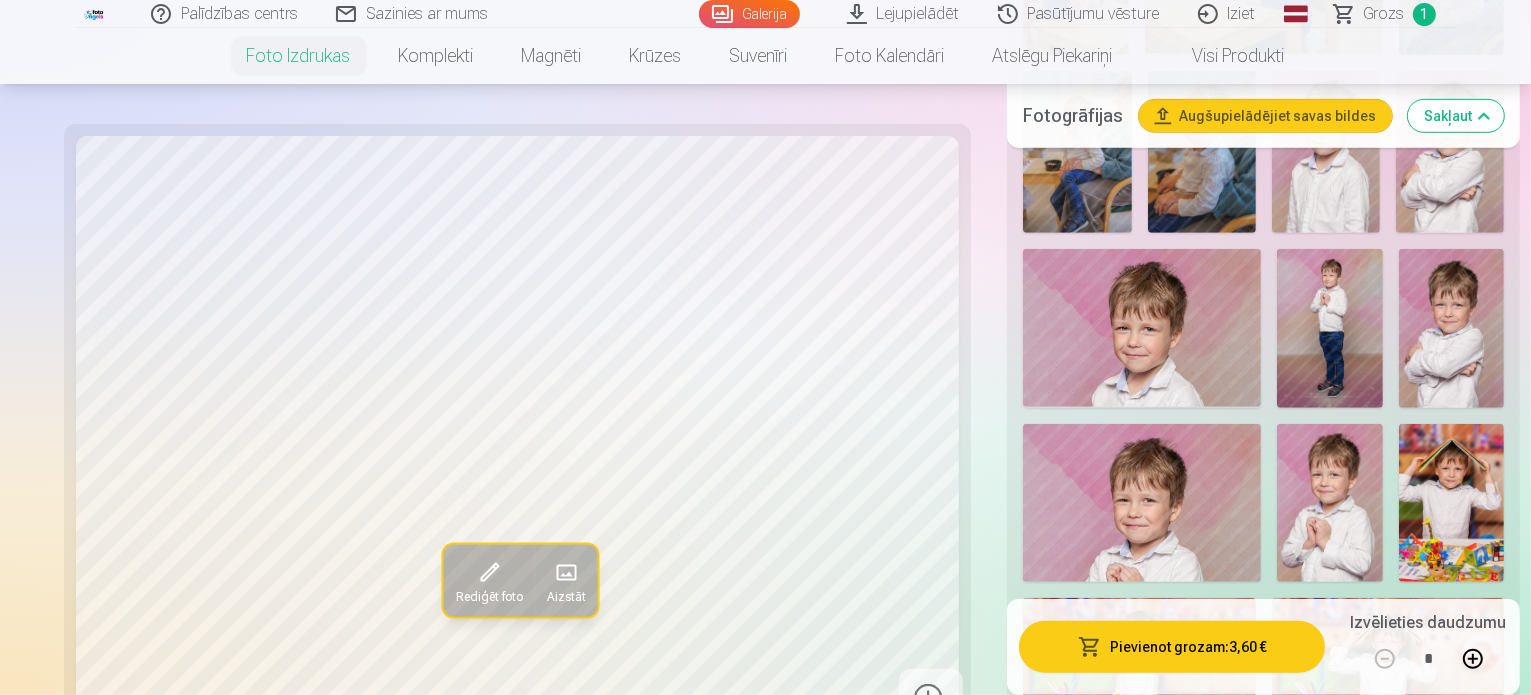 click at bounding box center [1326, 850] 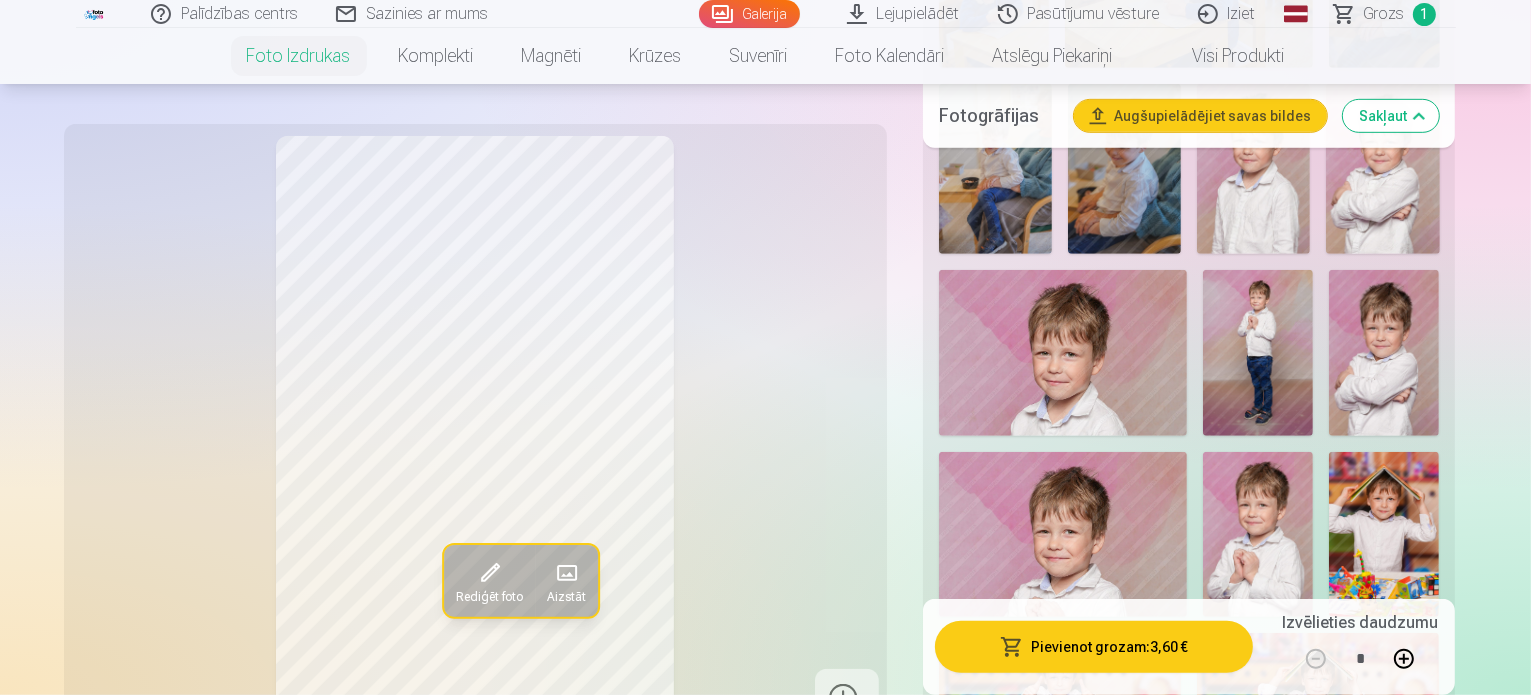 click at bounding box center [1063, 1079] 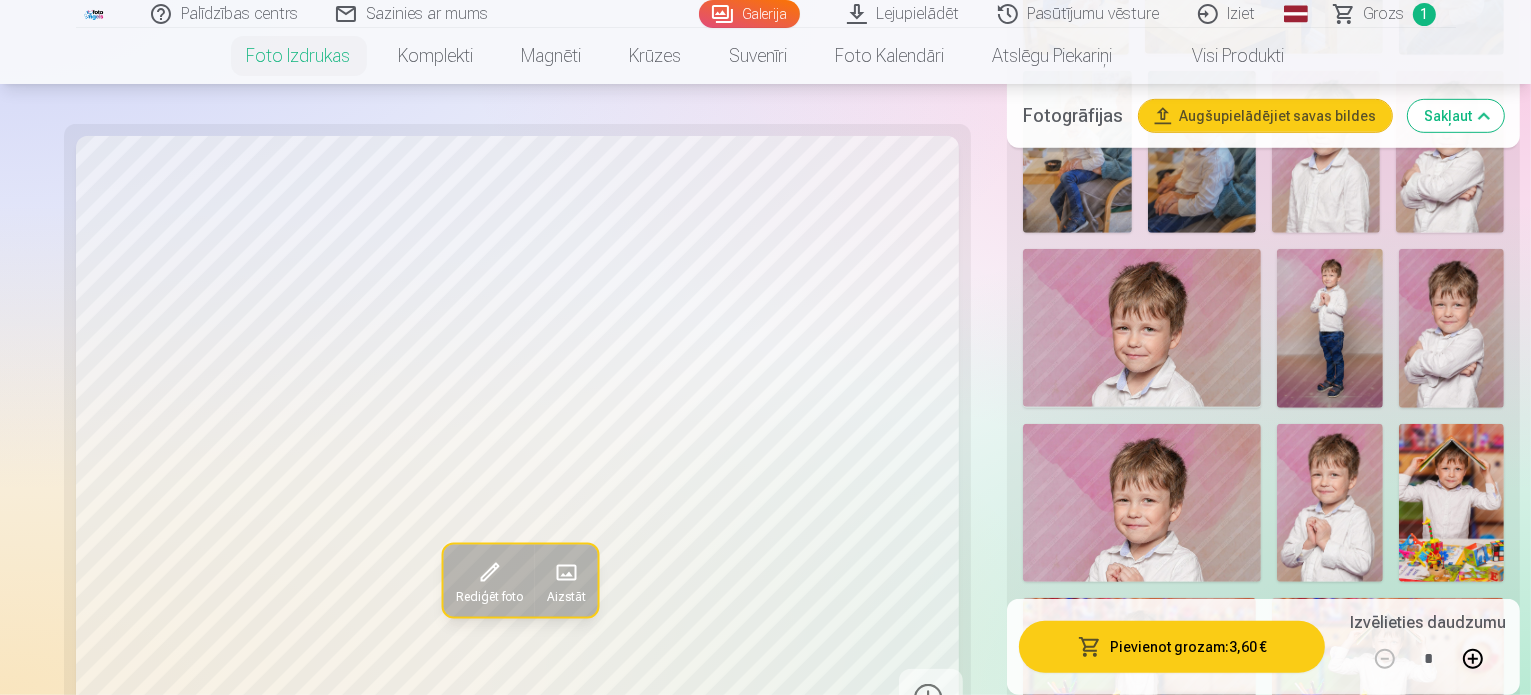 click at bounding box center [1326, 850] 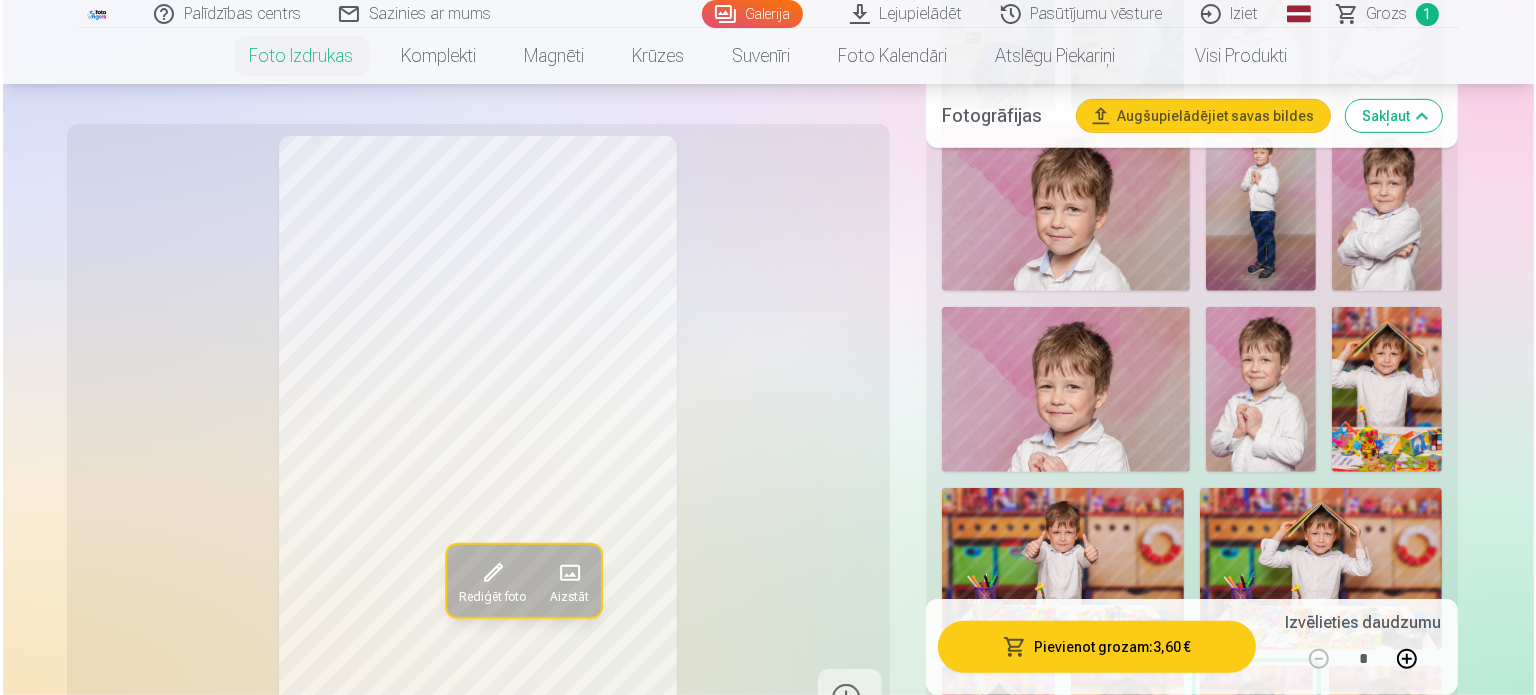 scroll, scrollTop: 1500, scrollLeft: 0, axis: vertical 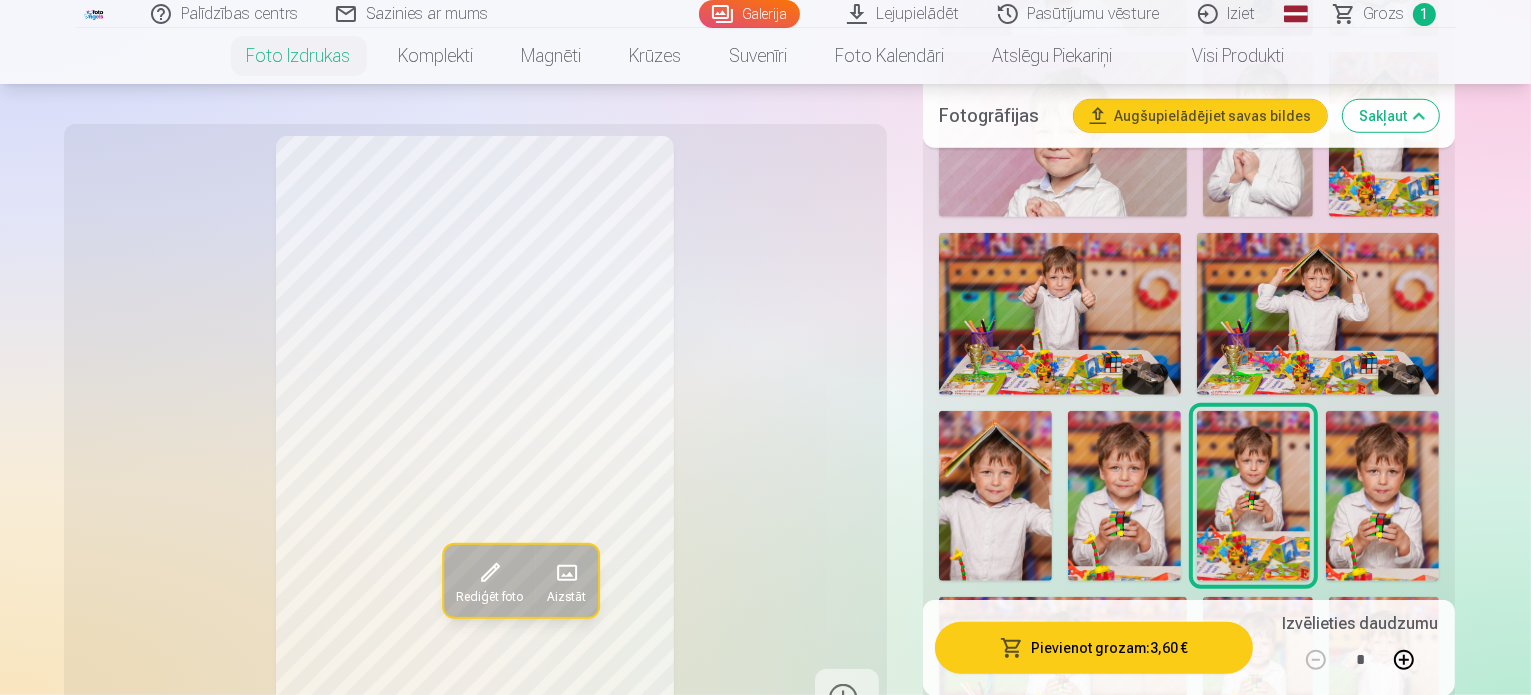 click on "Pievienot grozam :  3,60 €" at bounding box center [1094, 647] 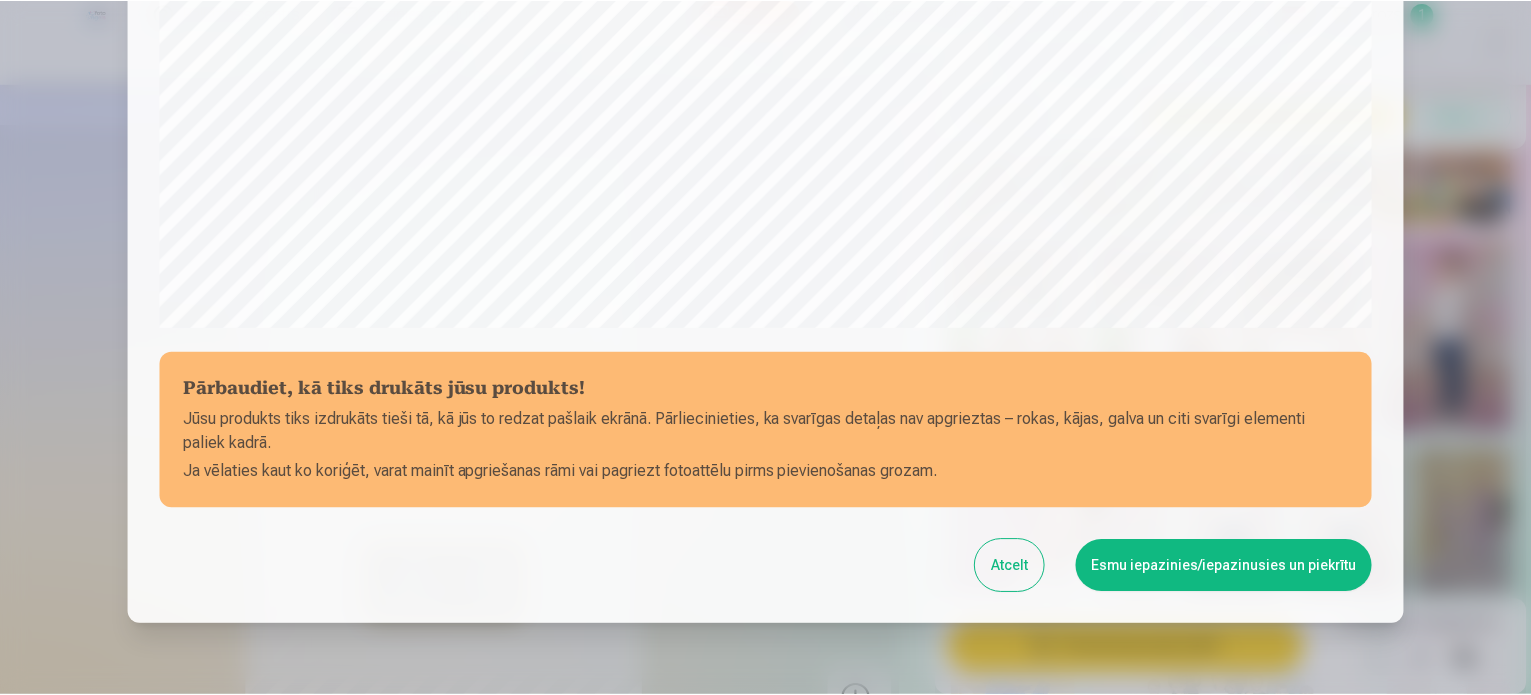 scroll, scrollTop: 744, scrollLeft: 0, axis: vertical 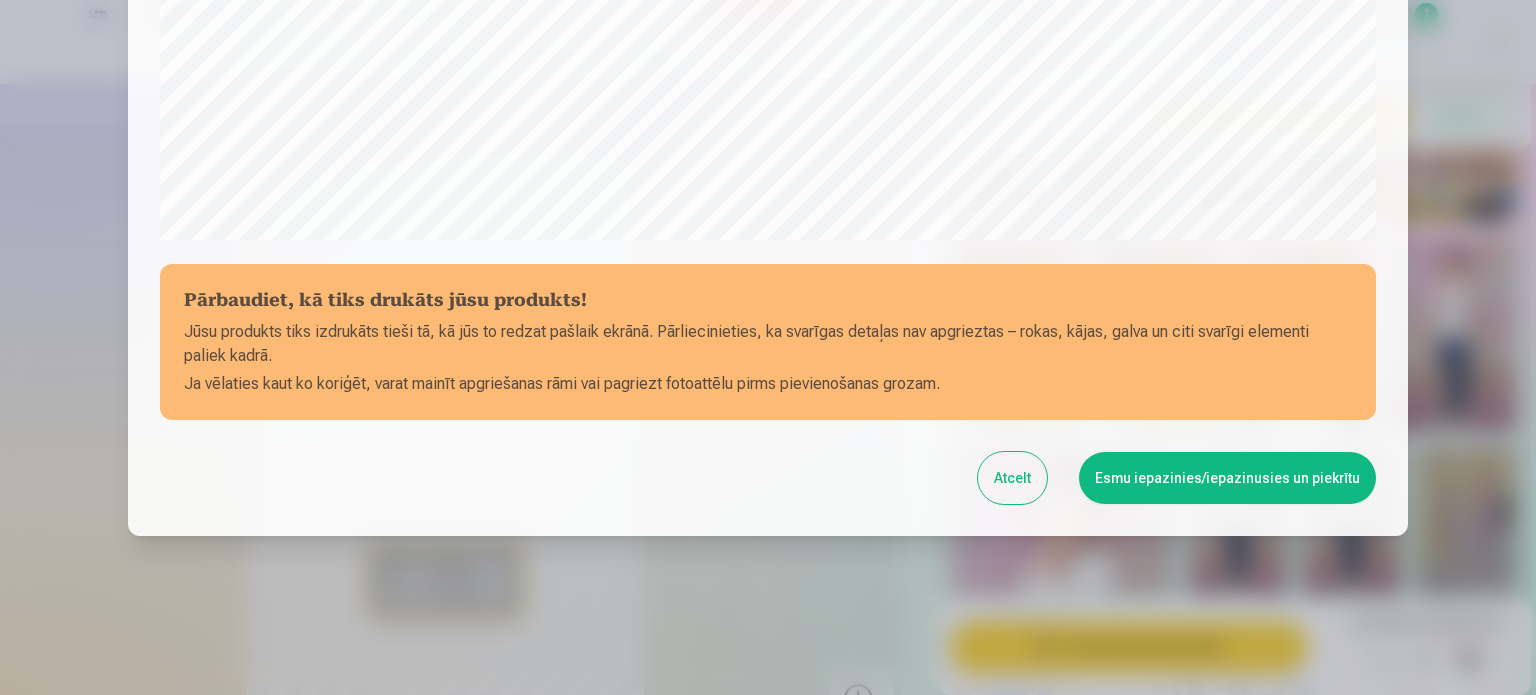 click on "Esmu iepazinies/iepazinusies un piekrītu" at bounding box center [1227, 478] 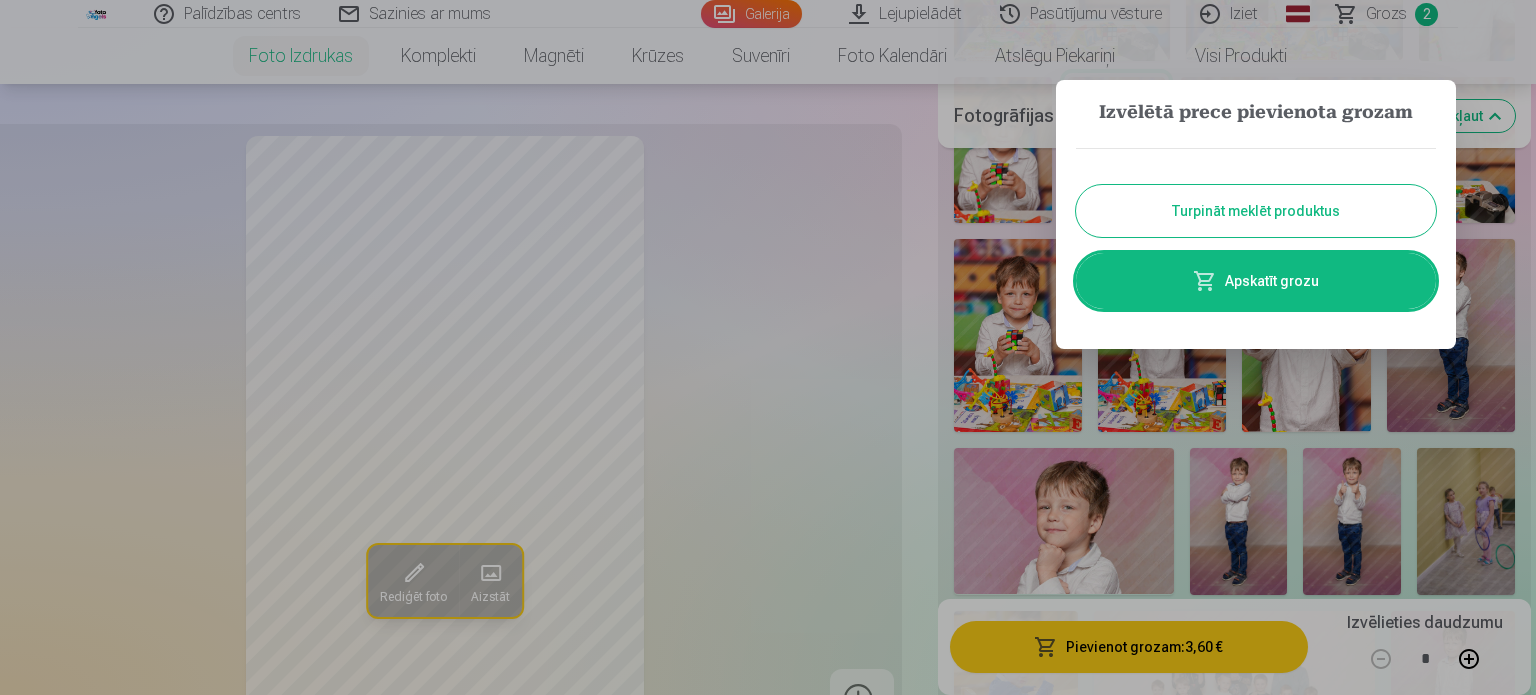 click on "Turpināt meklēt produktus" at bounding box center (1256, 211) 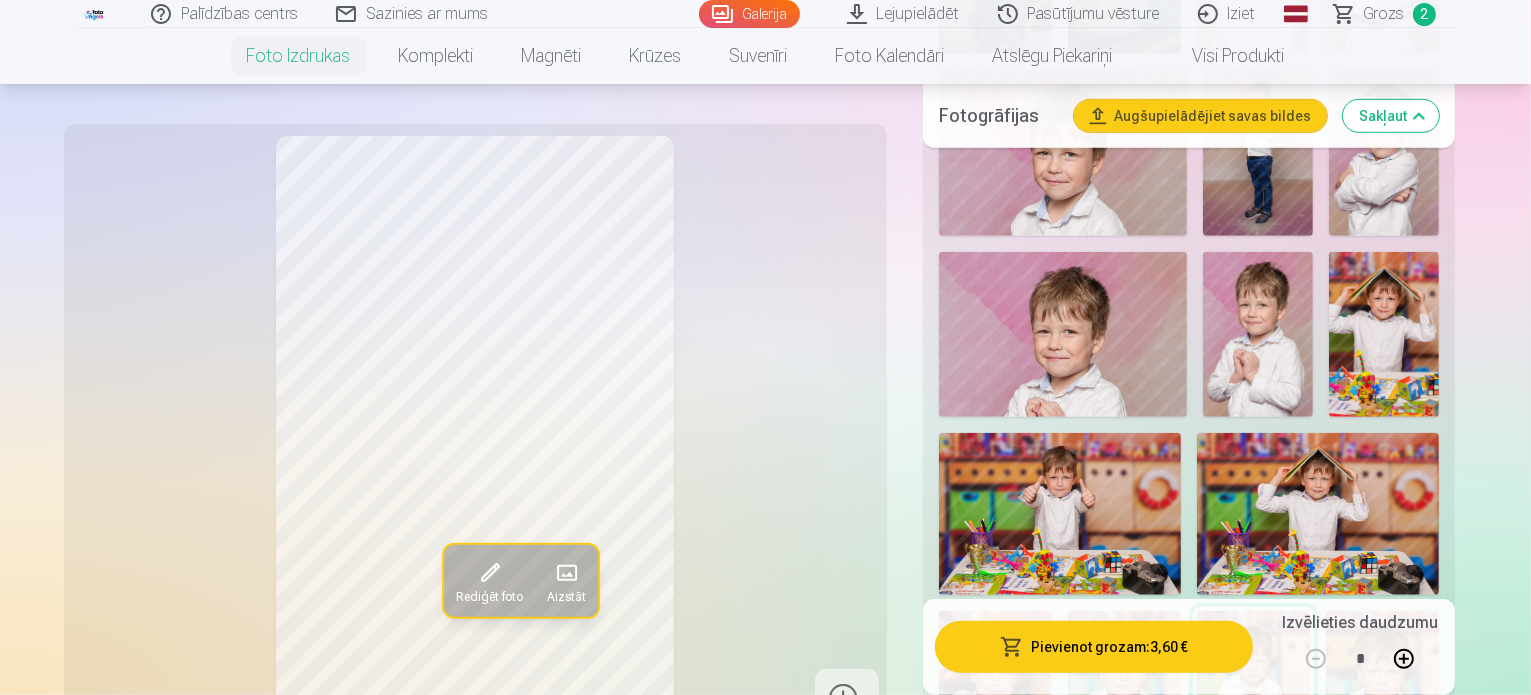 scroll, scrollTop: 1200, scrollLeft: 0, axis: vertical 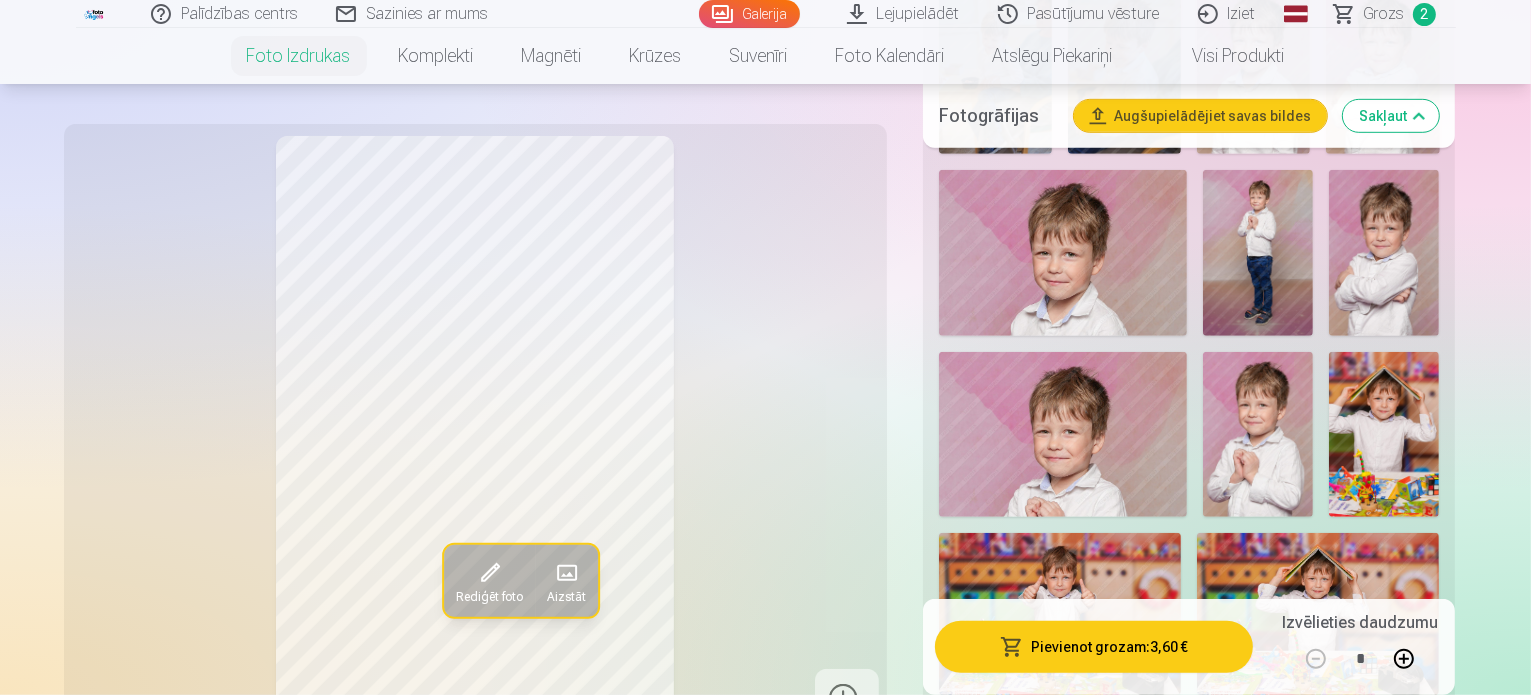 click on "Grozs" at bounding box center (1384, 14) 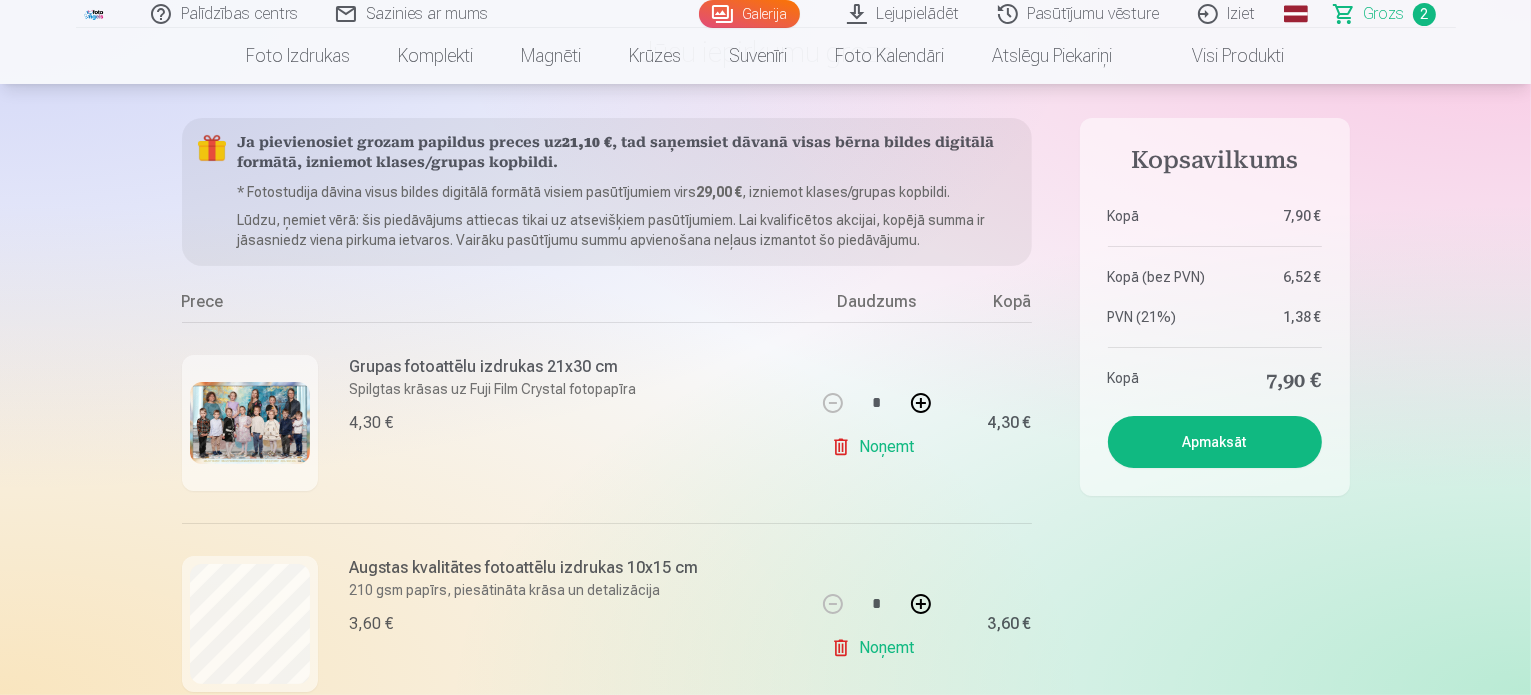 scroll, scrollTop: 300, scrollLeft: 0, axis: vertical 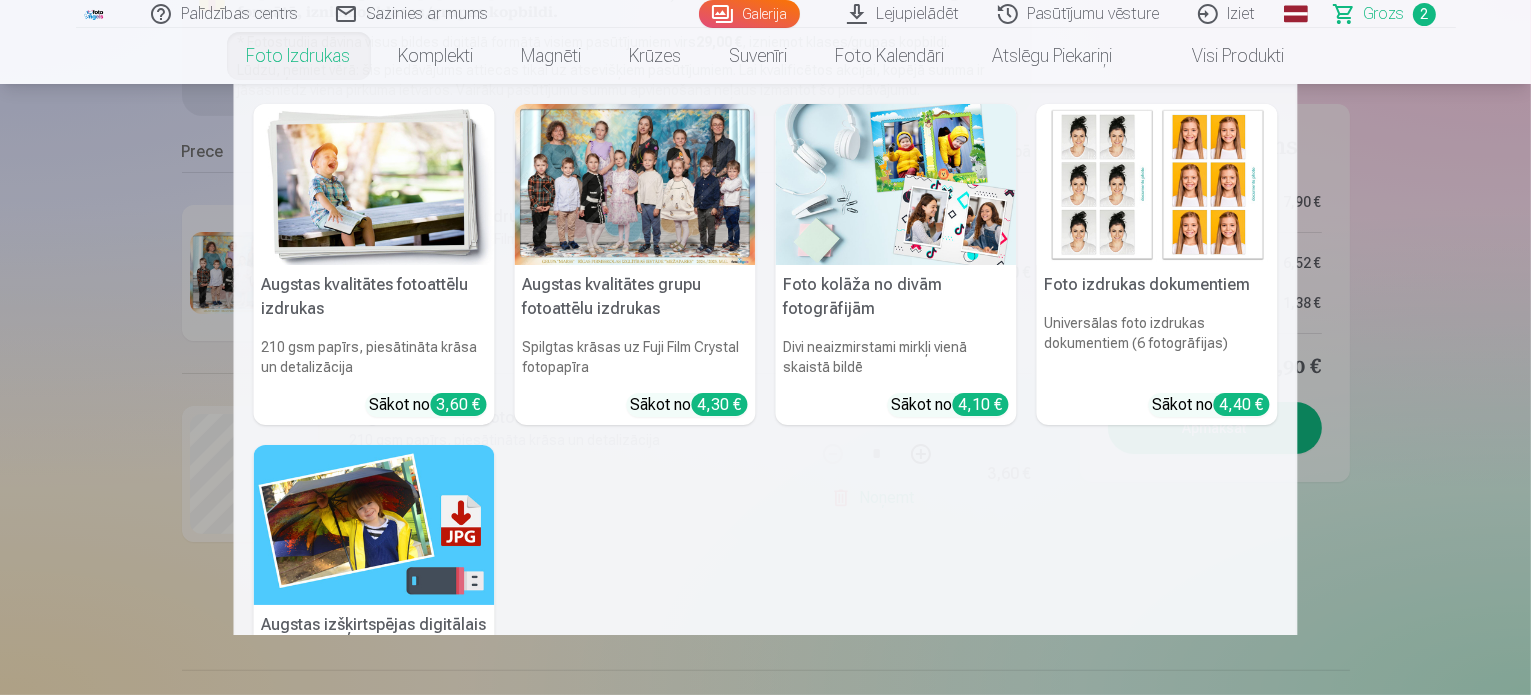 click on "Foto izdrukas" at bounding box center (299, 56) 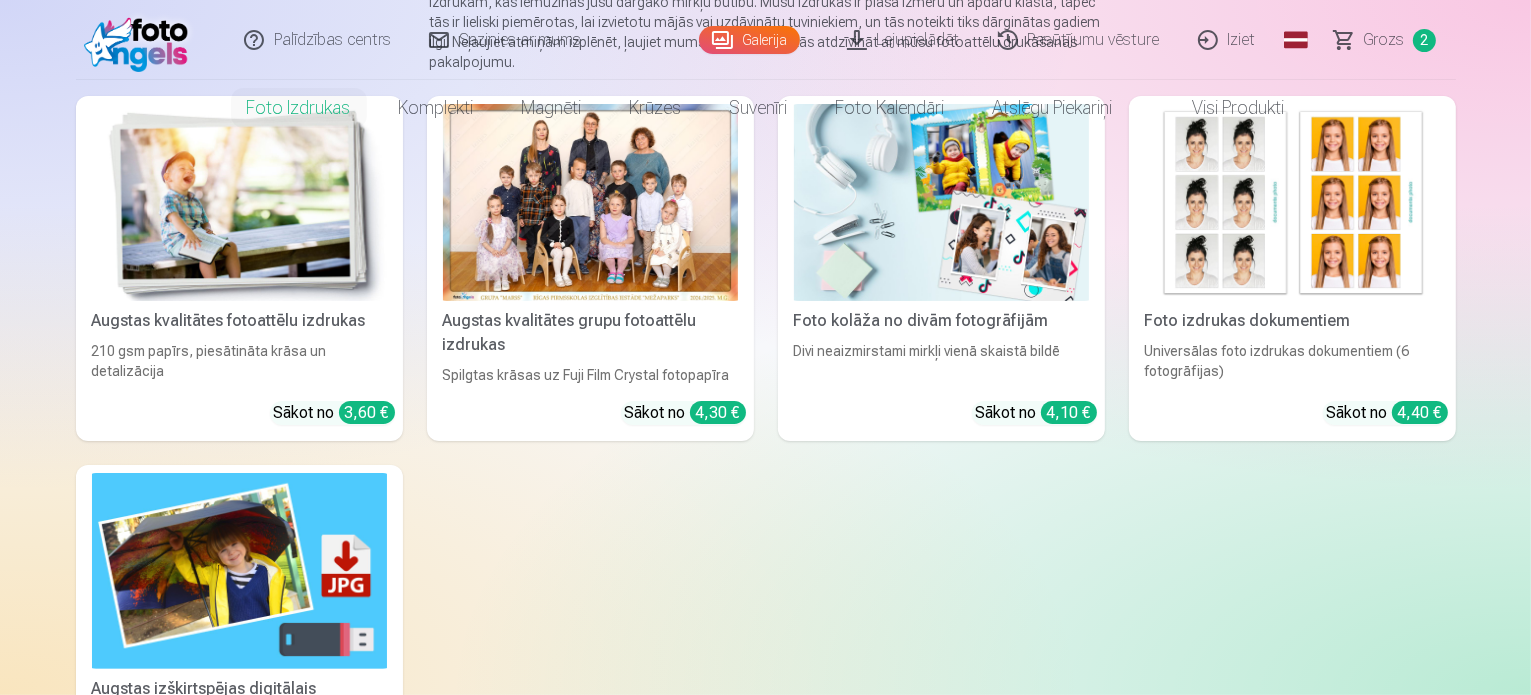 scroll, scrollTop: 0, scrollLeft: 0, axis: both 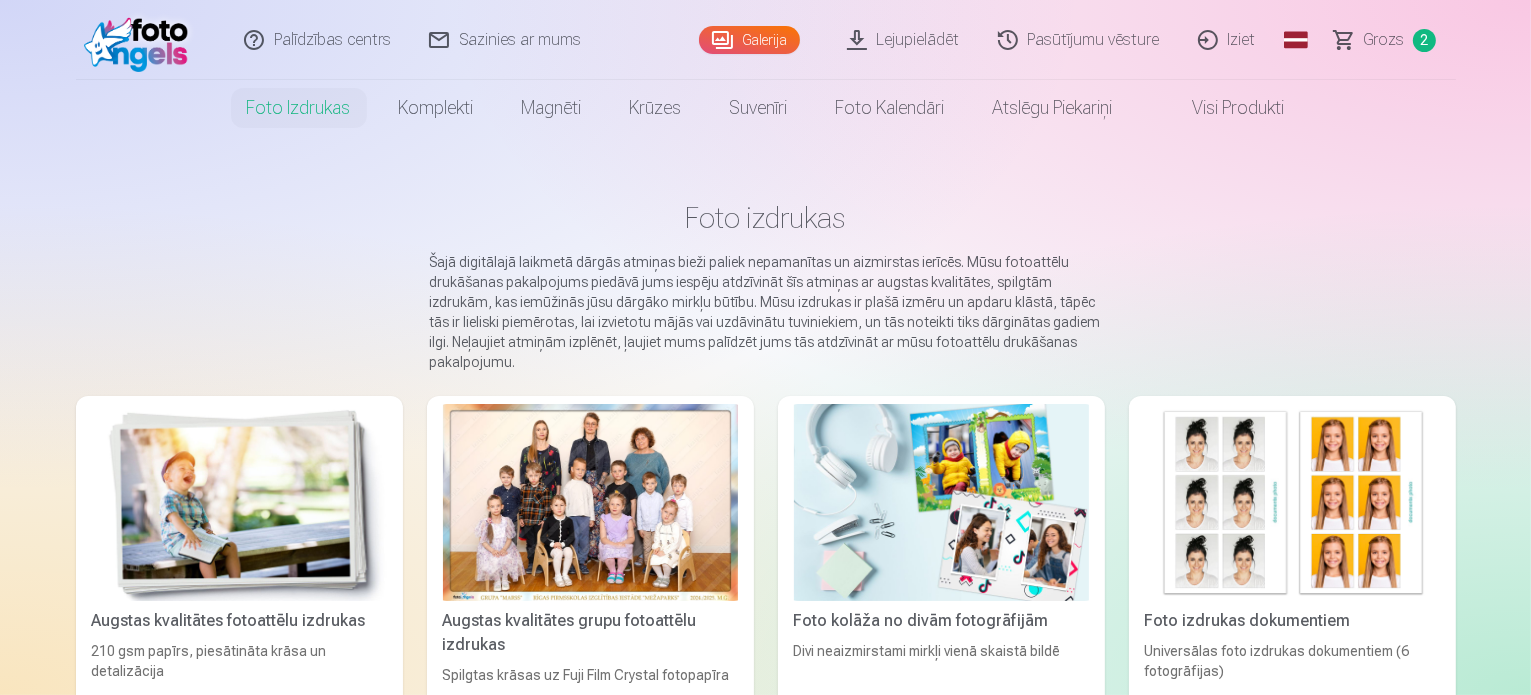 click on "Galerija" at bounding box center (749, 40) 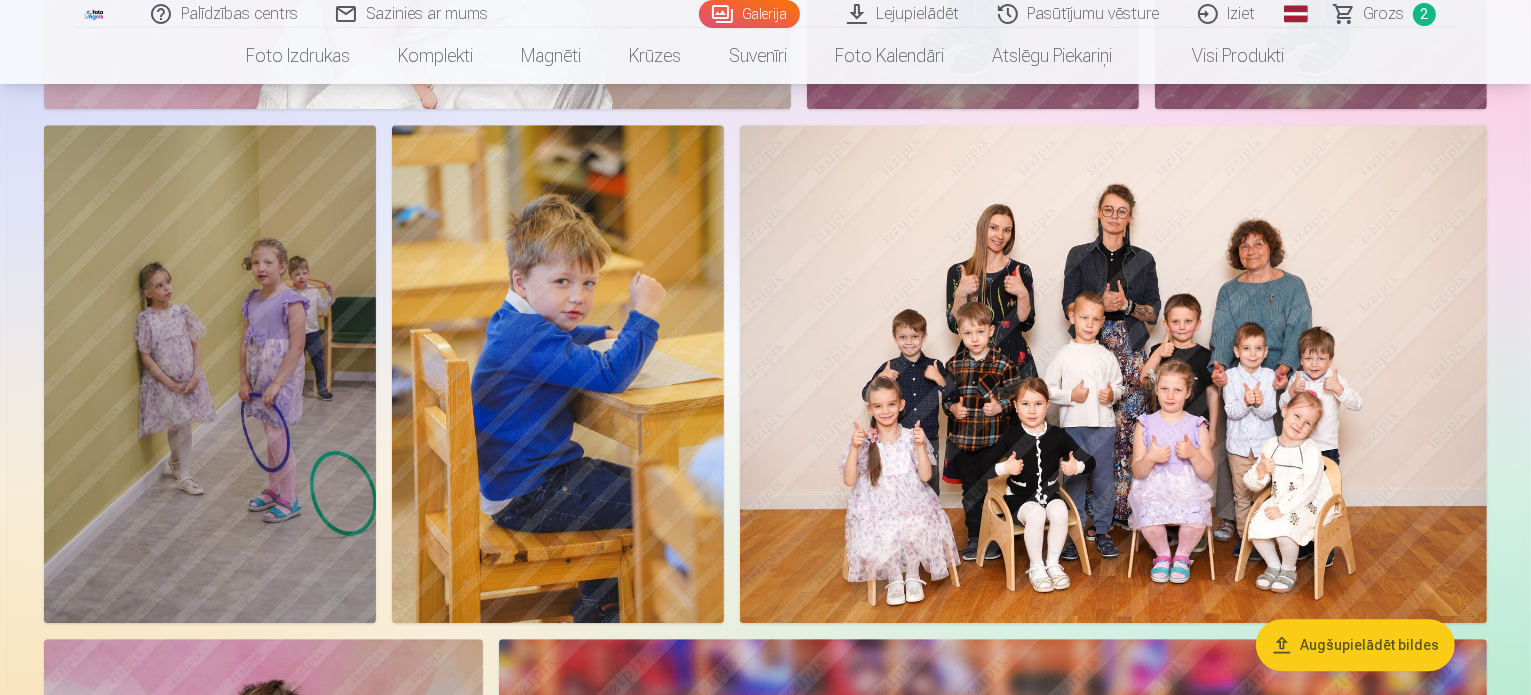 scroll, scrollTop: 5600, scrollLeft: 0, axis: vertical 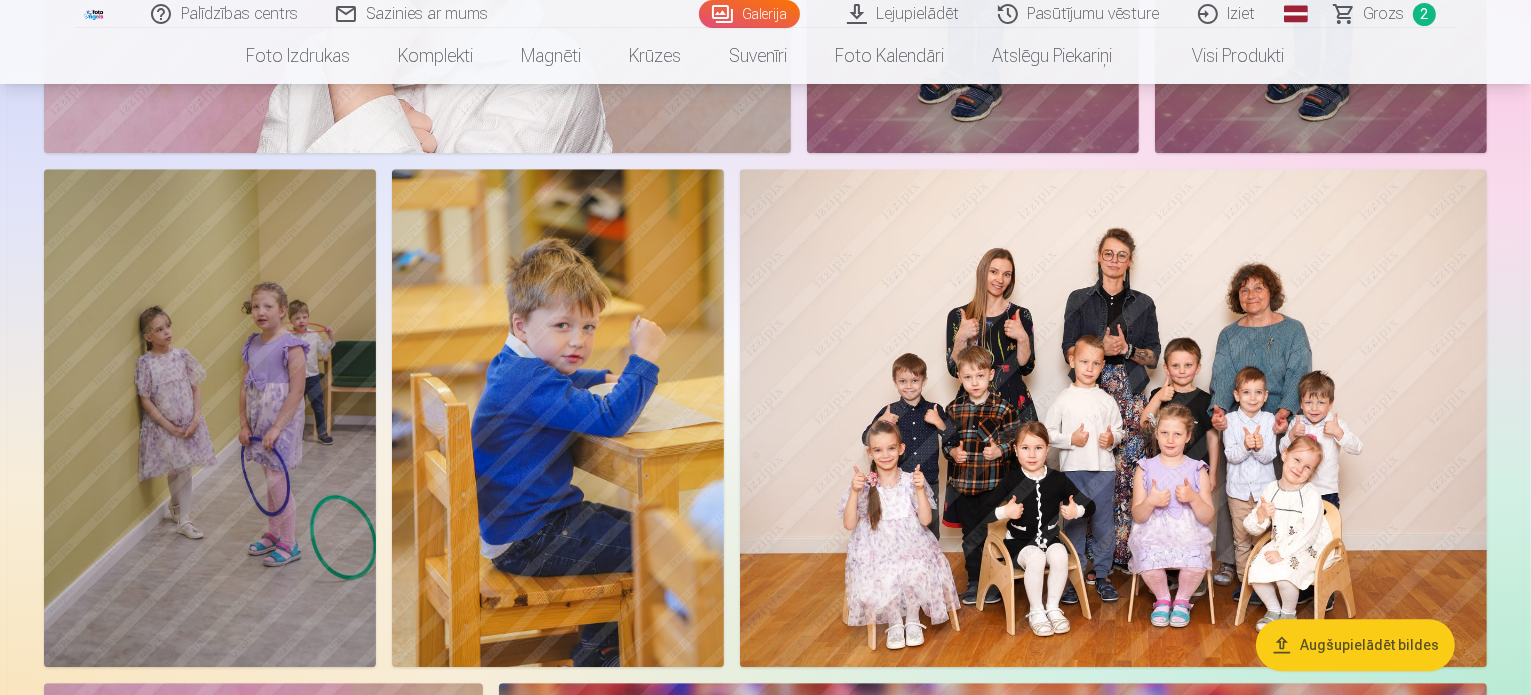click at bounding box center [765, -2410] 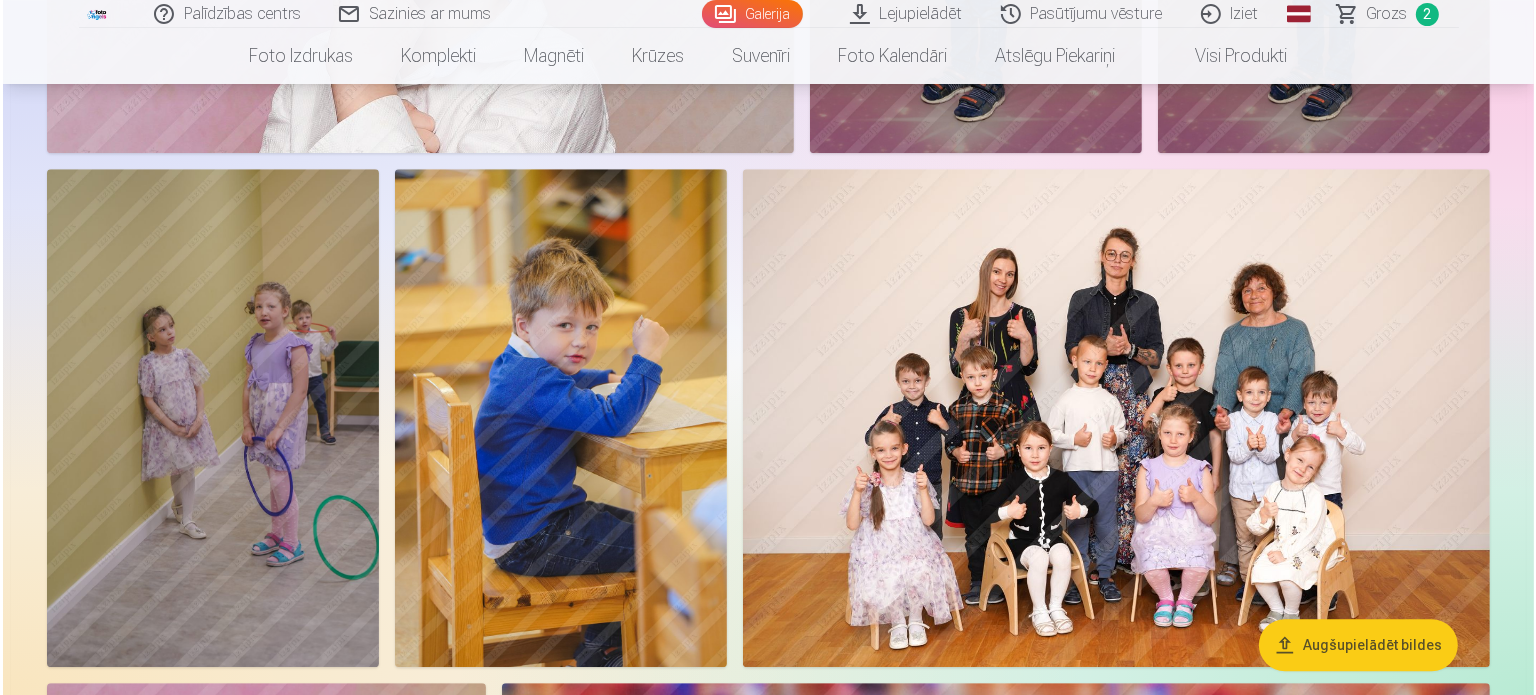 scroll, scrollTop: 5716, scrollLeft: 0, axis: vertical 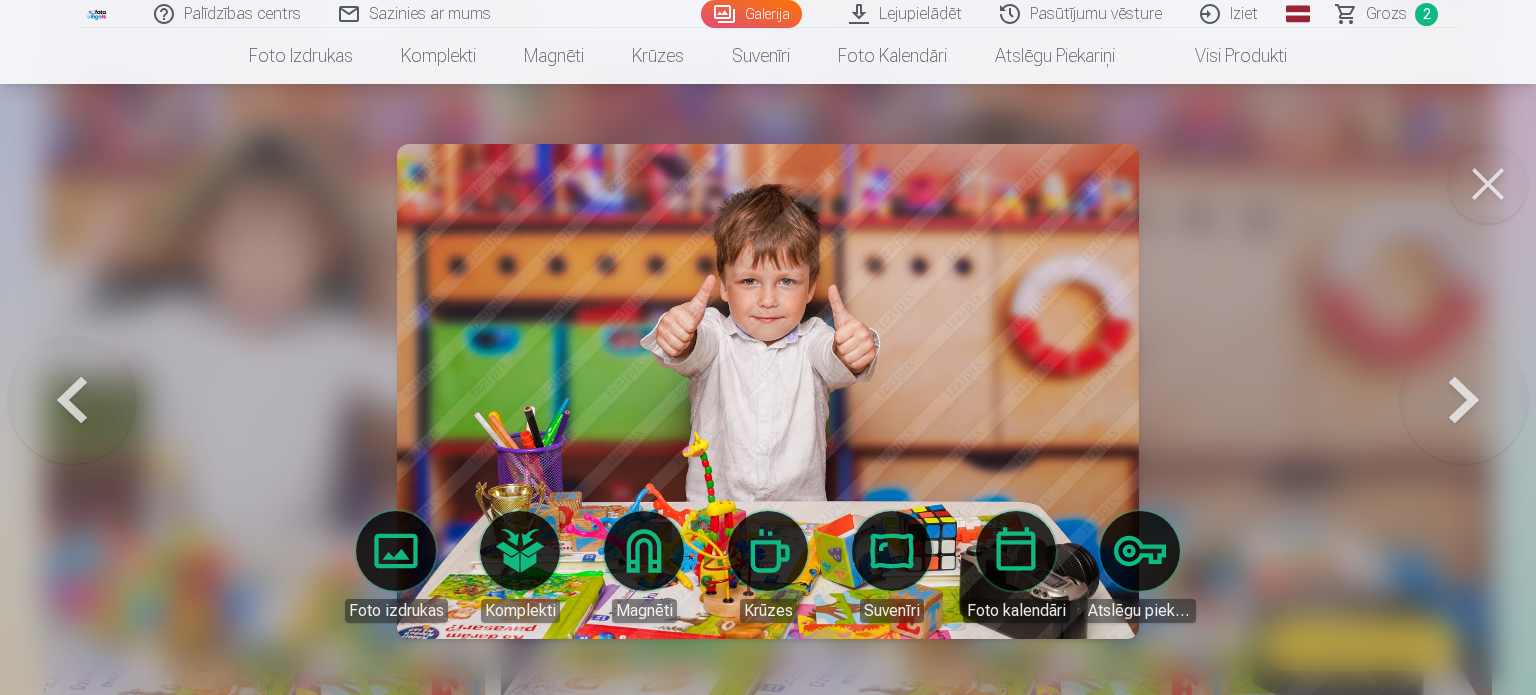 click at bounding box center (1488, 184) 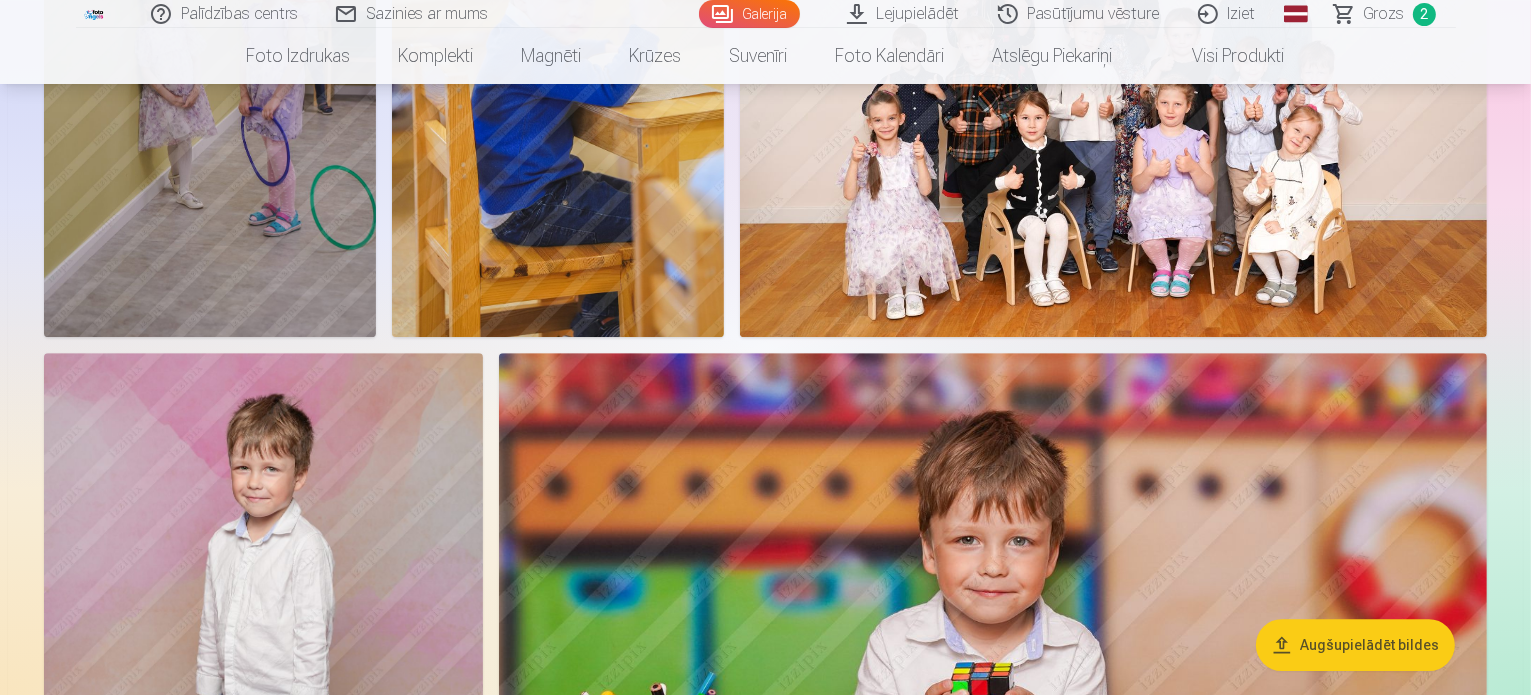scroll, scrollTop: 5900, scrollLeft: 0, axis: vertical 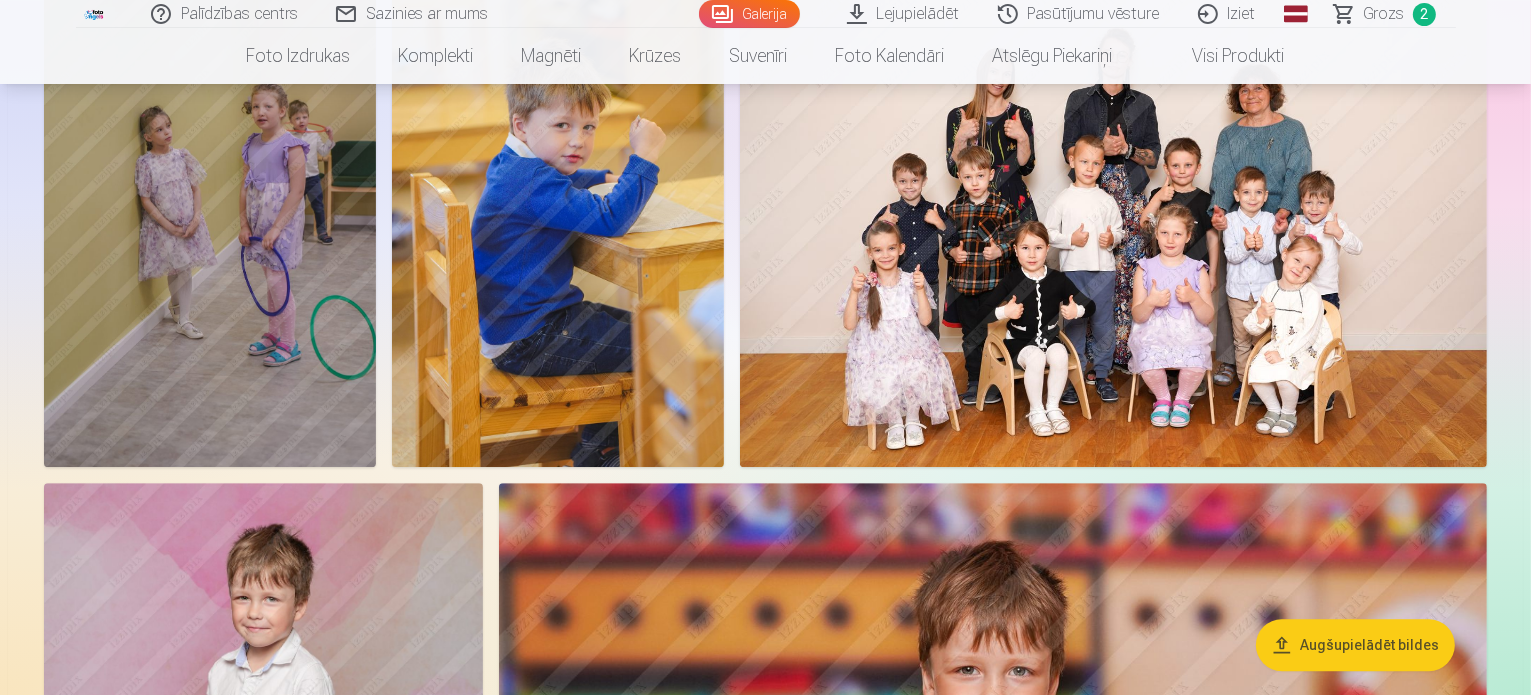 click on "Lejupielādēt" at bounding box center (904, 14) 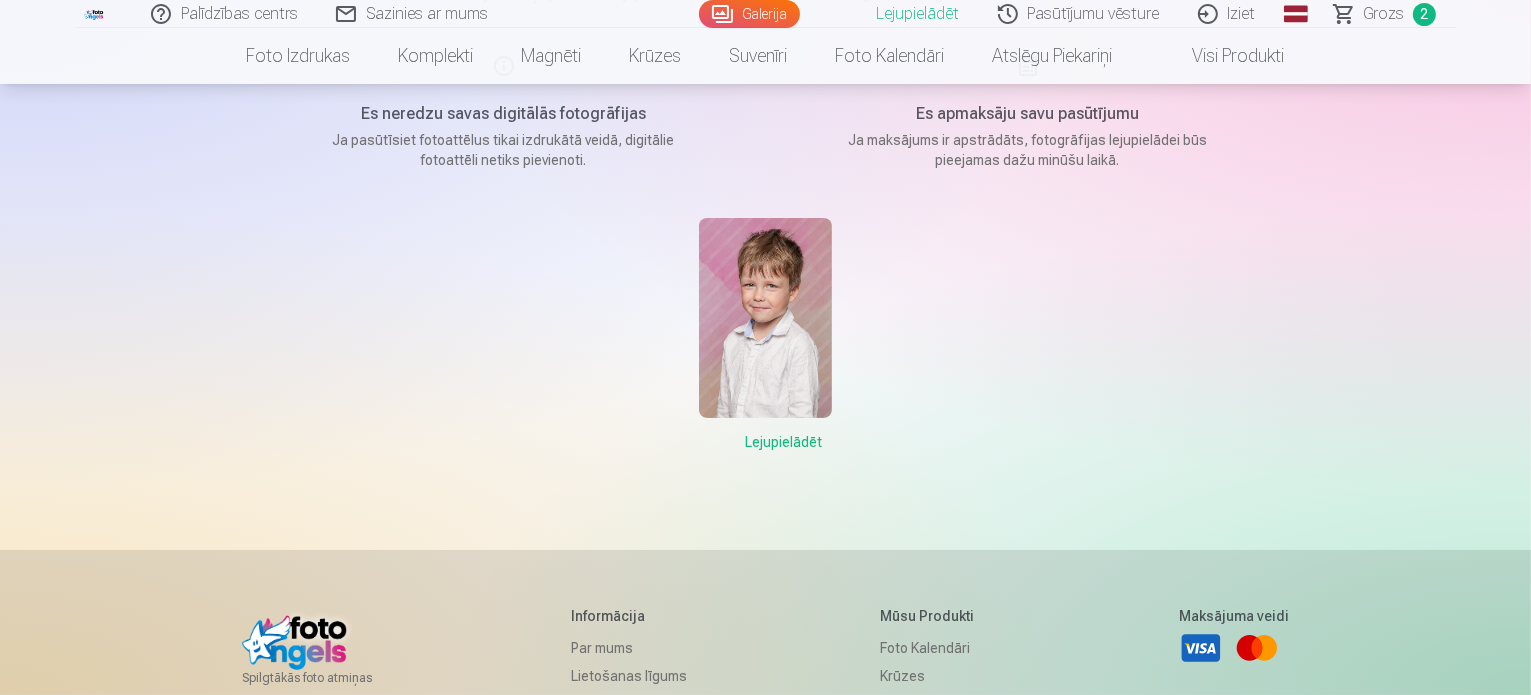 scroll, scrollTop: 300, scrollLeft: 0, axis: vertical 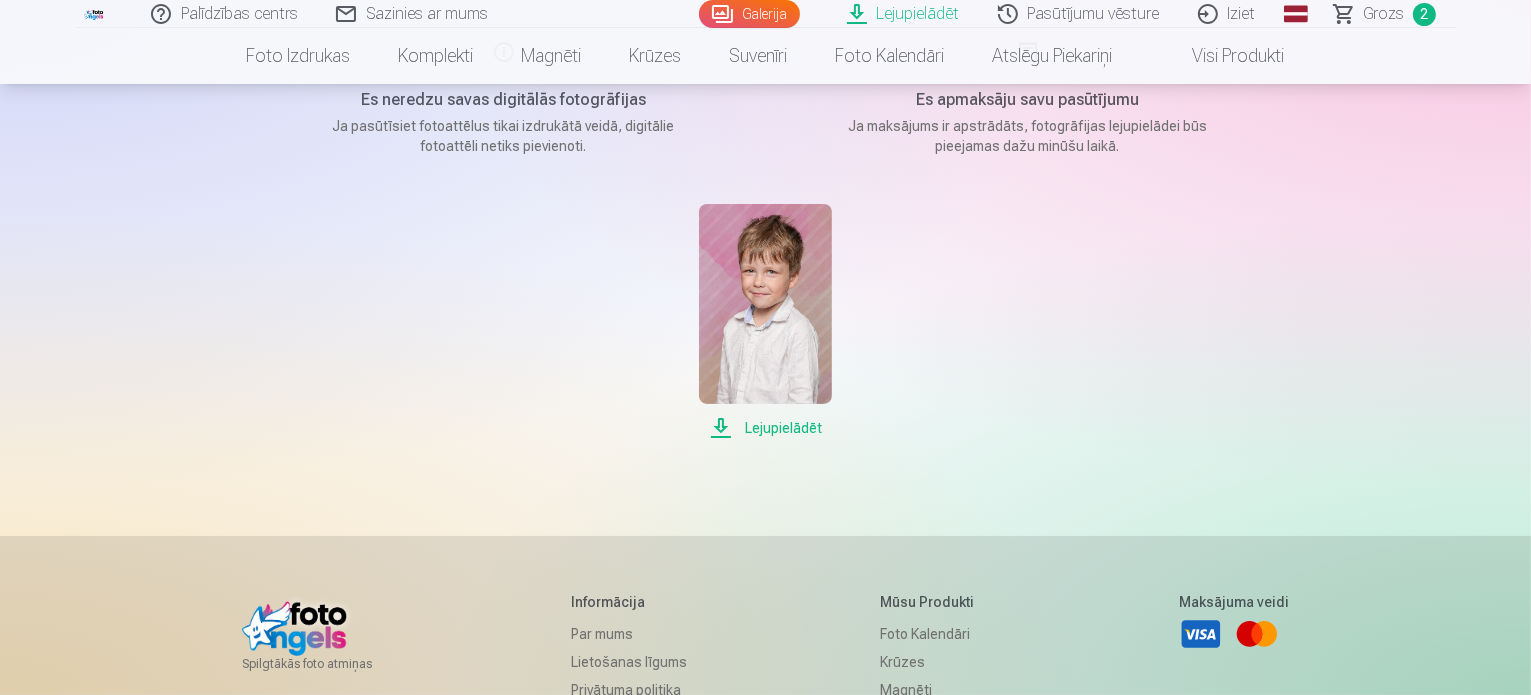 click on "Lejupielādēt" at bounding box center (765, 428) 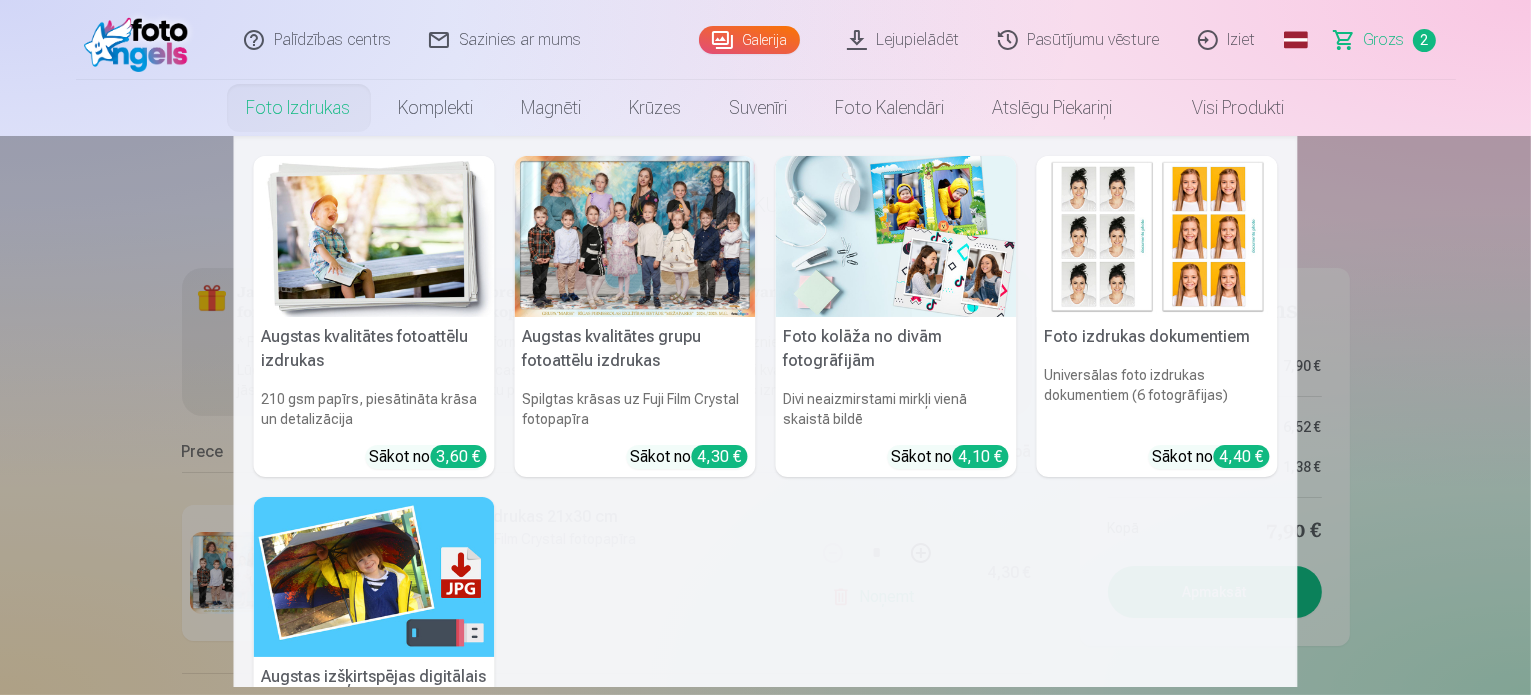 click on "Foto izdrukas" at bounding box center (299, 108) 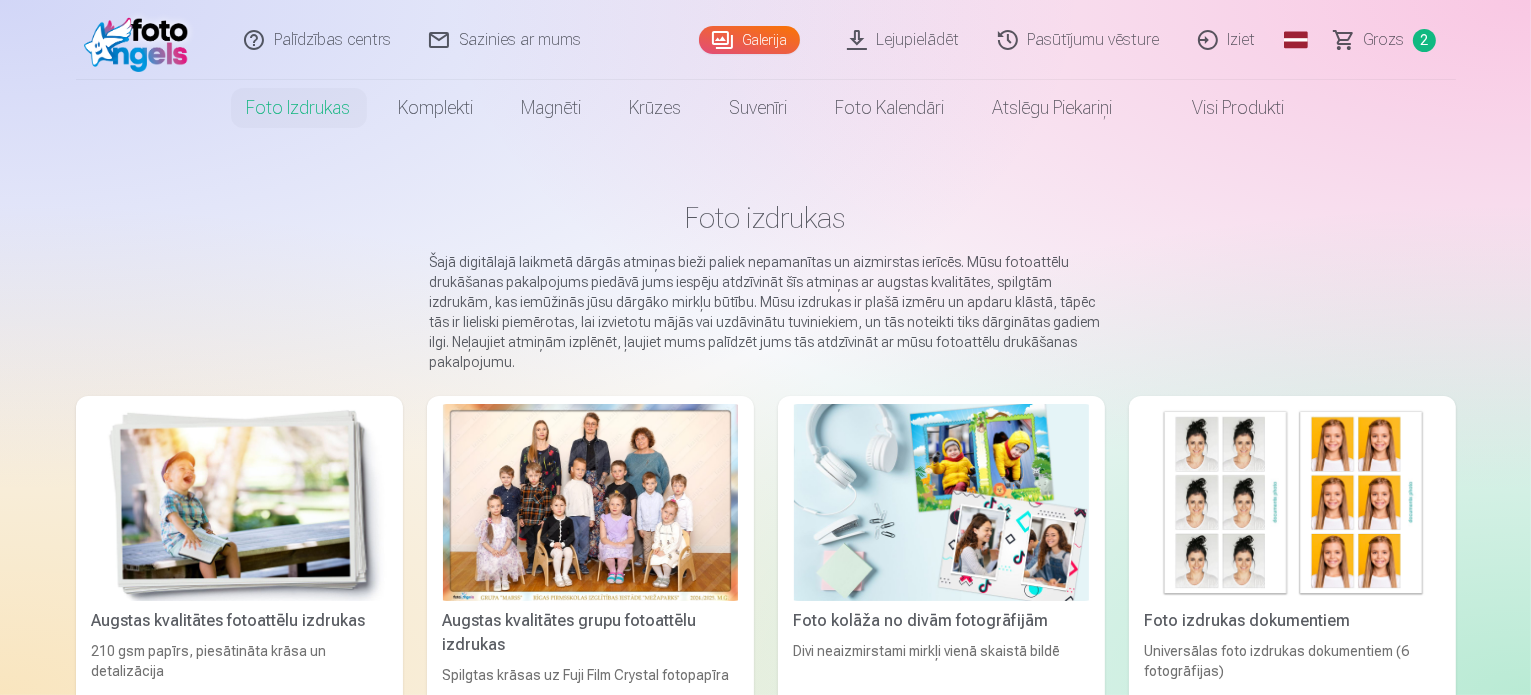 click at bounding box center (239, 502) 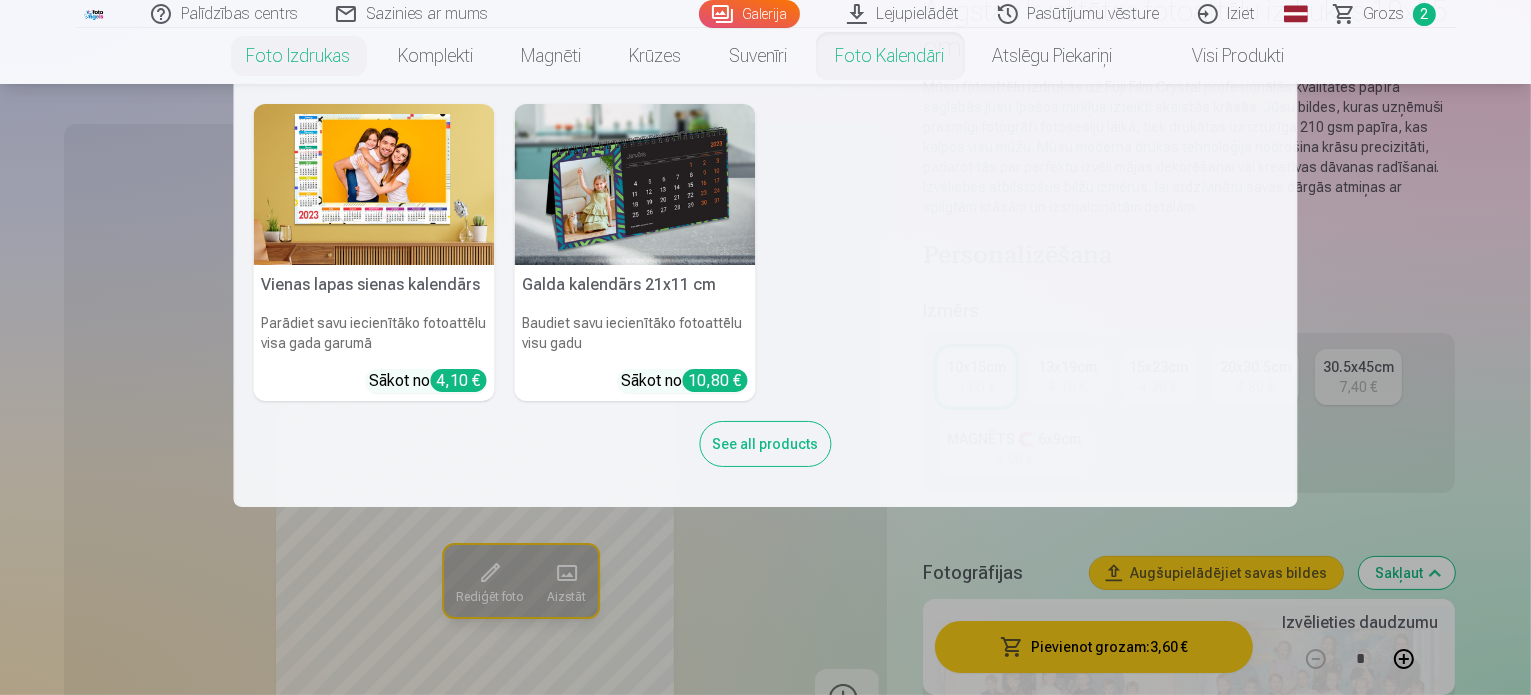 scroll, scrollTop: 0, scrollLeft: 0, axis: both 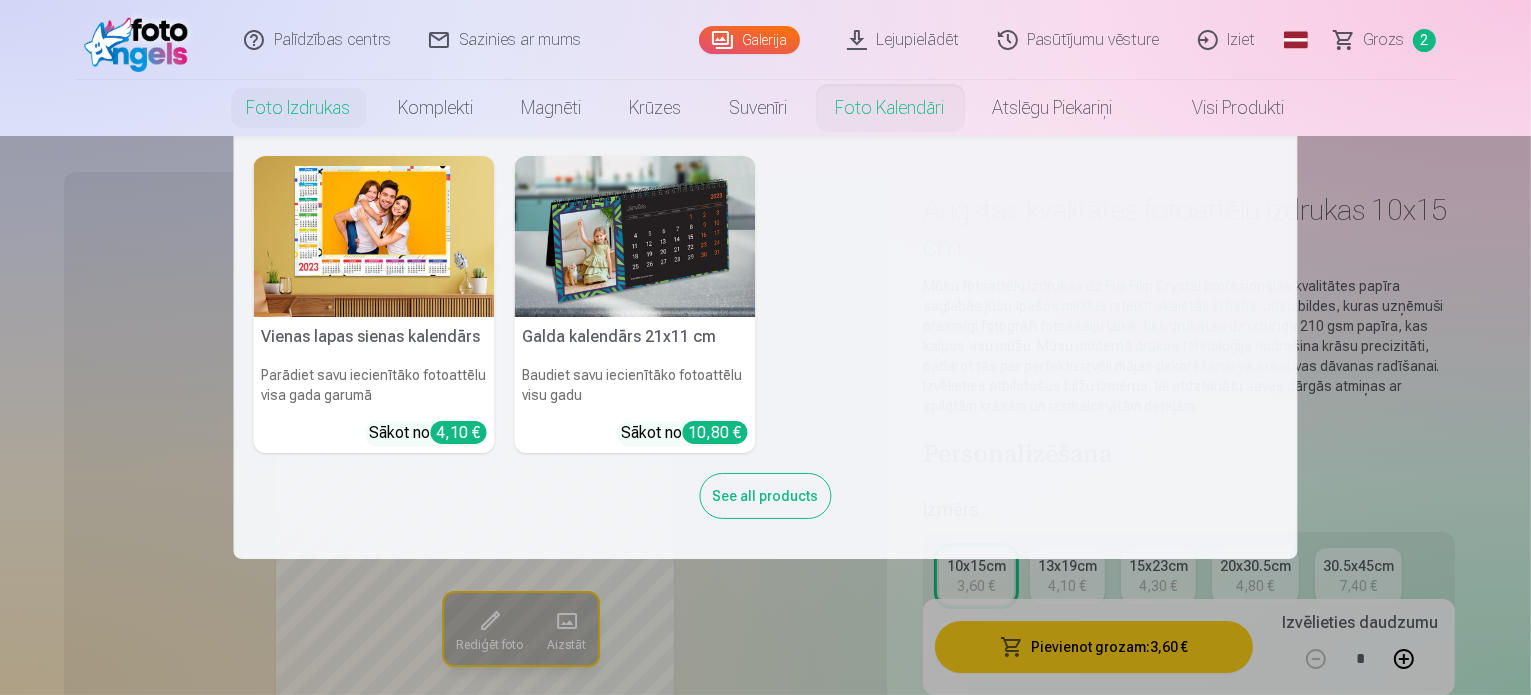 click on "Vienas lapas sienas kalendārs Parādiet savu iecienītāko fotoattēlu visa gada garumā Sākot no  4,10 € Galda kalendārs 21x11 cm Baudiet savu iecienītāko fotoattēlu visu gadu Sākot no  10,80 € See all products" at bounding box center (765, 347) 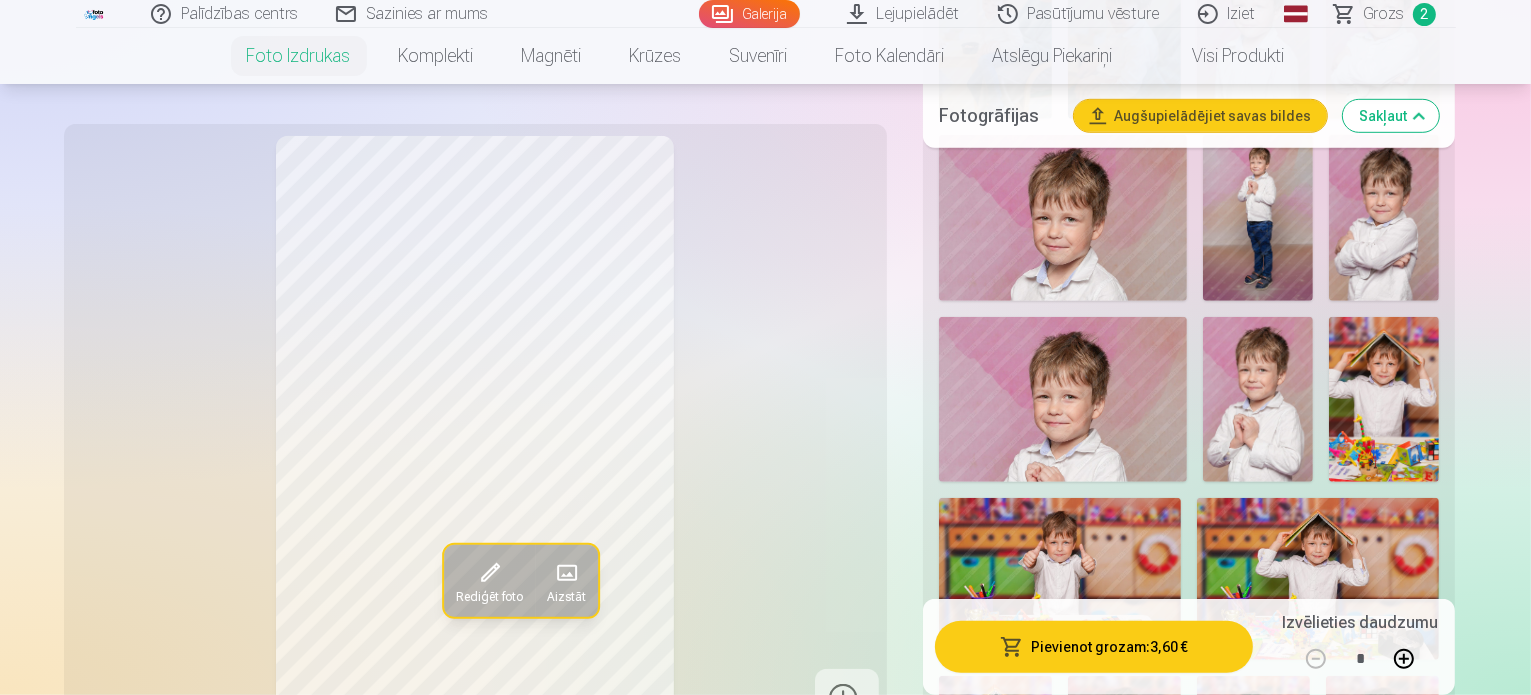 scroll, scrollTop: 1200, scrollLeft: 0, axis: vertical 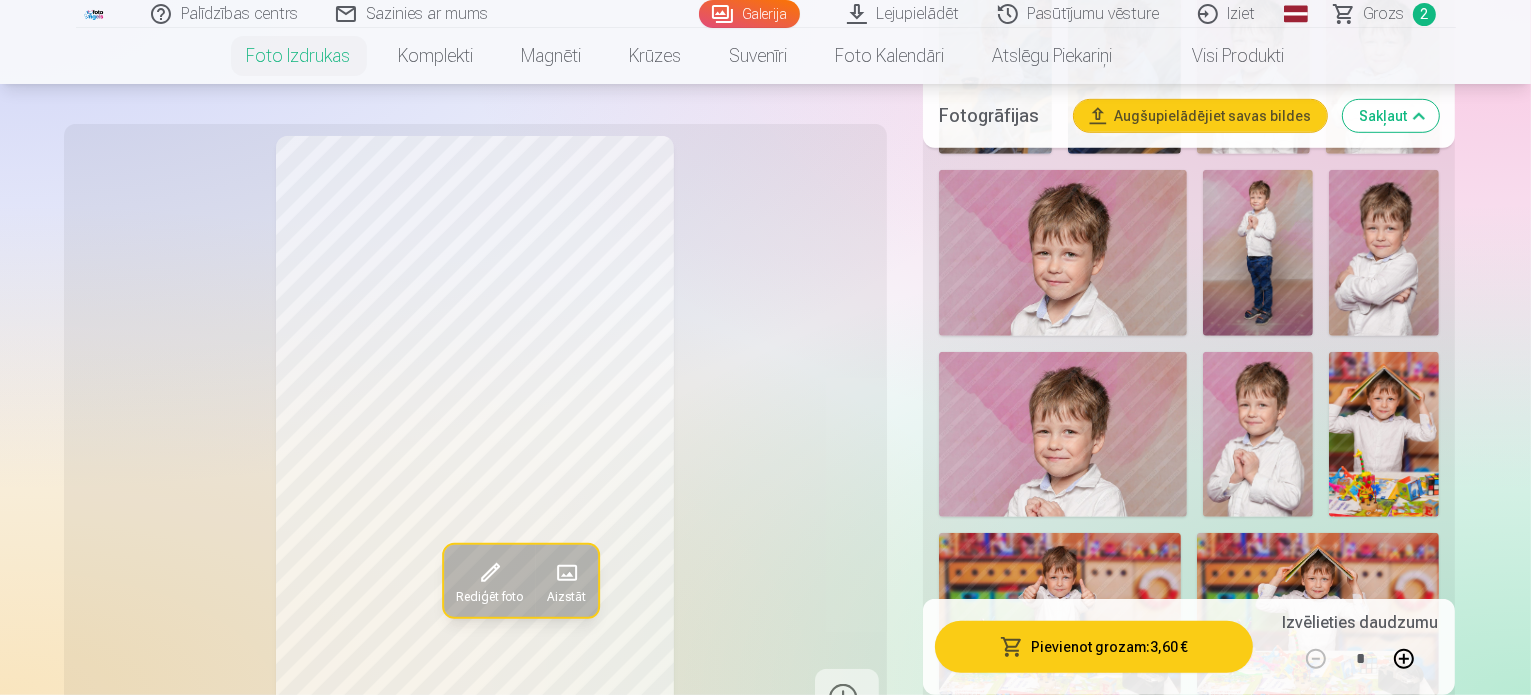 click at bounding box center (1060, 614) 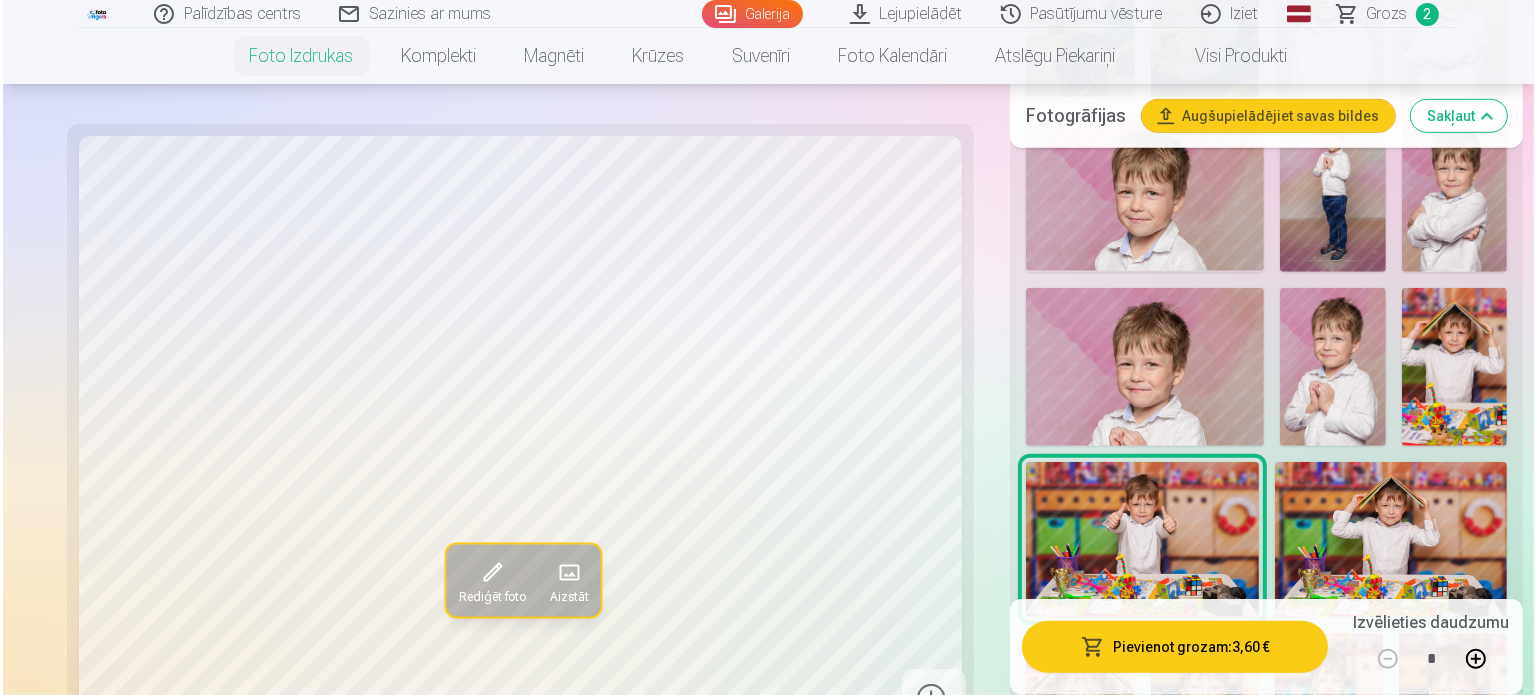 scroll, scrollTop: 1300, scrollLeft: 0, axis: vertical 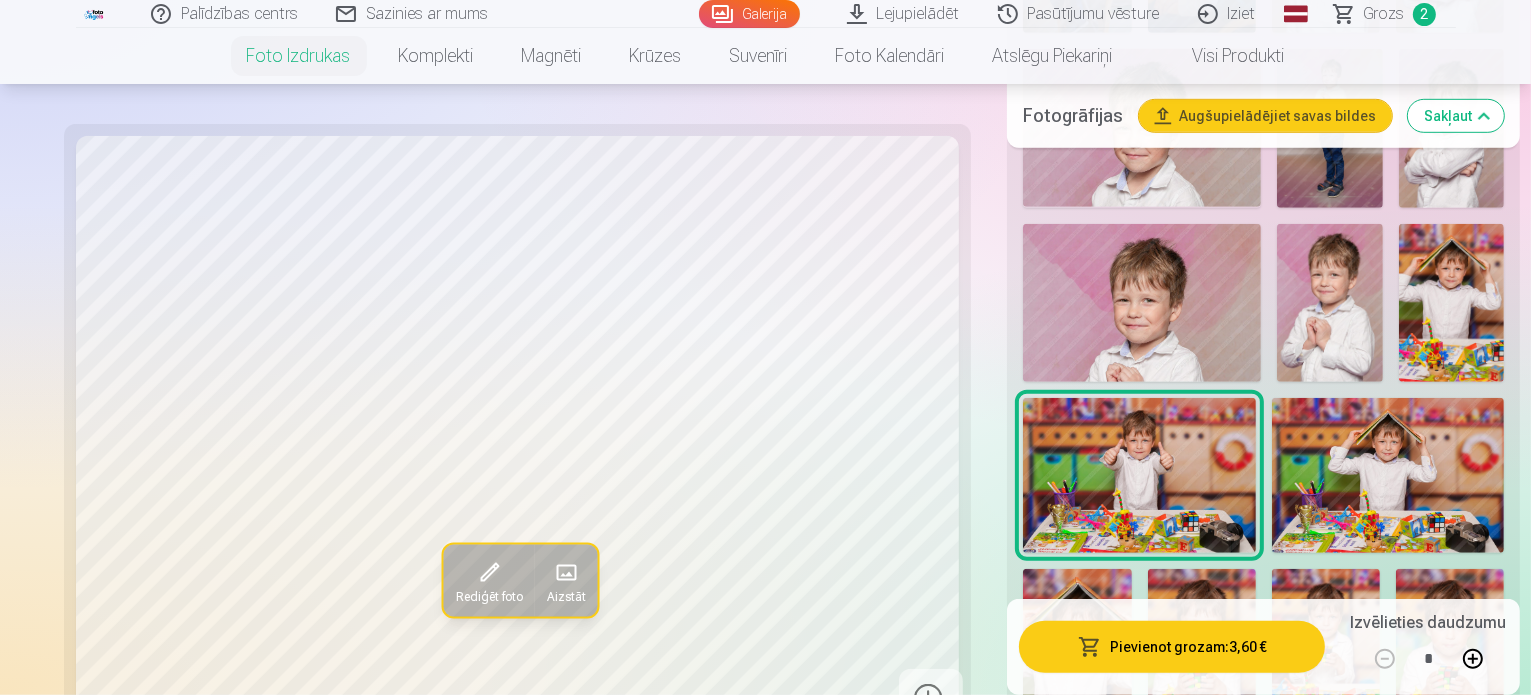 click on "Pievienot grozam :  3,60 €" at bounding box center (1172, 647) 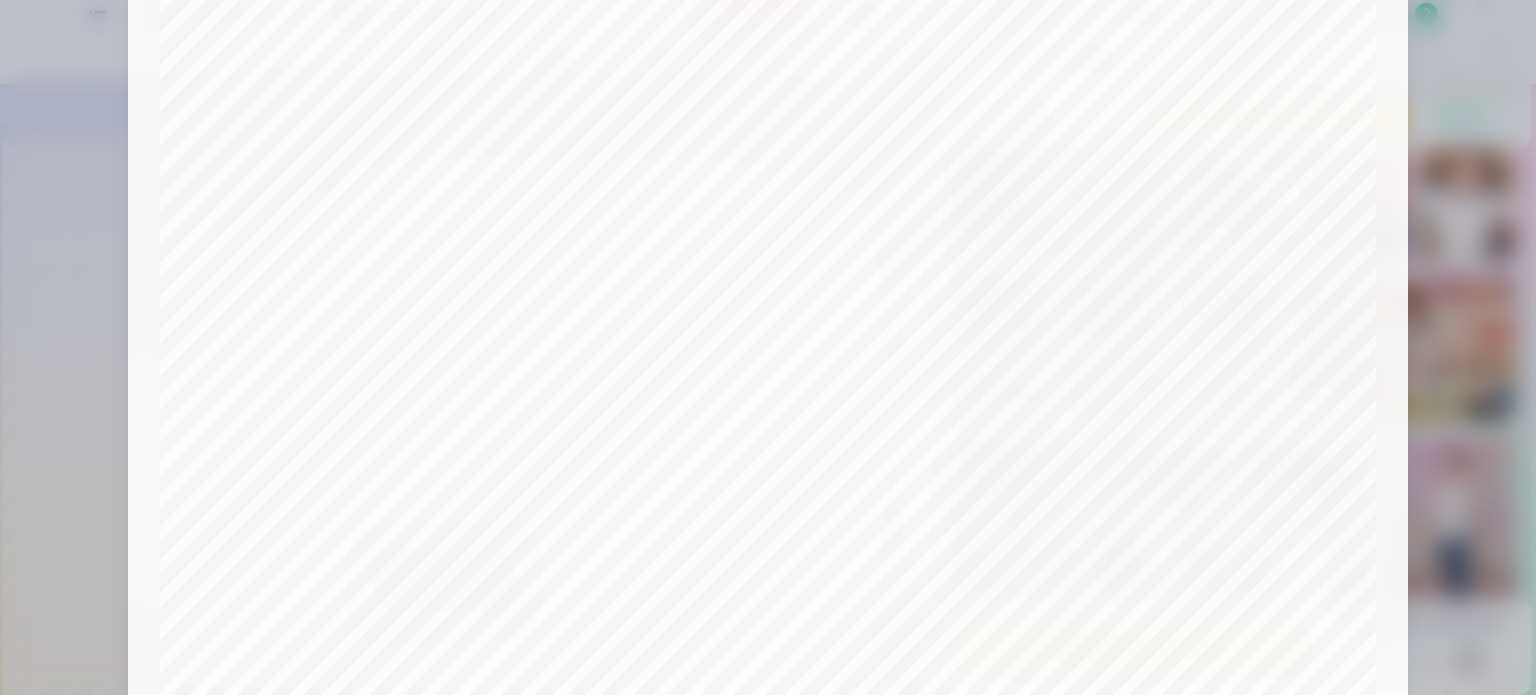 scroll, scrollTop: 0, scrollLeft: 0, axis: both 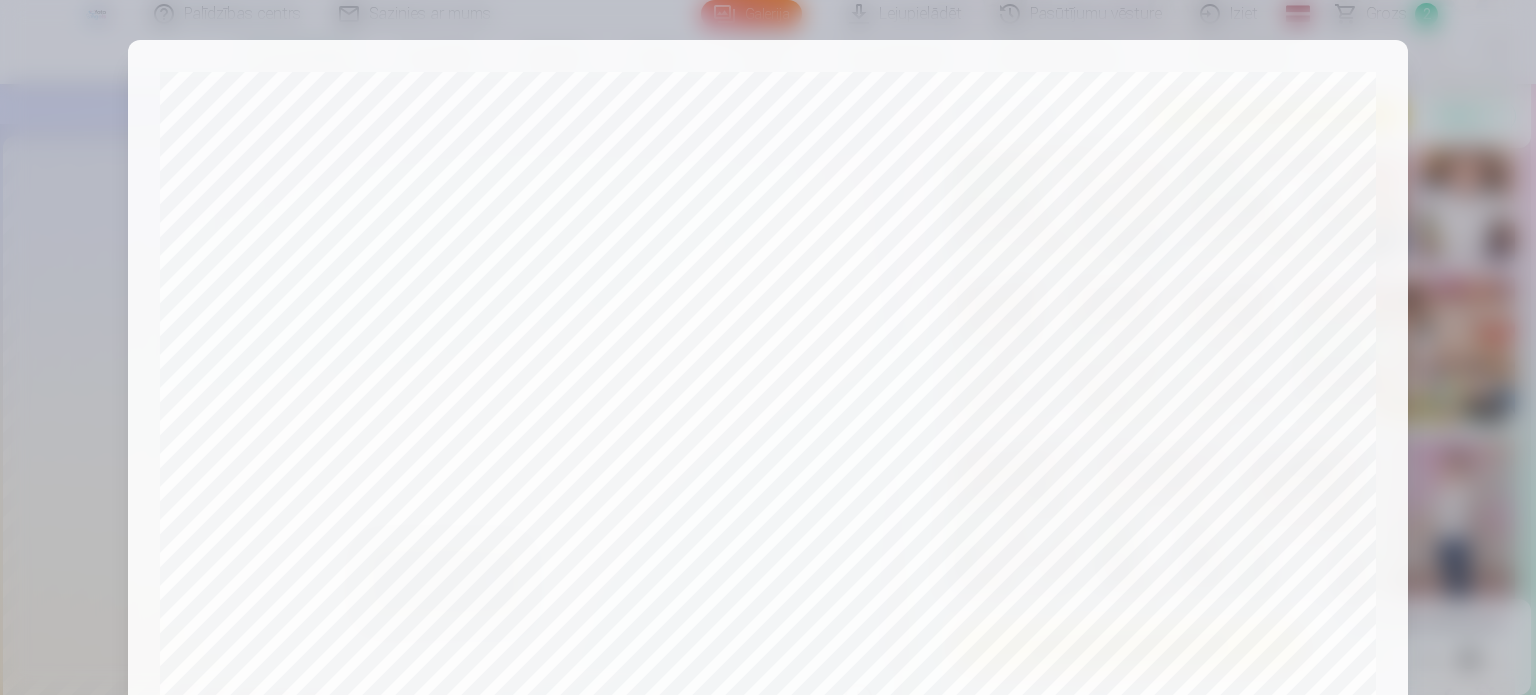 click at bounding box center [768, 347] 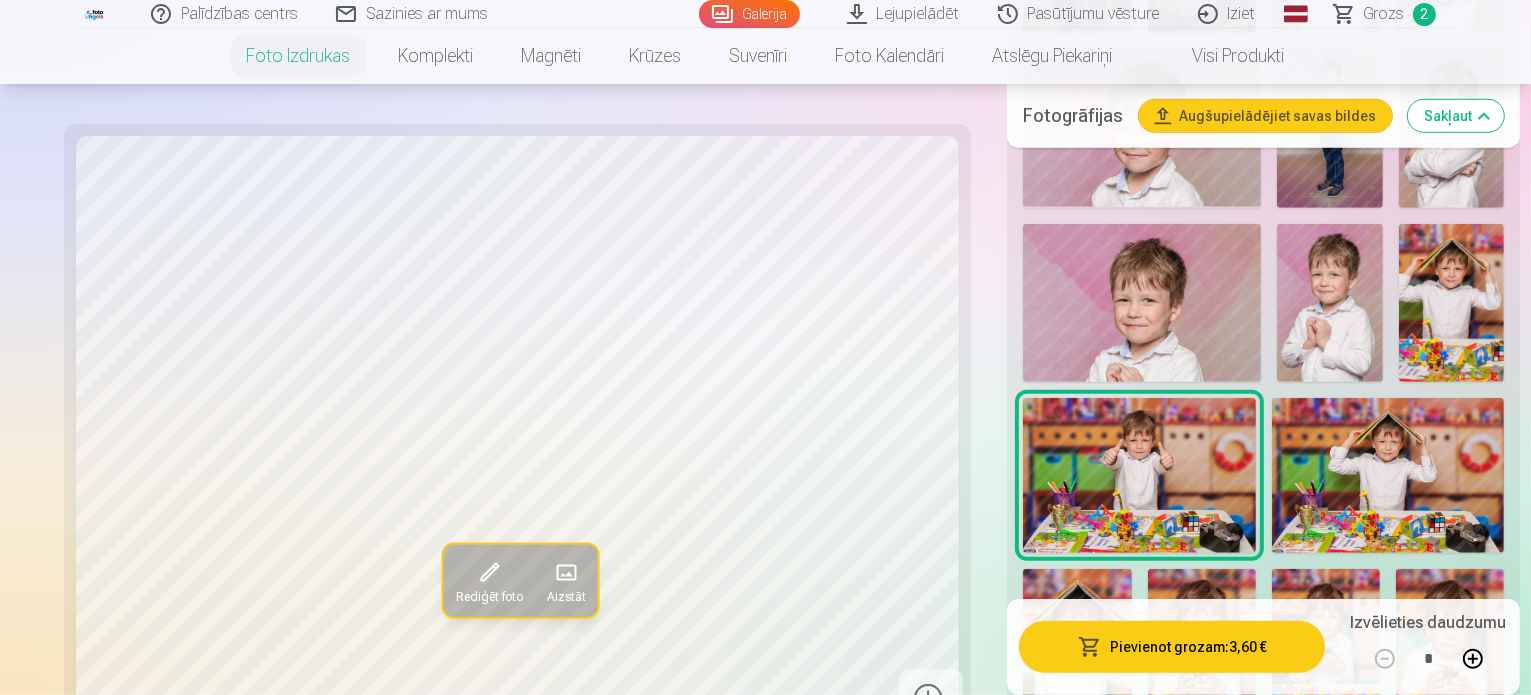click on "Rediģēt foto" at bounding box center [488, 597] 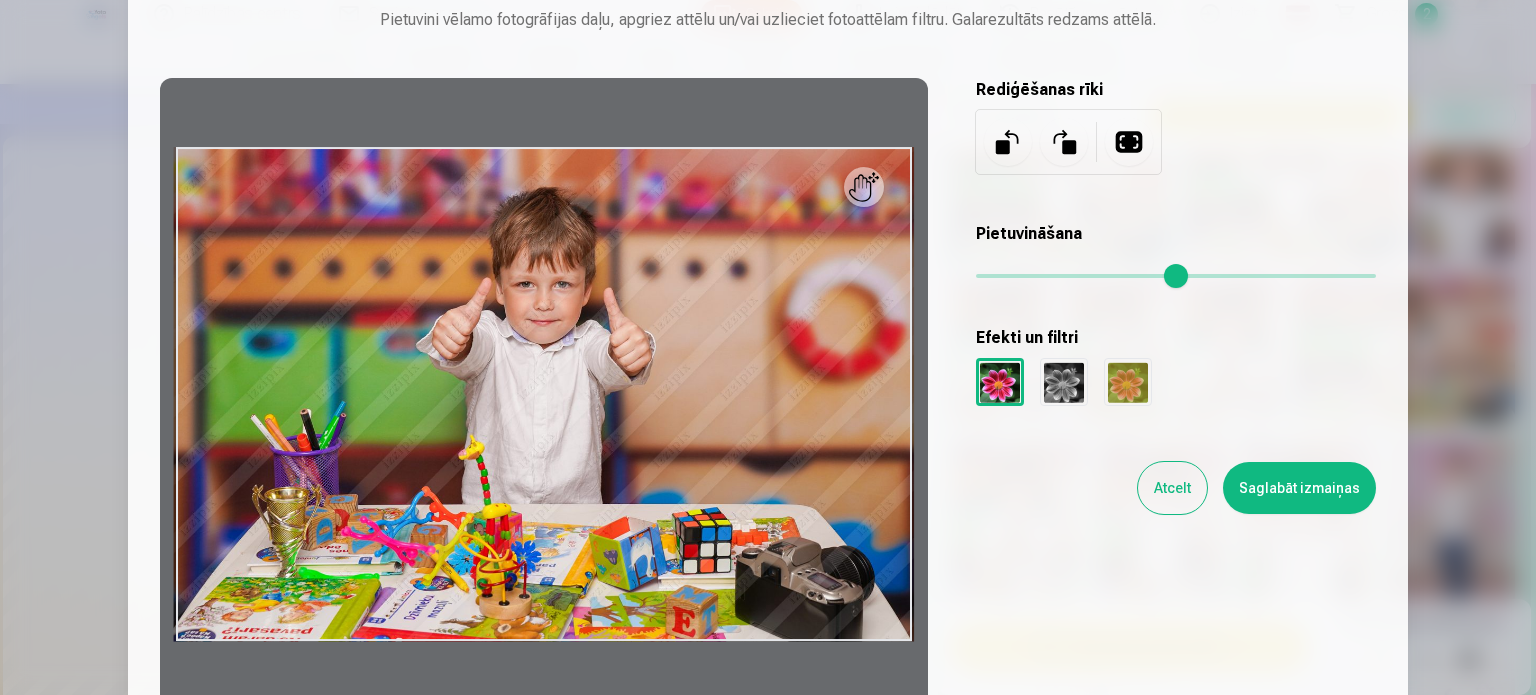 scroll, scrollTop: 100, scrollLeft: 0, axis: vertical 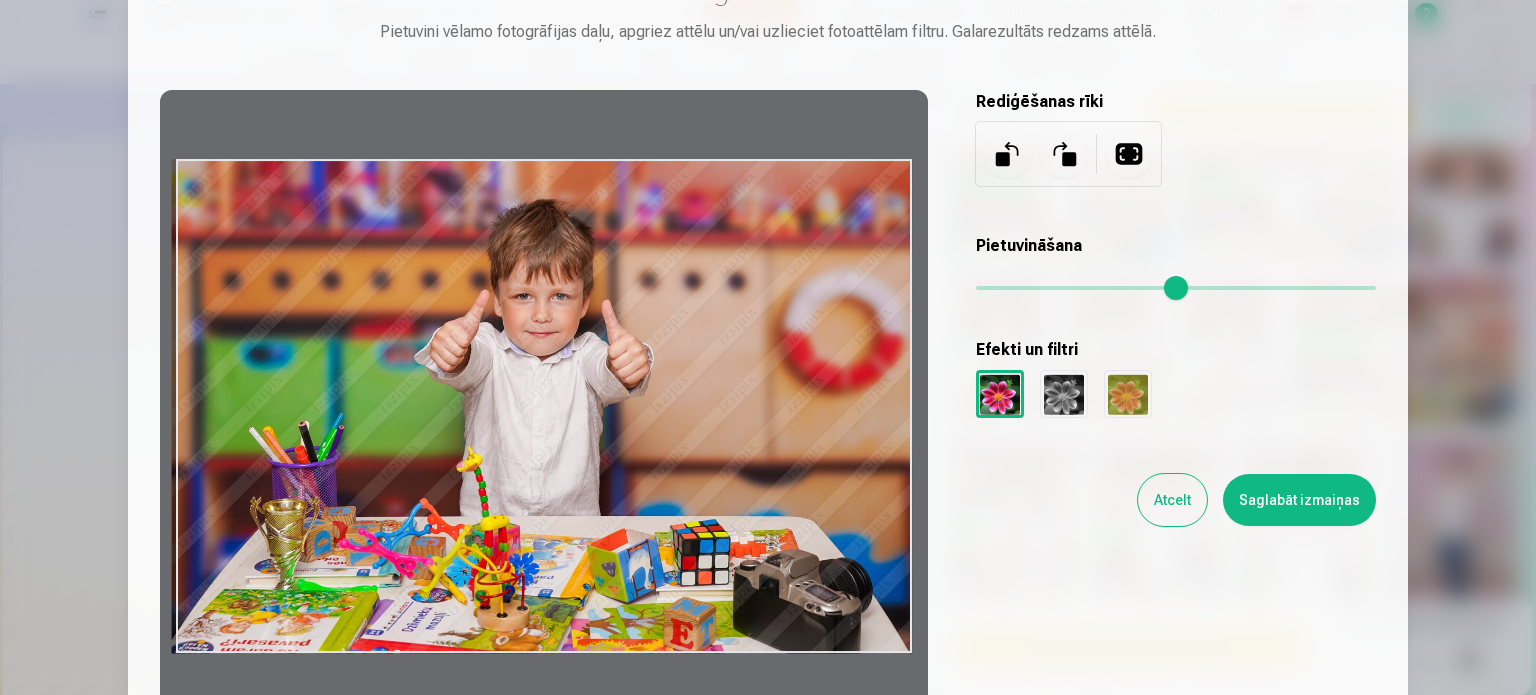 drag, startPoint x: 580, startPoint y: 628, endPoint x: 578, endPoint y: 615, distance: 13.152946 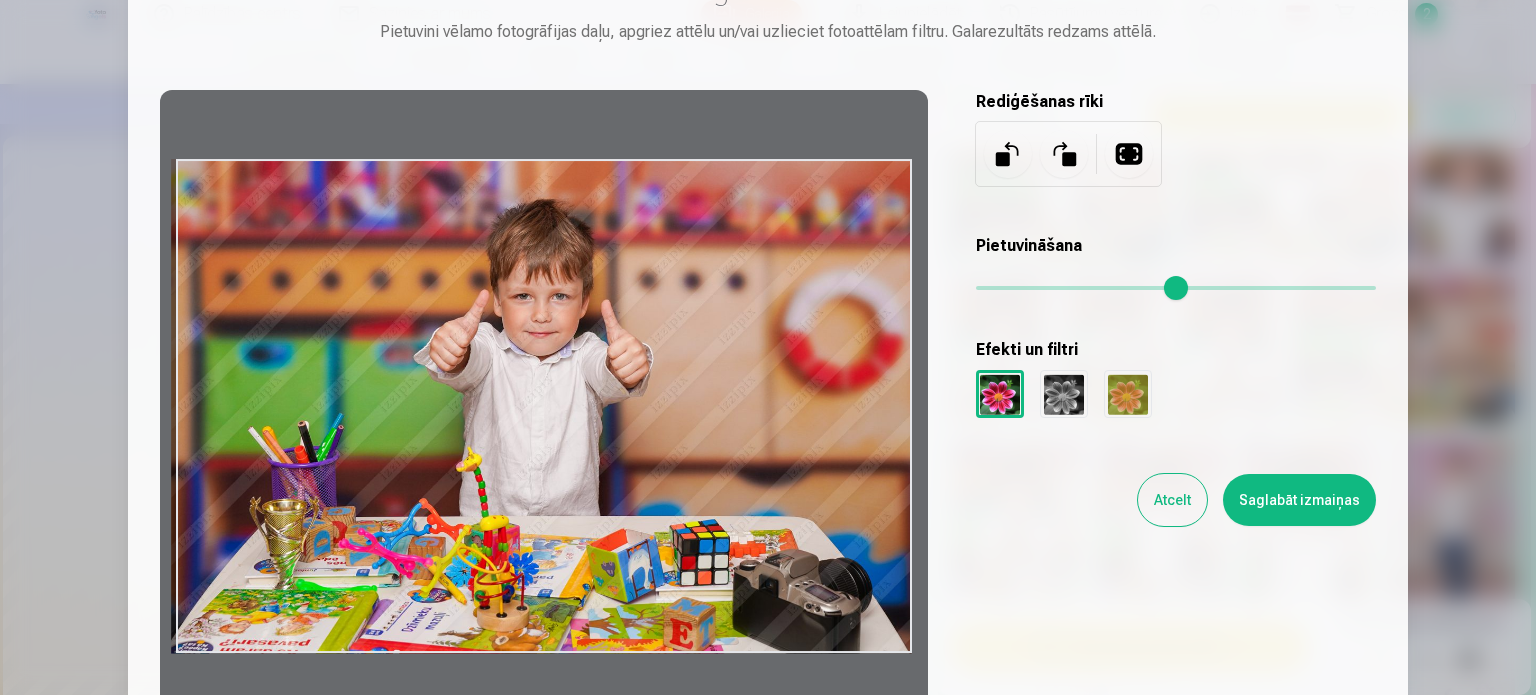 drag, startPoint x: 904, startPoint y: 504, endPoint x: 860, endPoint y: 514, distance: 45.122055 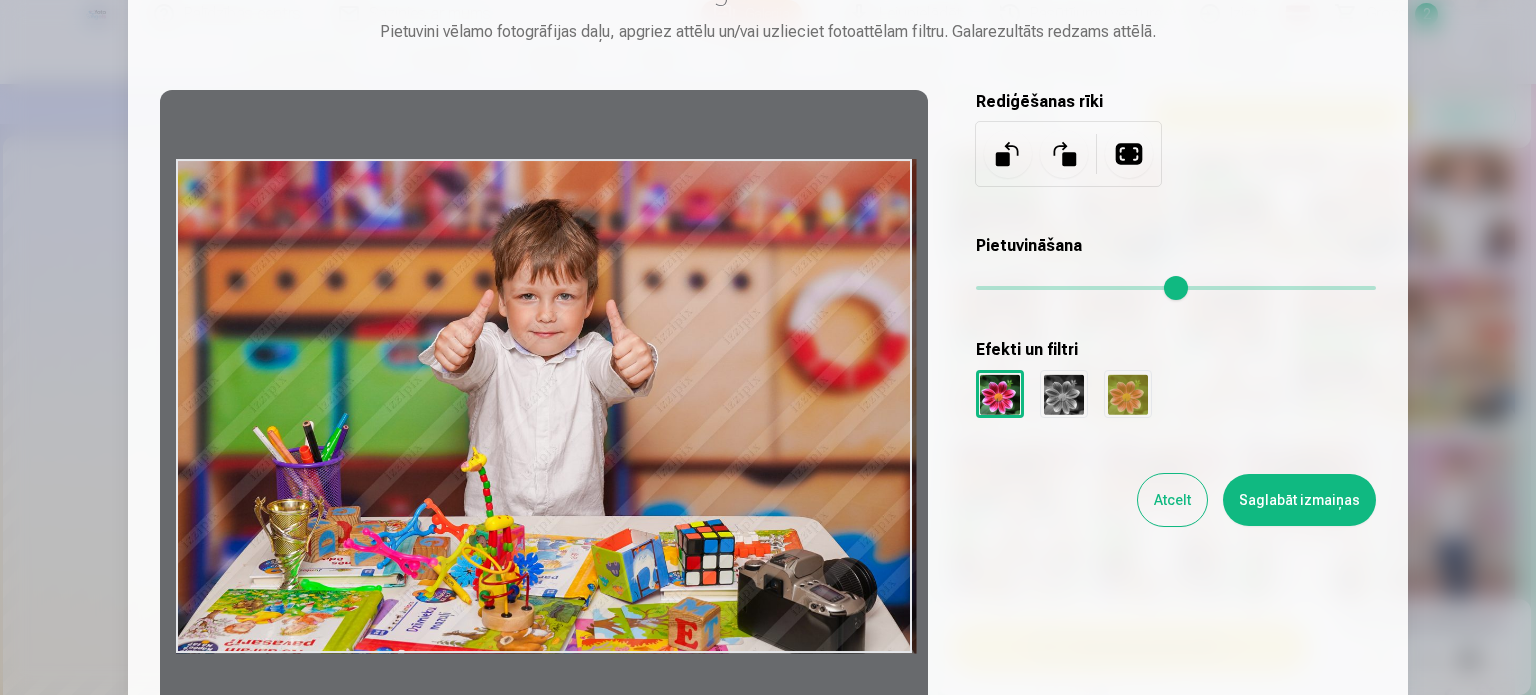 drag, startPoint x: 641, startPoint y: 462, endPoint x: 646, endPoint y: 480, distance: 18.681541 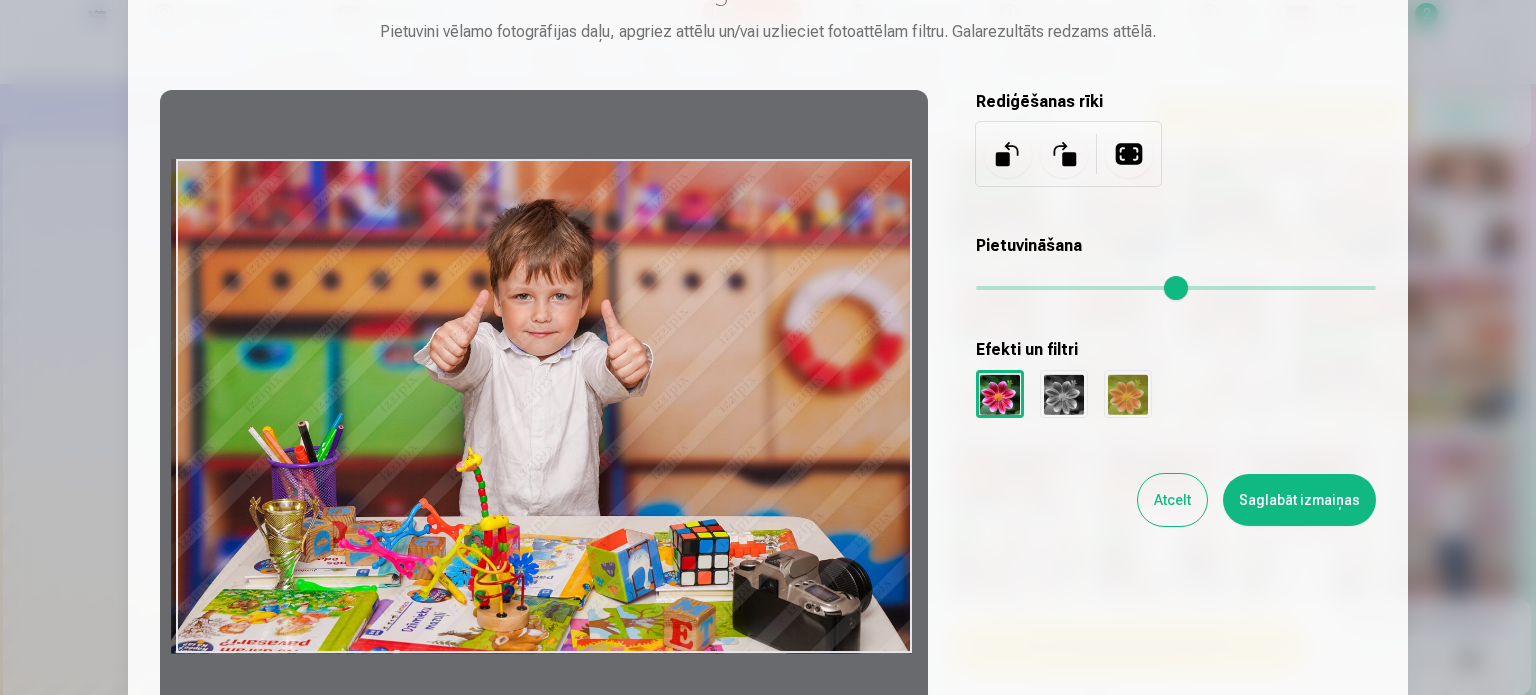 drag, startPoint x: 894, startPoint y: 507, endPoint x: 719, endPoint y: 225, distance: 331.88702 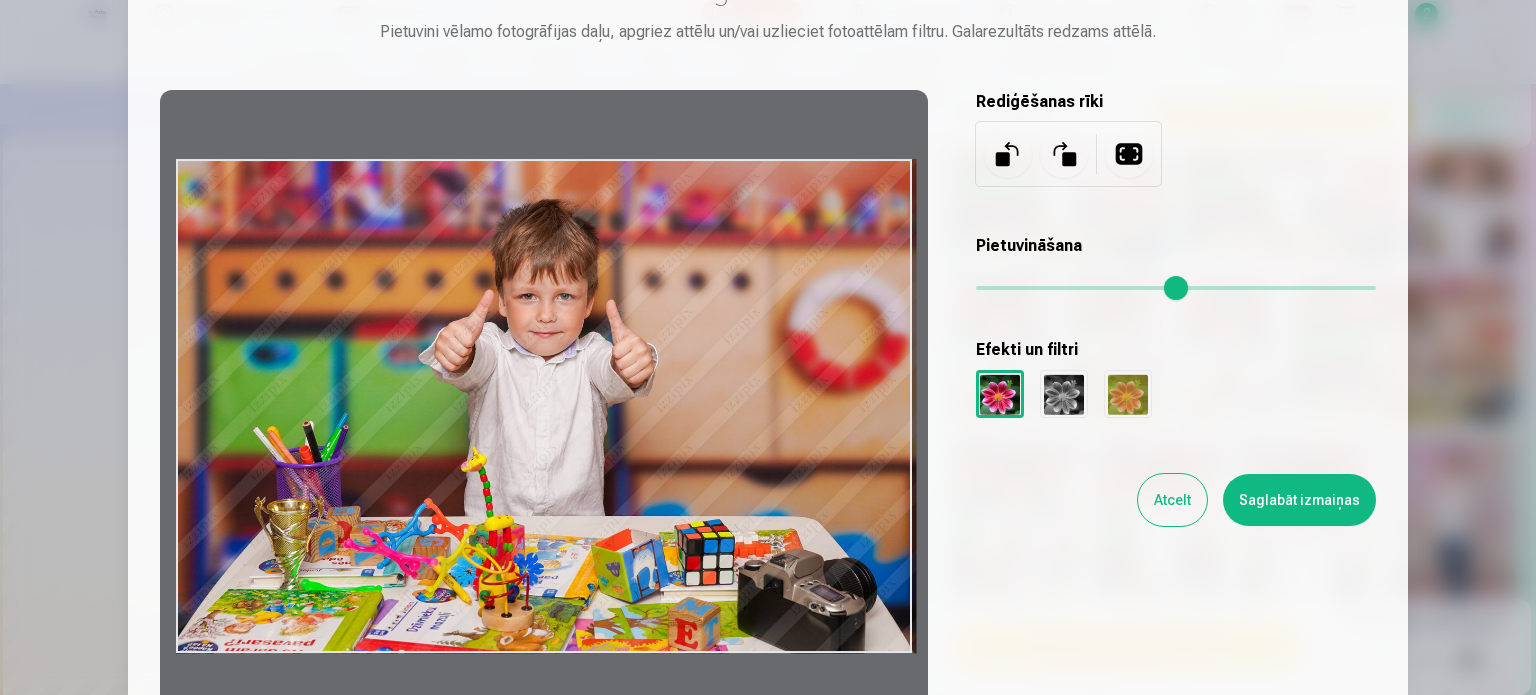 drag, startPoint x: 720, startPoint y: 171, endPoint x: 734, endPoint y: 232, distance: 62.58594 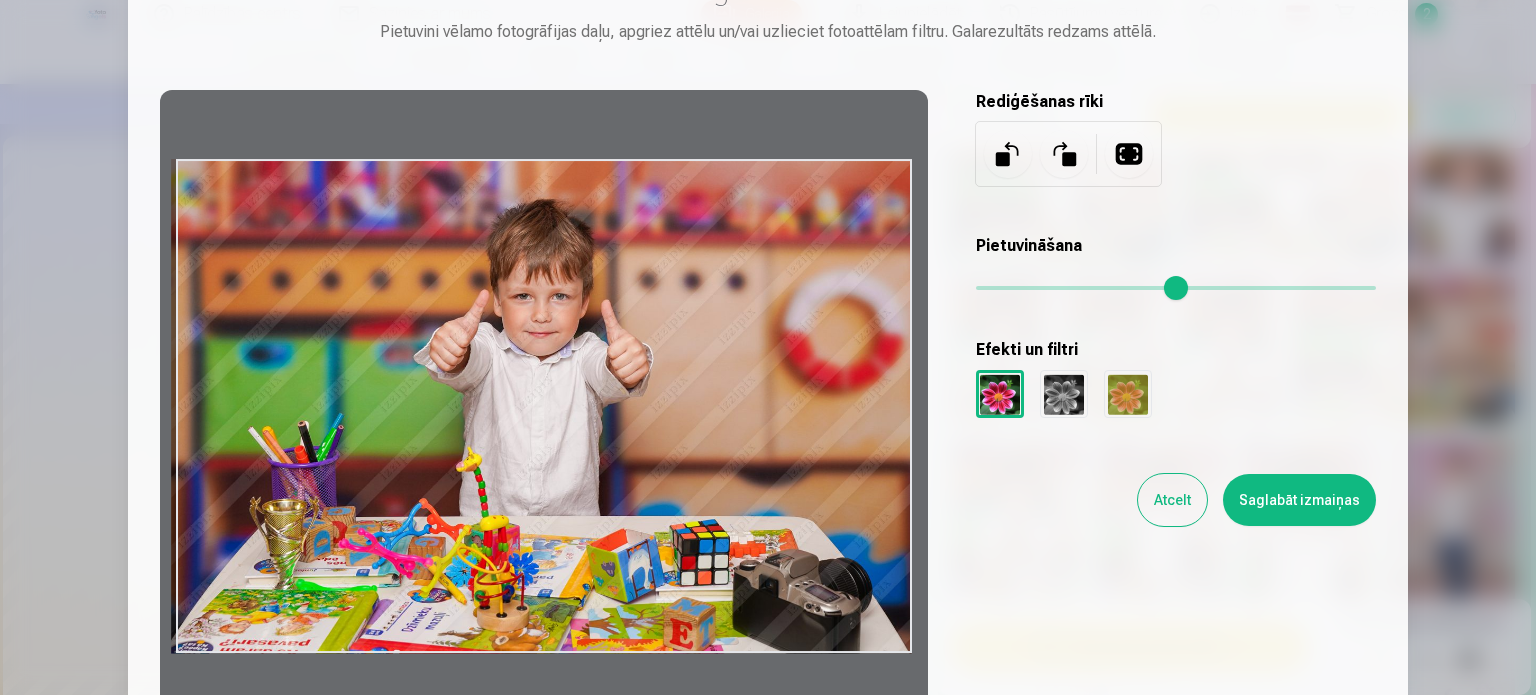 drag, startPoint x: 752, startPoint y: 338, endPoint x: 724, endPoint y: 401, distance: 68.942 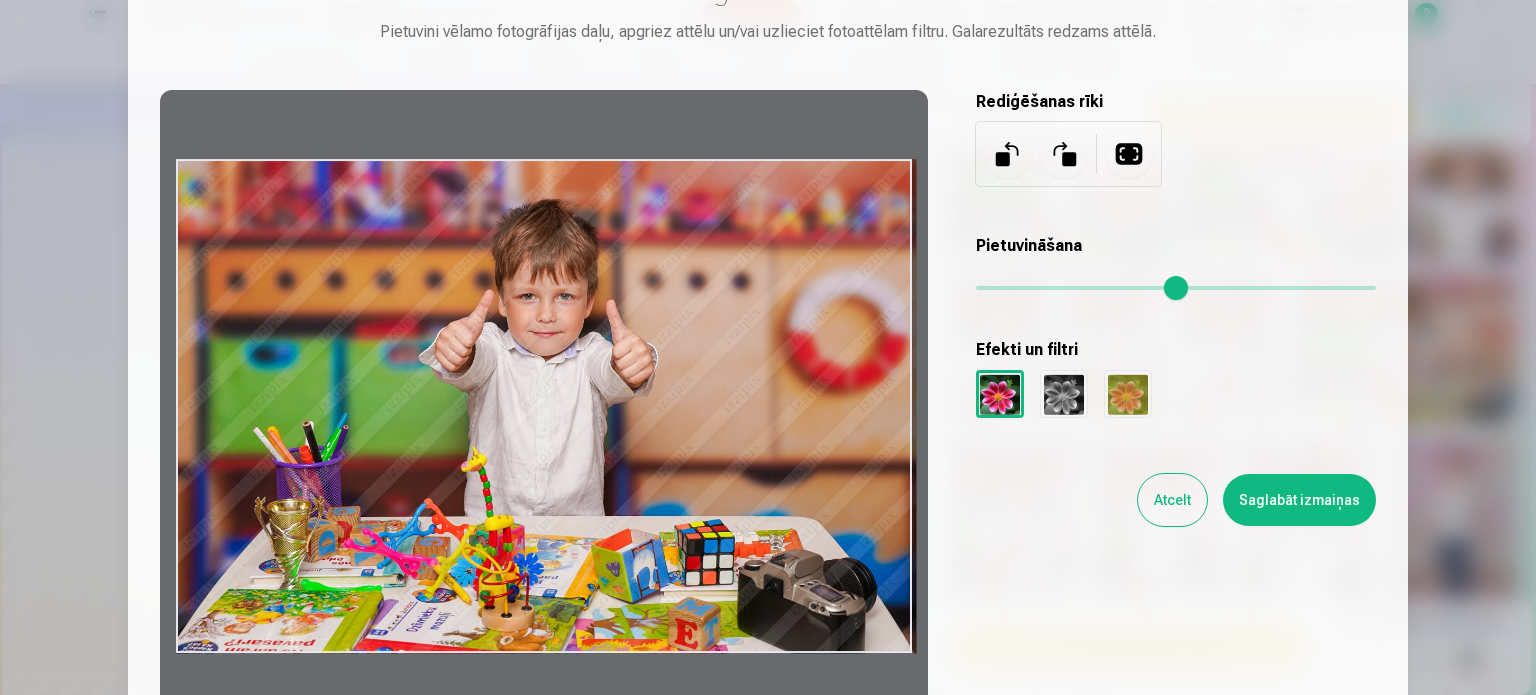drag, startPoint x: 744, startPoint y: 418, endPoint x: 766, endPoint y: 485, distance: 70.5195 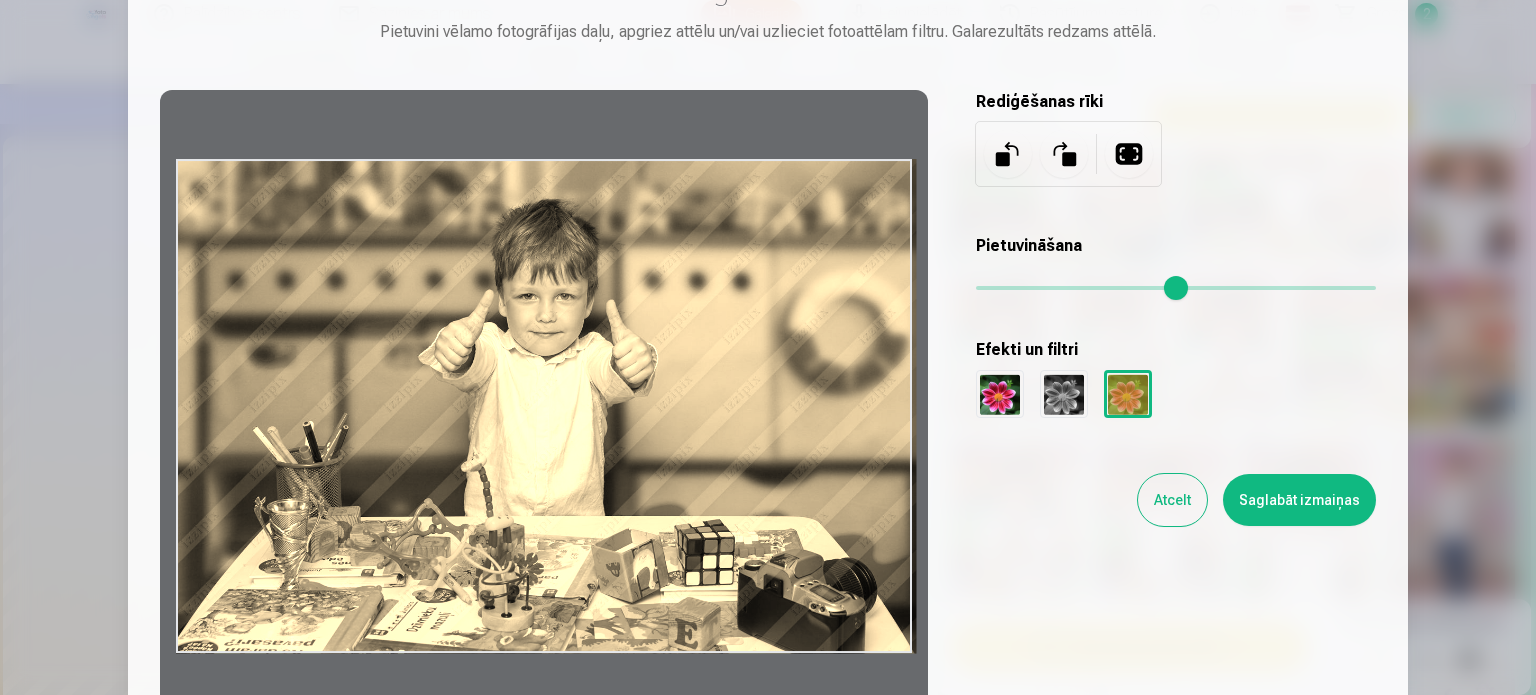click at bounding box center [1064, 394] 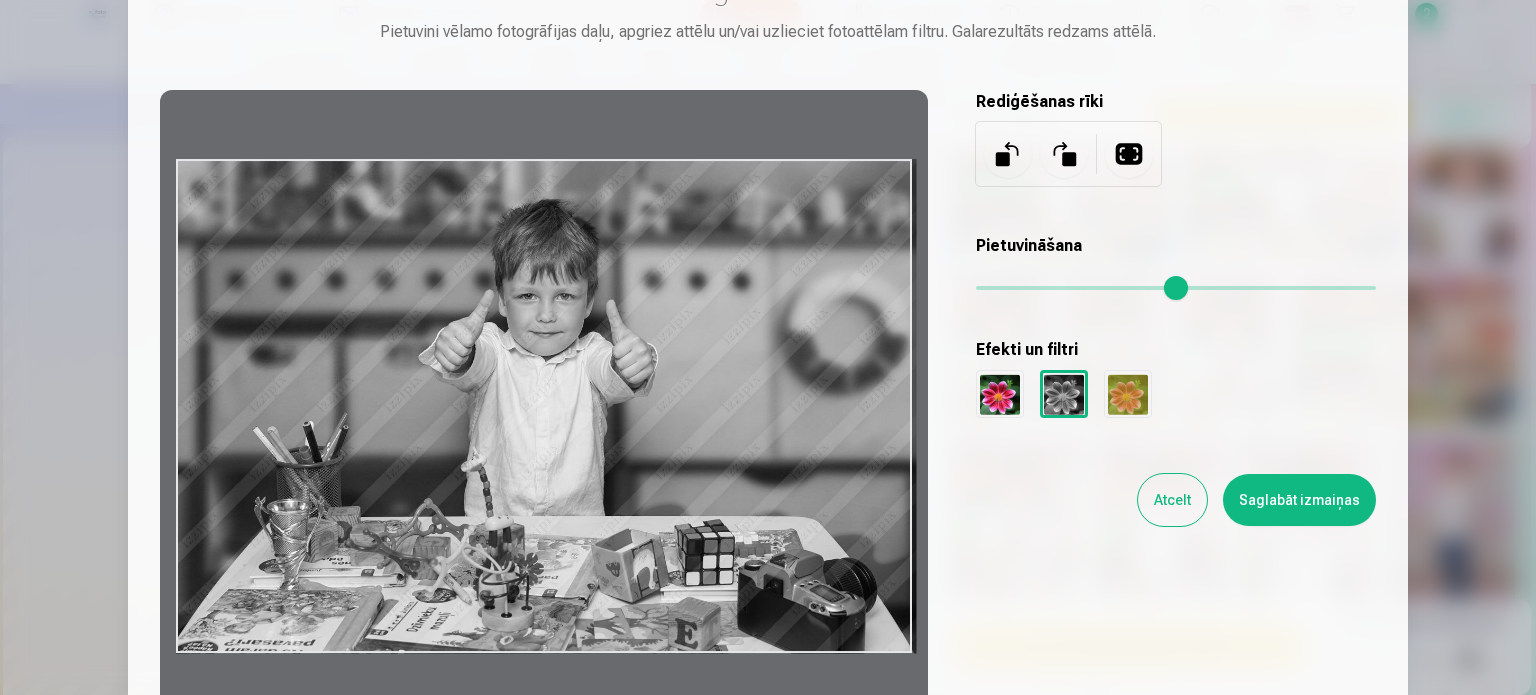 click at bounding box center (1000, 394) 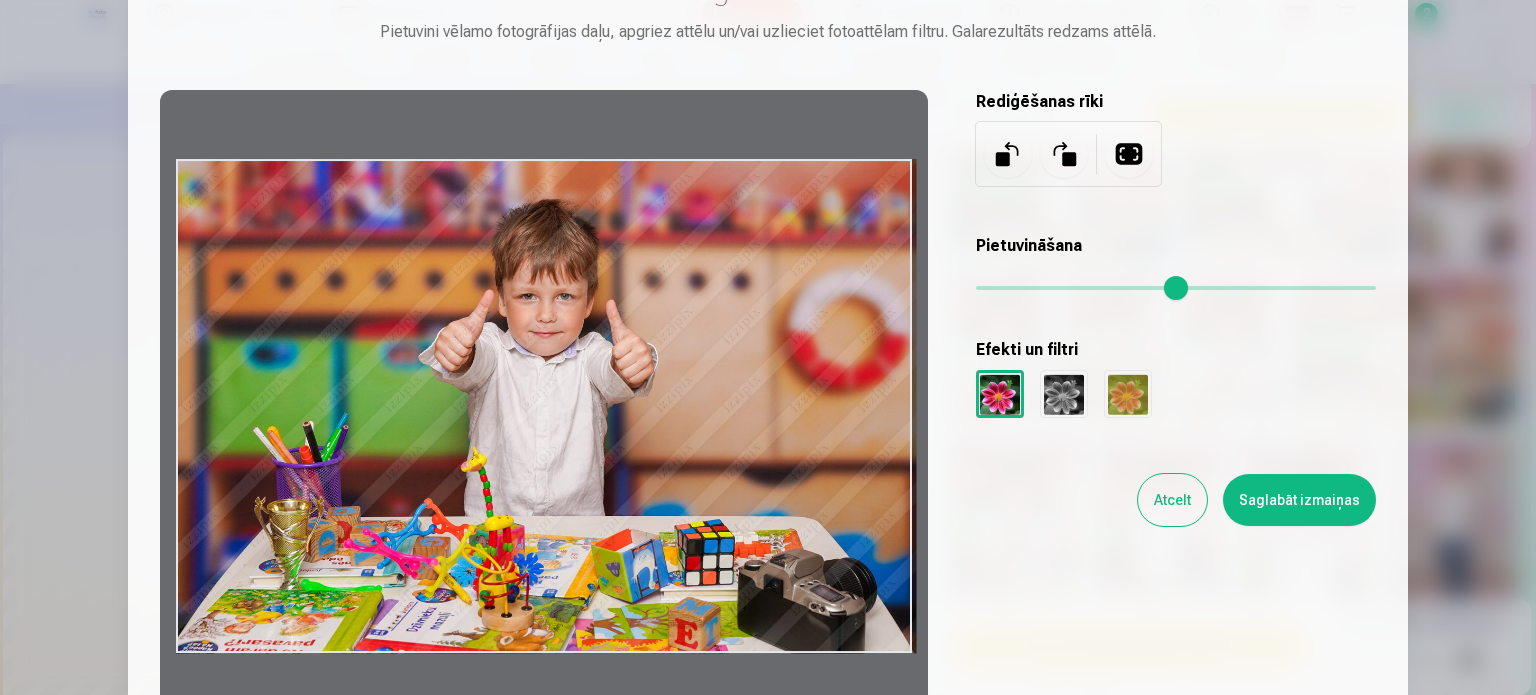 drag, startPoint x: 692, startPoint y: 584, endPoint x: 728, endPoint y: 576, distance: 36.878178 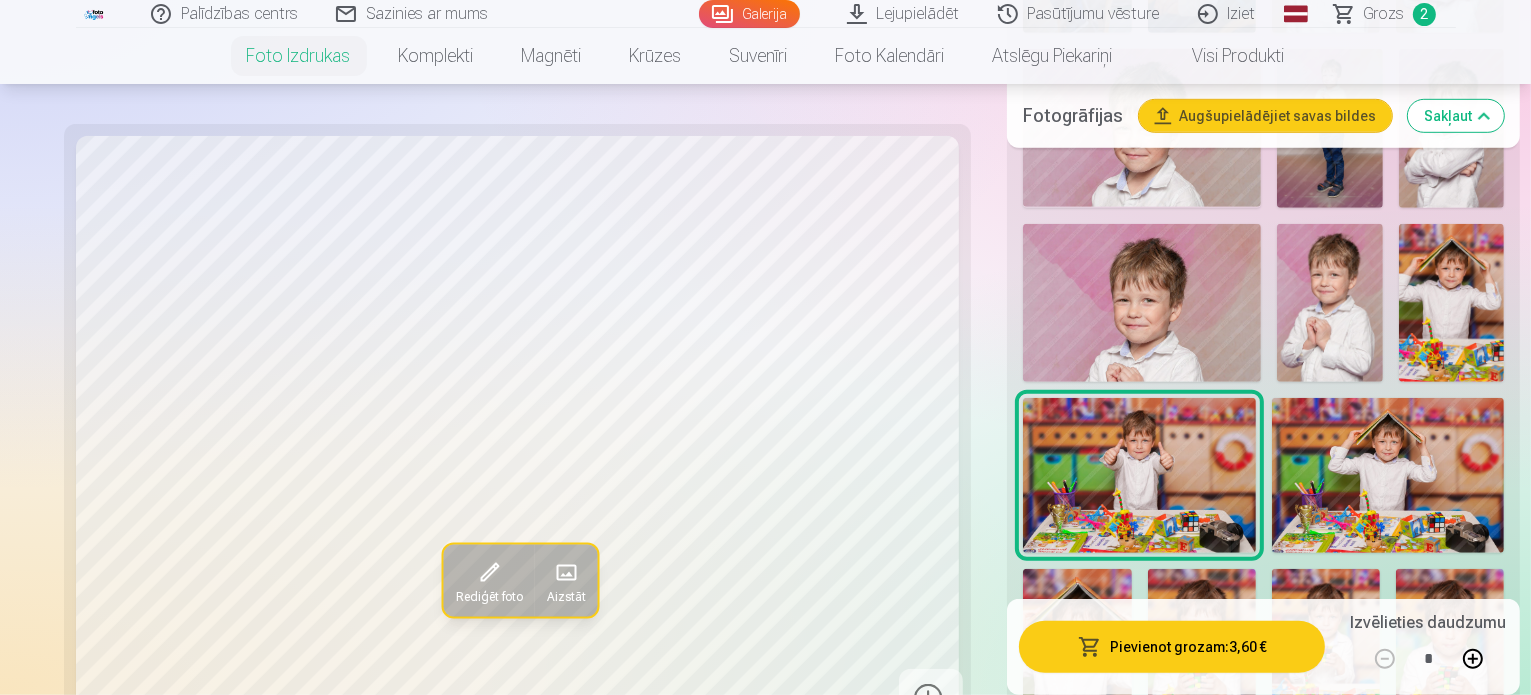 click at bounding box center (1452, 826) 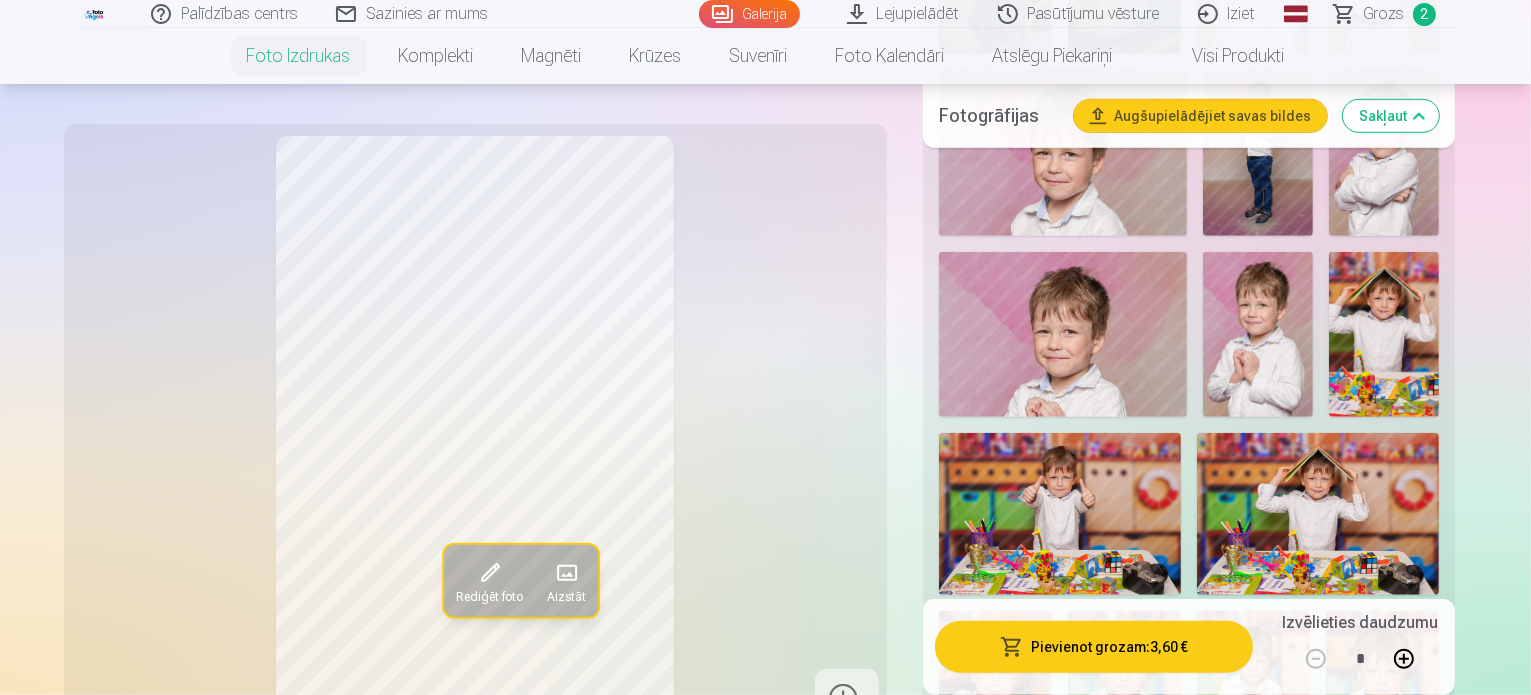 click on "Pievienot grozam :  3,60 €" at bounding box center [1094, 647] 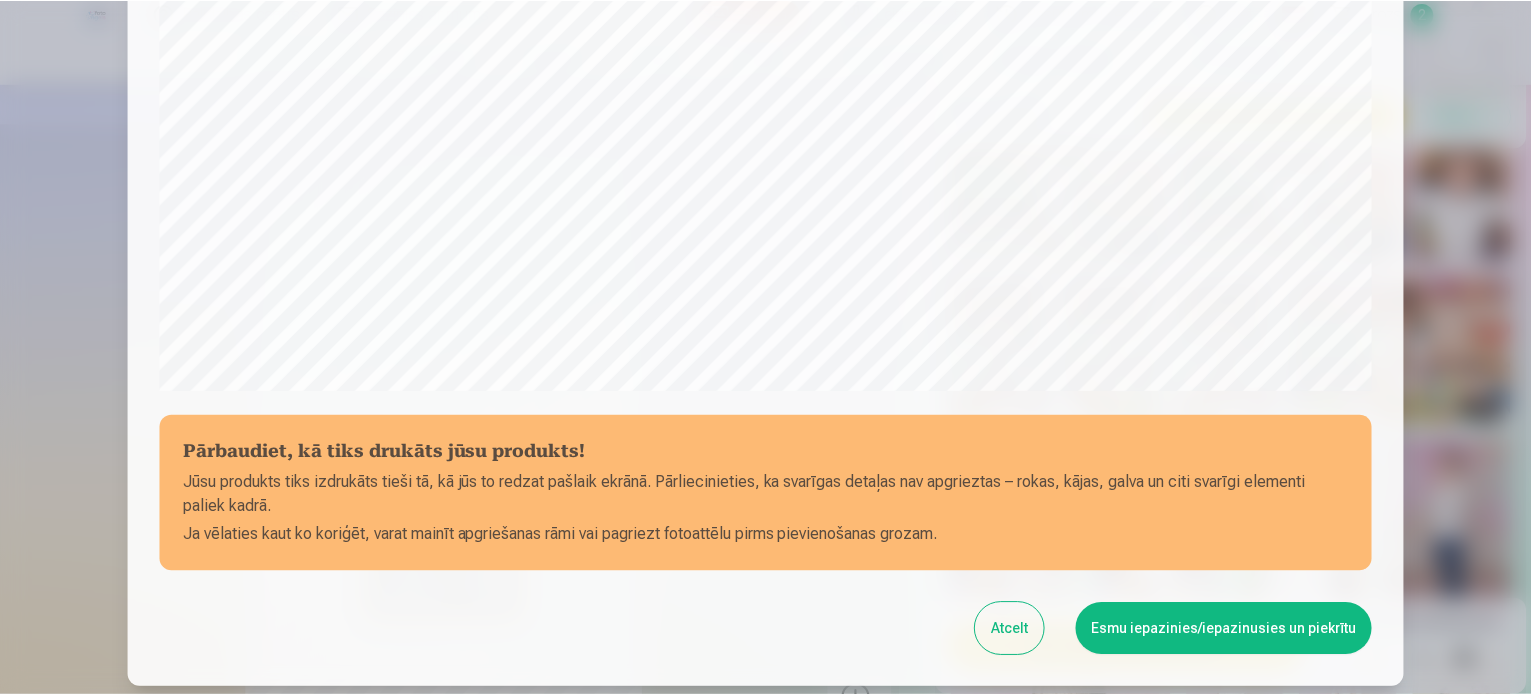 scroll, scrollTop: 744, scrollLeft: 0, axis: vertical 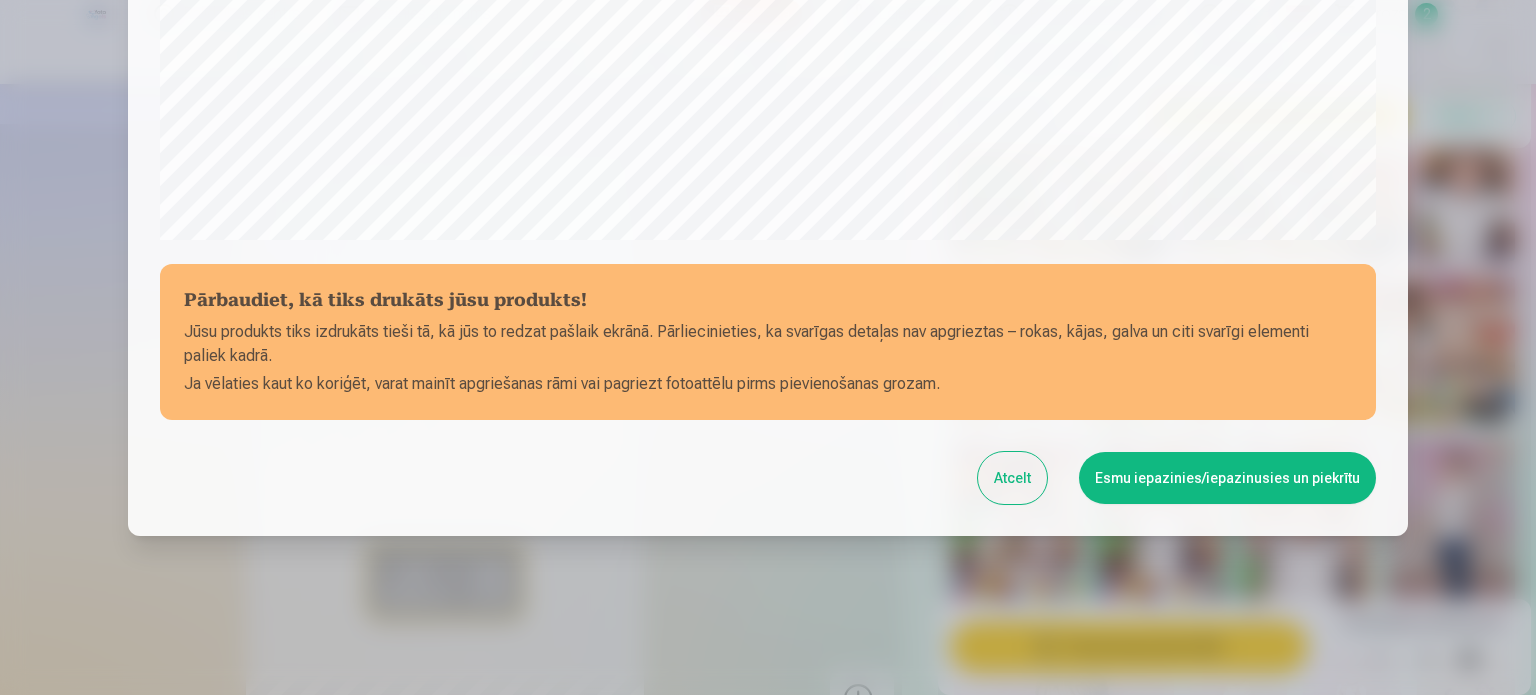 click on "Esmu iepazinies/iepazinusies un piekrītu" at bounding box center (1227, 478) 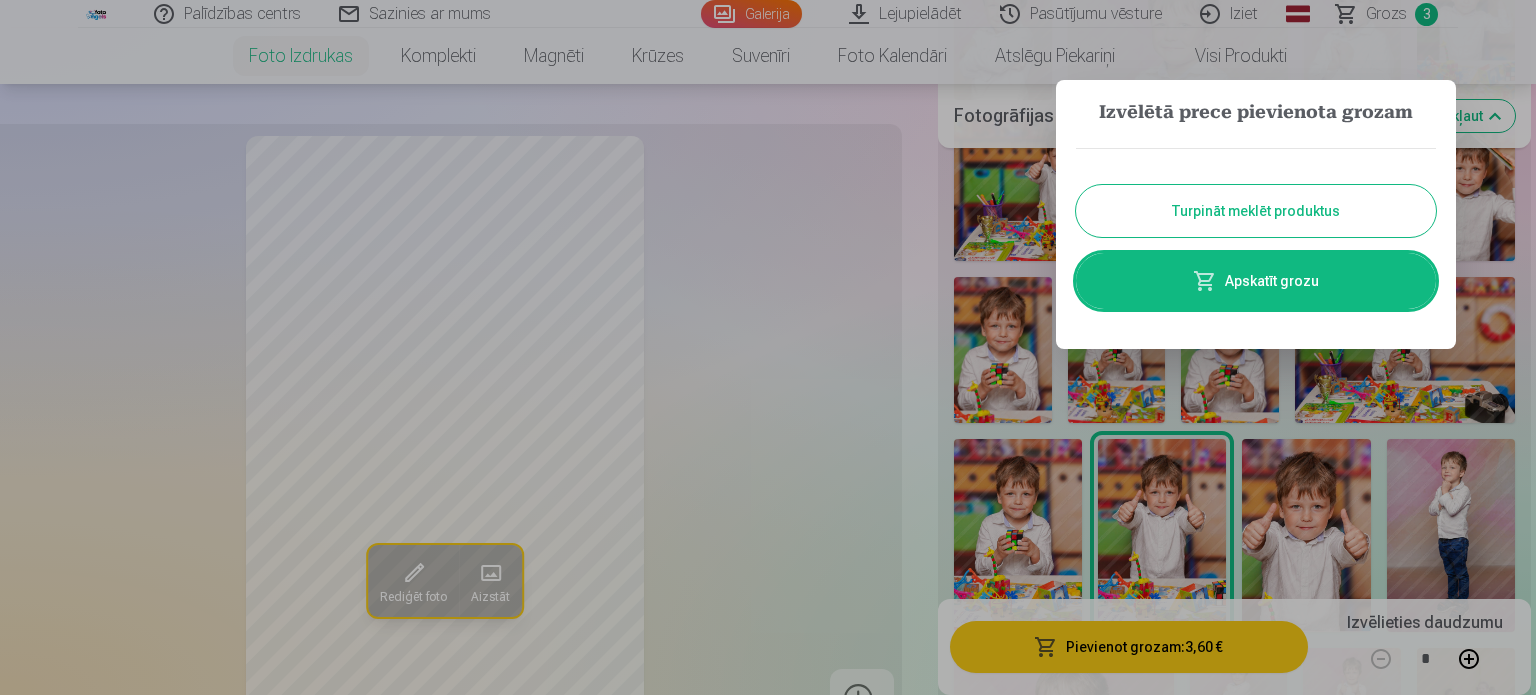click on "Turpināt meklēt produktus" at bounding box center [1256, 211] 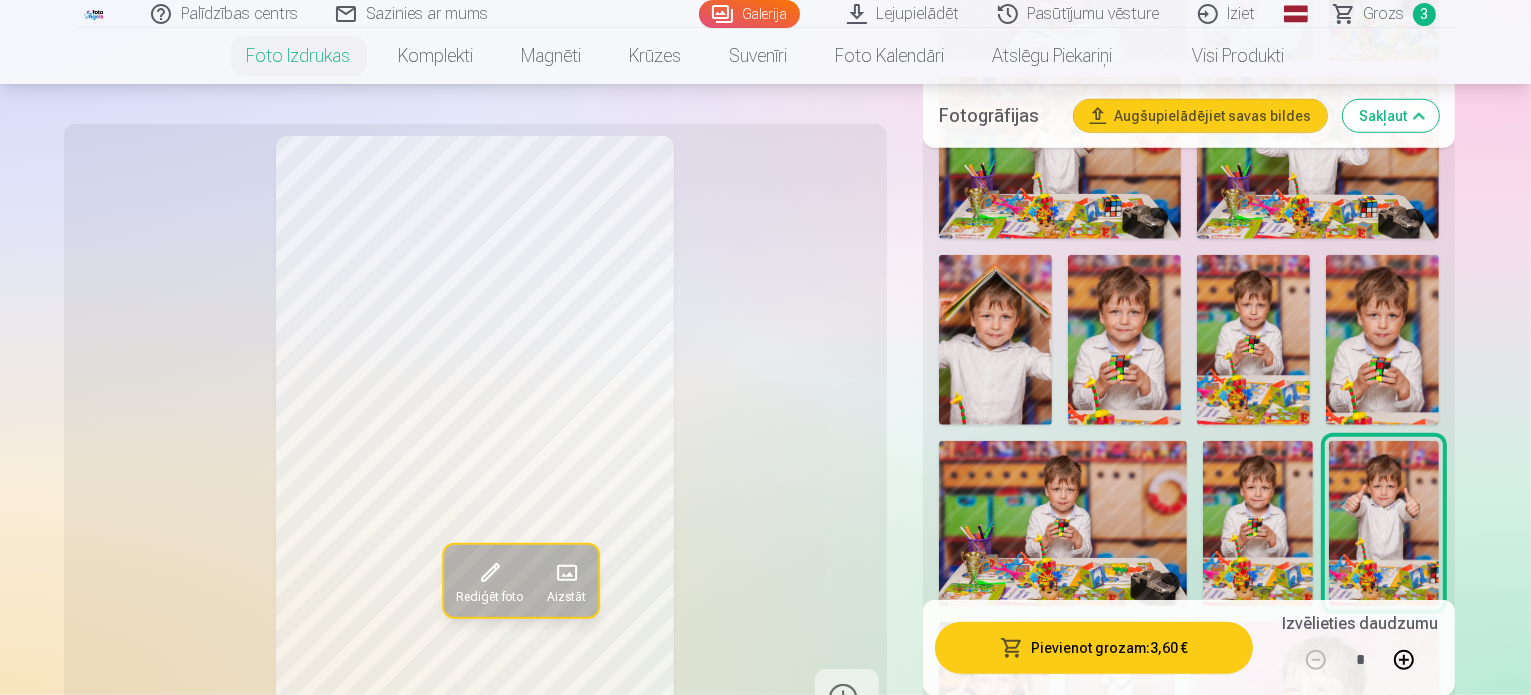 scroll, scrollTop: 1700, scrollLeft: 0, axis: vertical 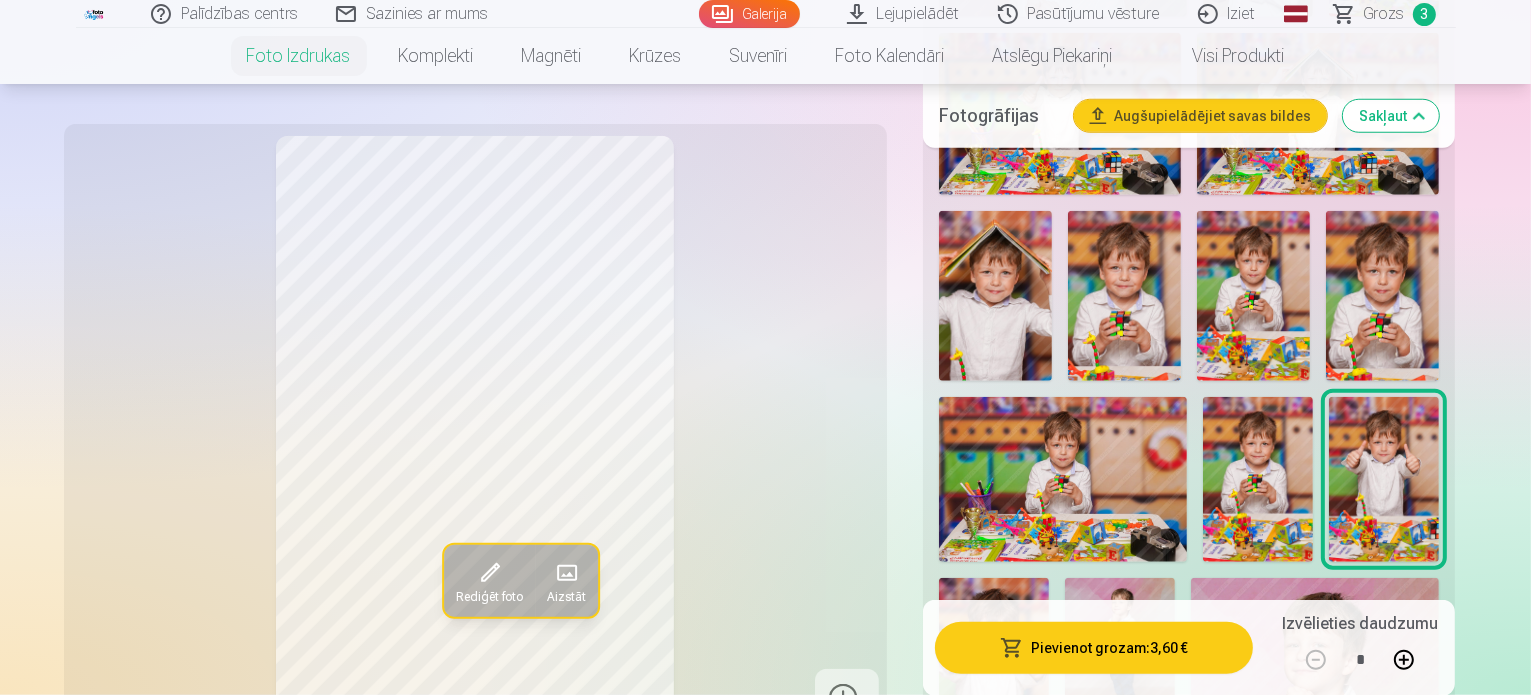 click at bounding box center (1124, 845) 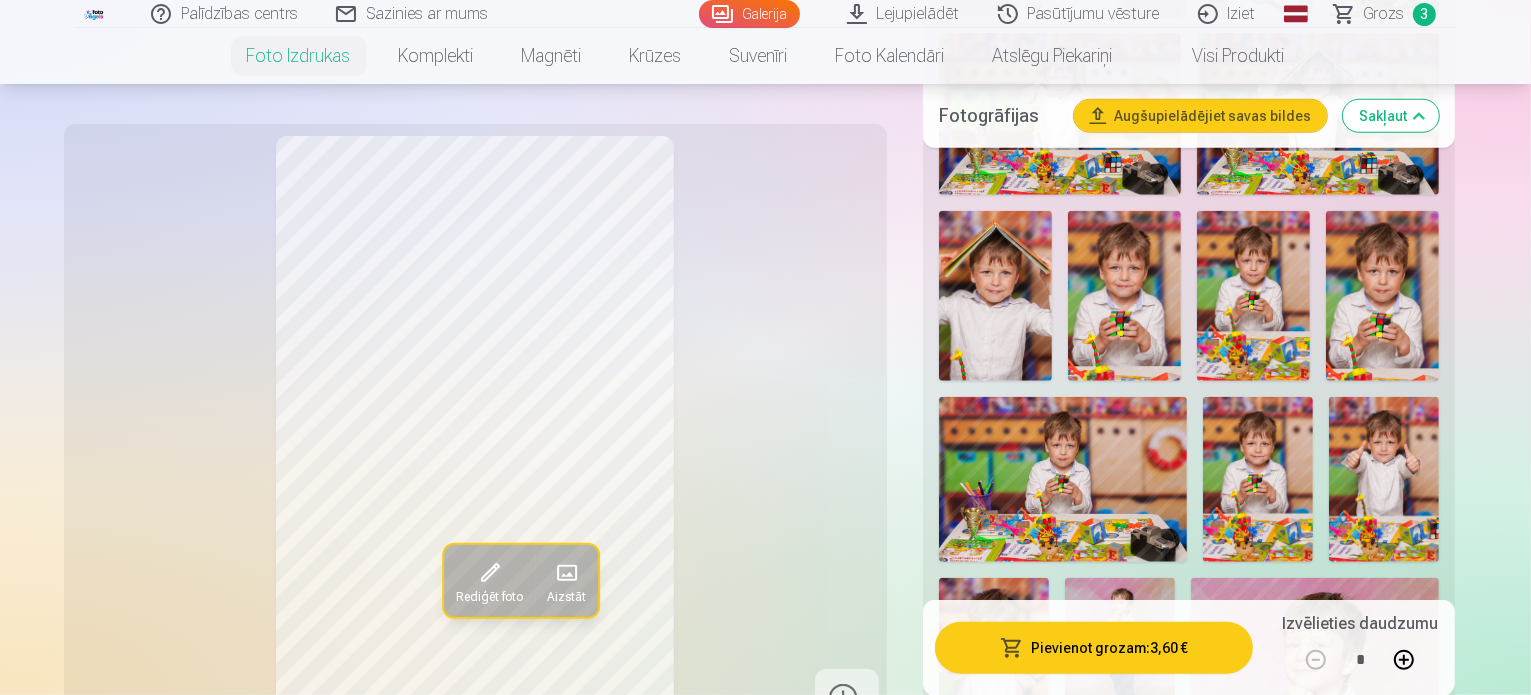 click at bounding box center [995, 845] 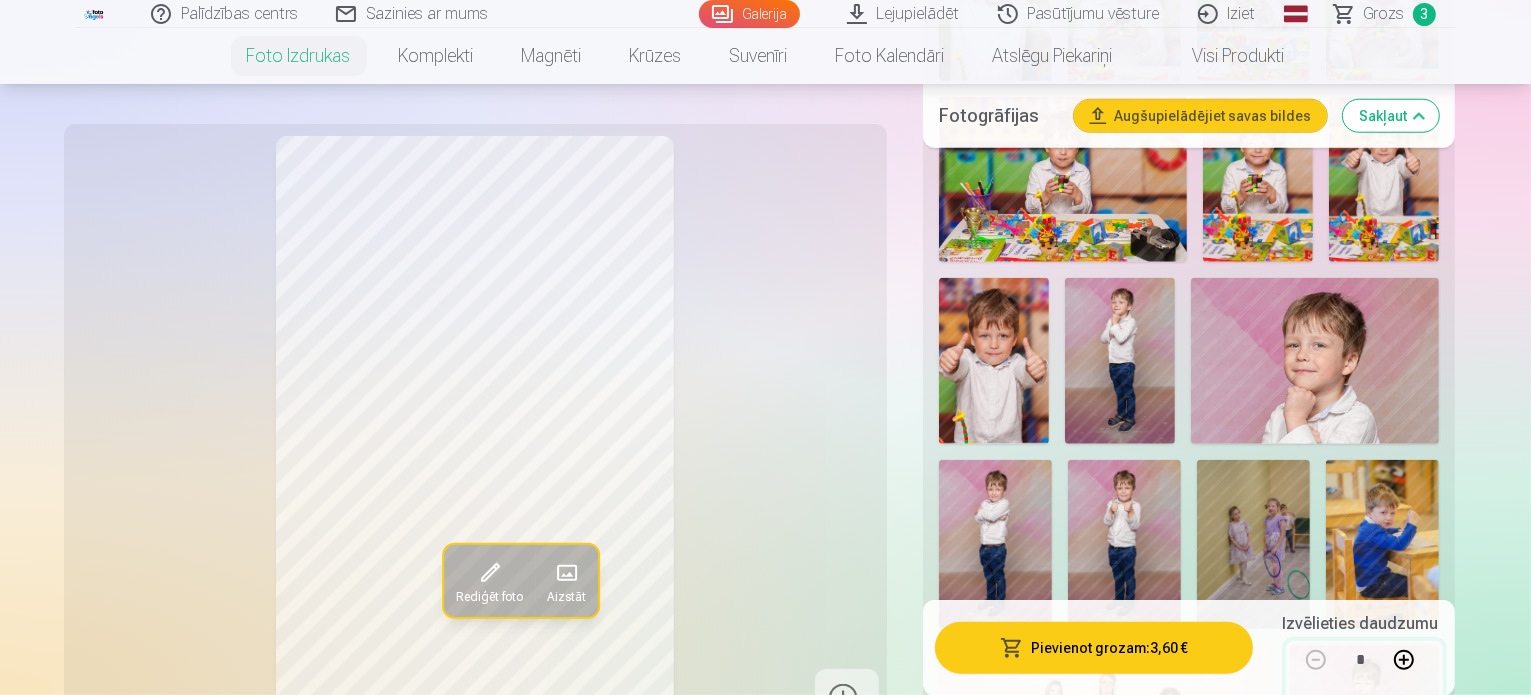 scroll, scrollTop: 2100, scrollLeft: 0, axis: vertical 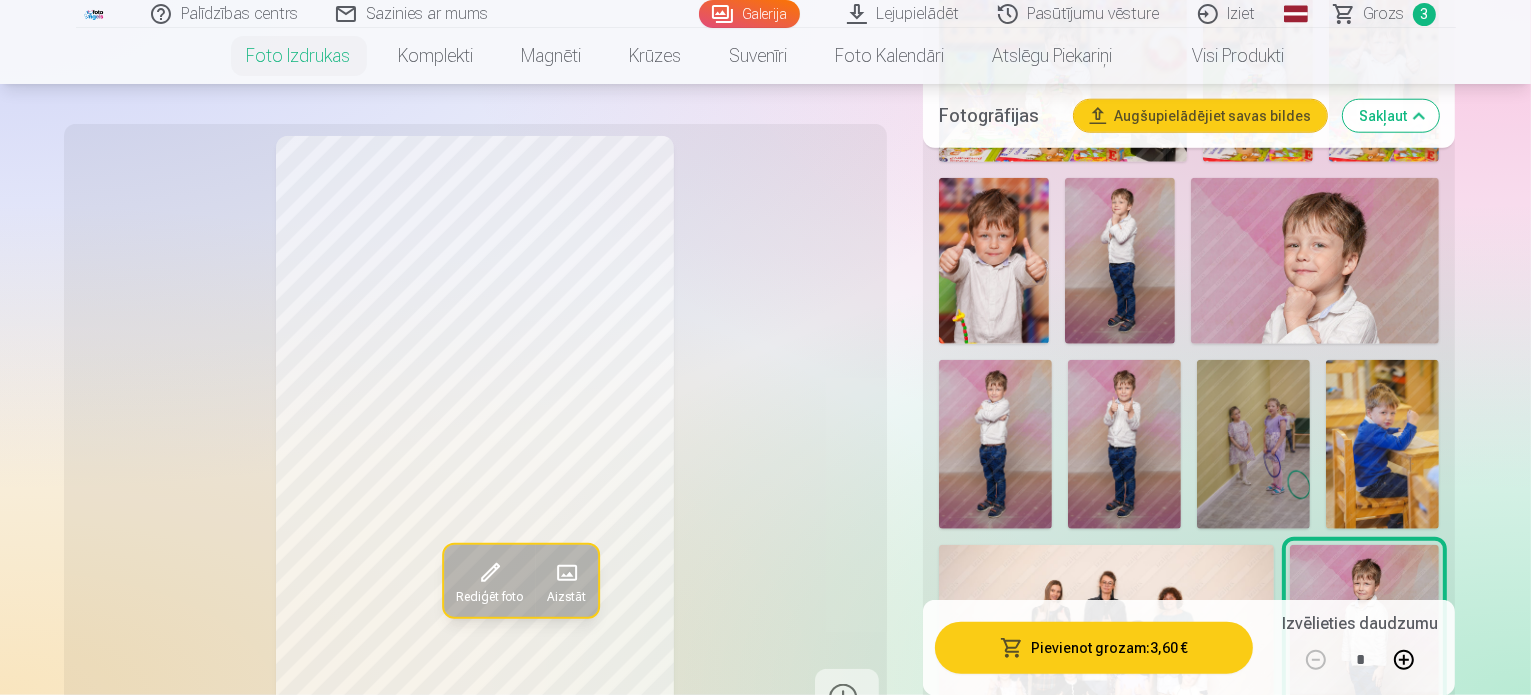 click at bounding box center [1318, 866] 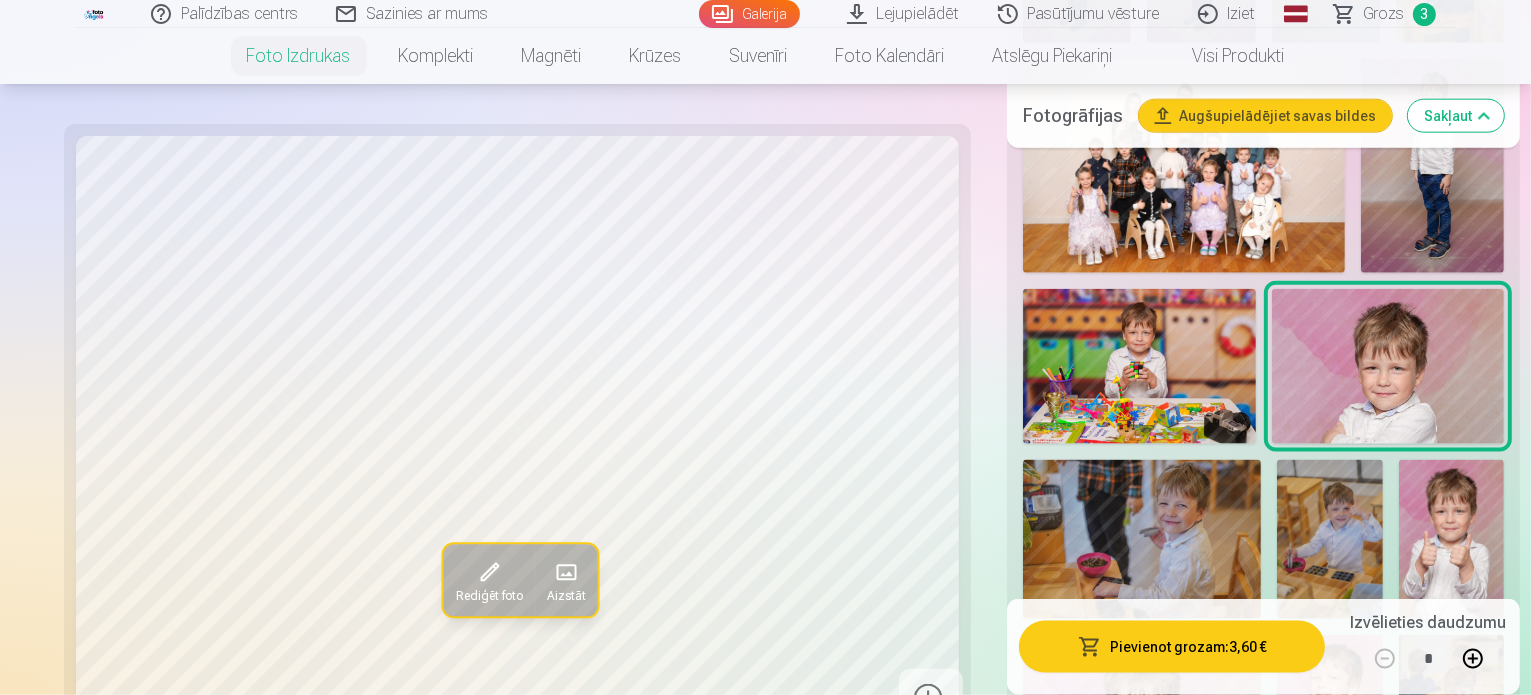scroll, scrollTop: 2600, scrollLeft: 0, axis: vertical 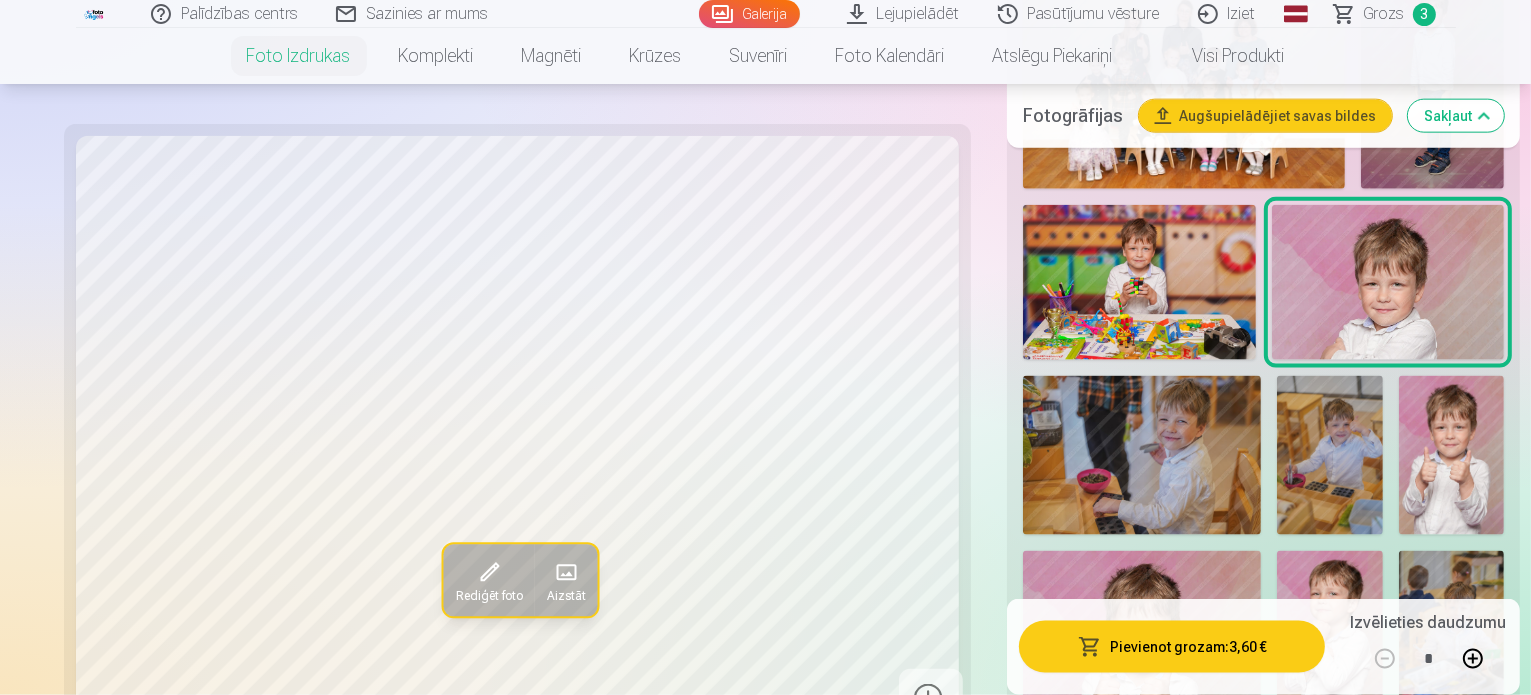 click at bounding box center (1452, 630) 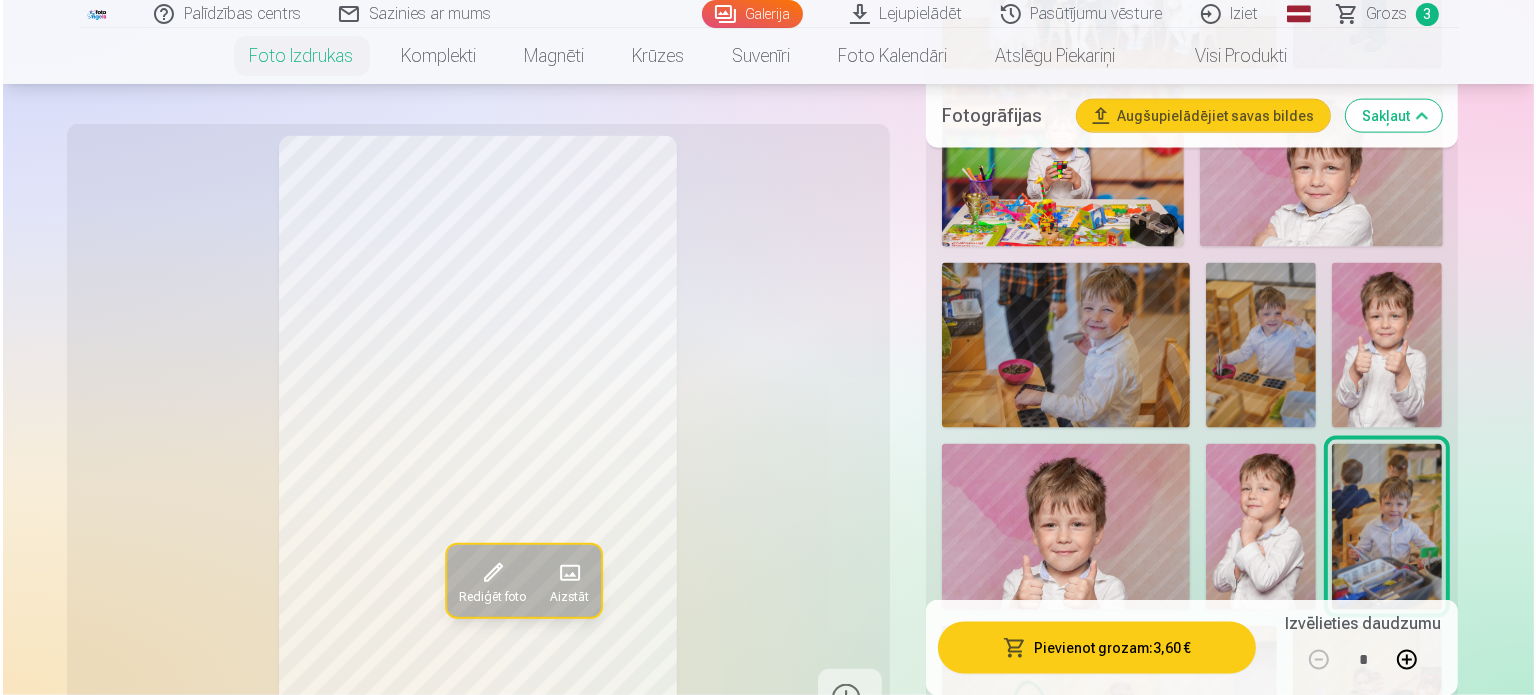scroll, scrollTop: 2700, scrollLeft: 0, axis: vertical 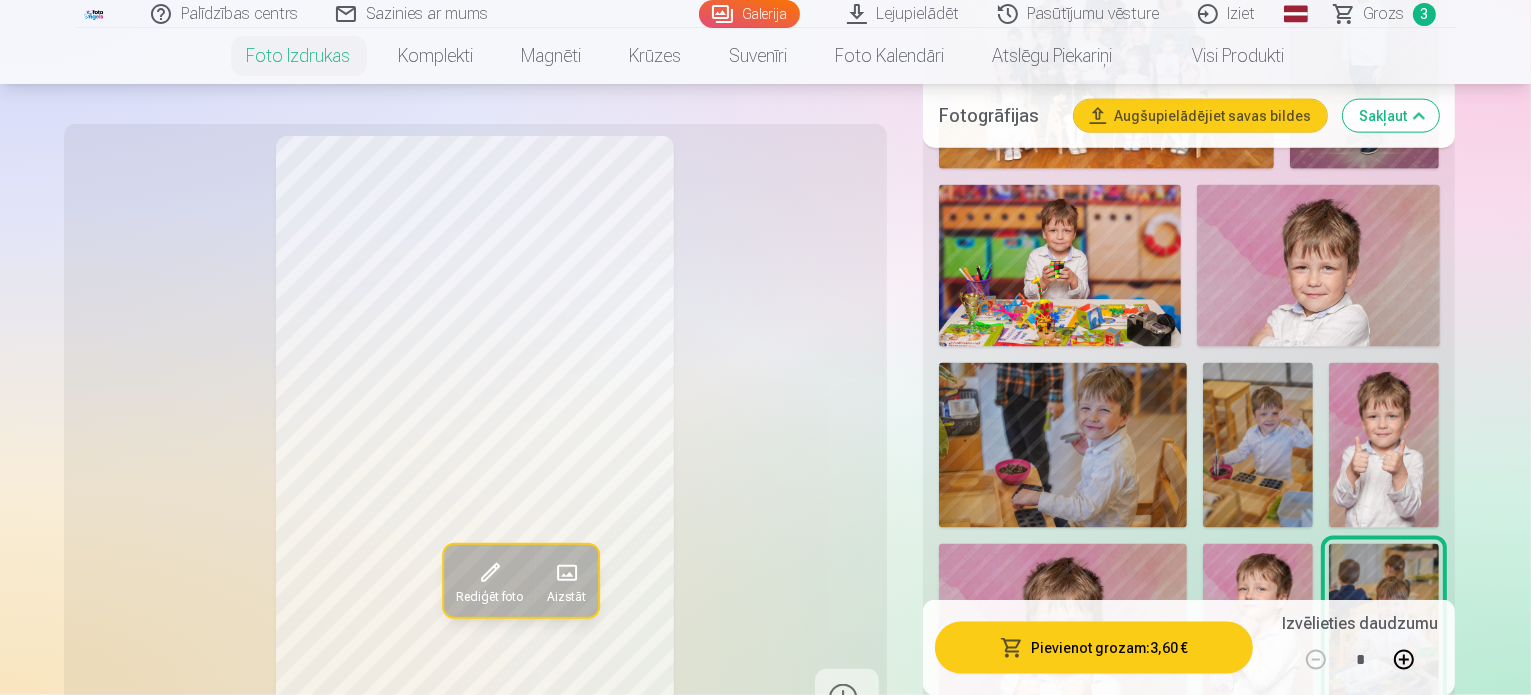click on "Pievienot grozam :  3,60 €" at bounding box center [1094, 647] 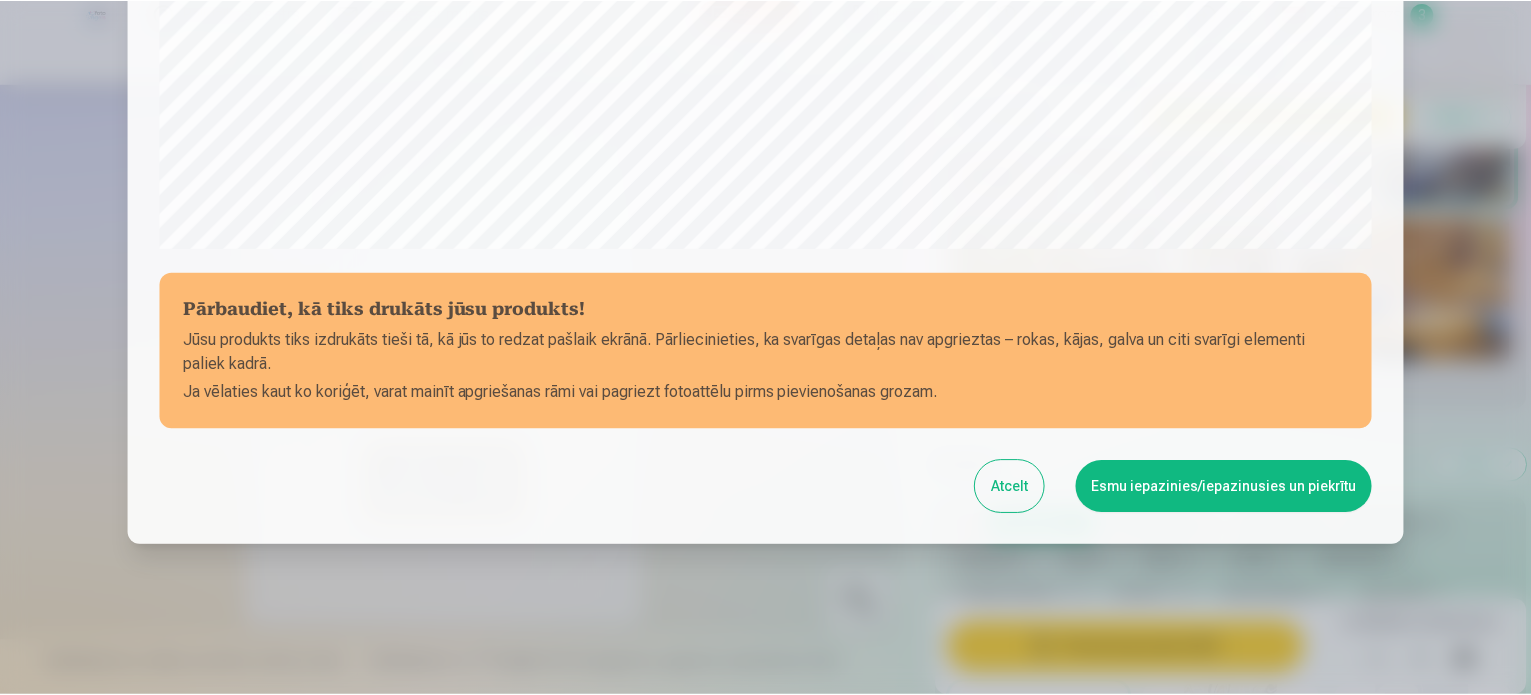 scroll, scrollTop: 744, scrollLeft: 0, axis: vertical 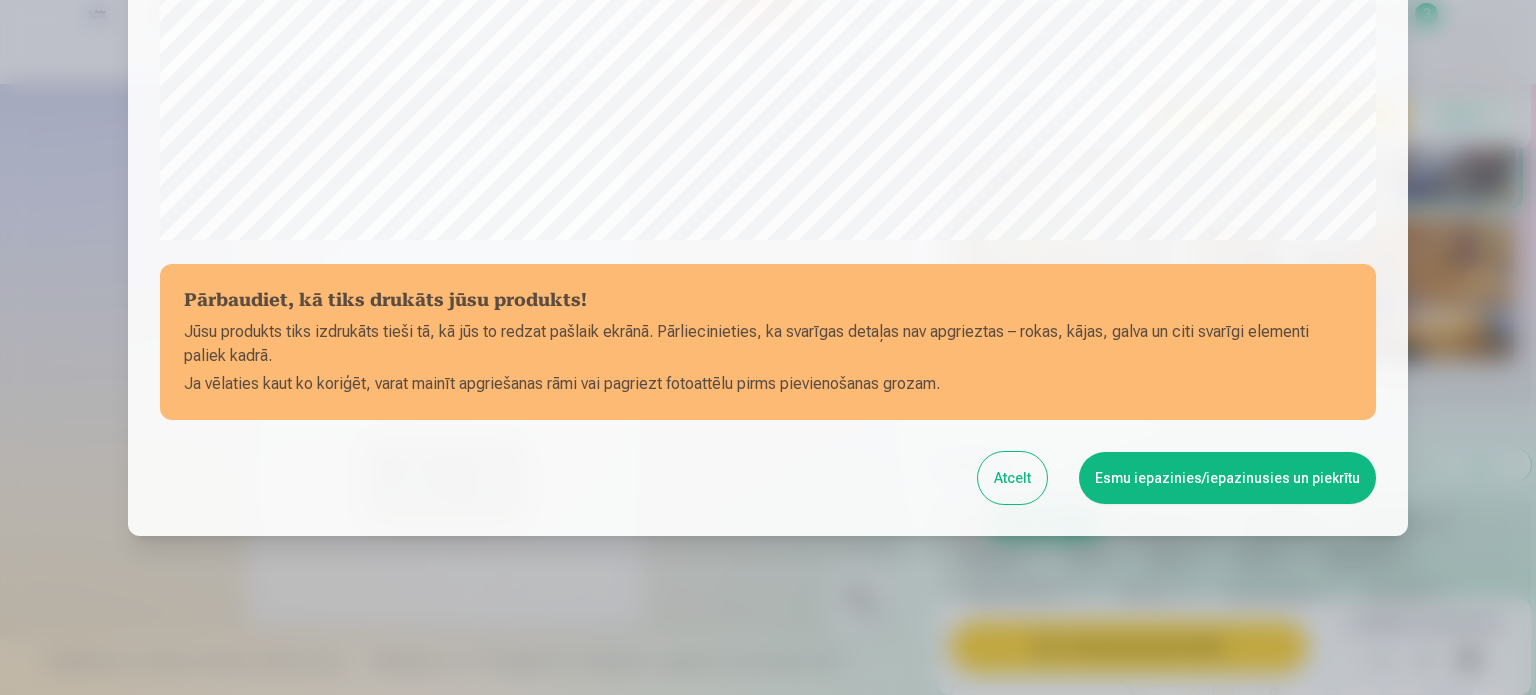 click on "Esmu iepazinies/iepazinusies un piekrītu" at bounding box center [1227, 478] 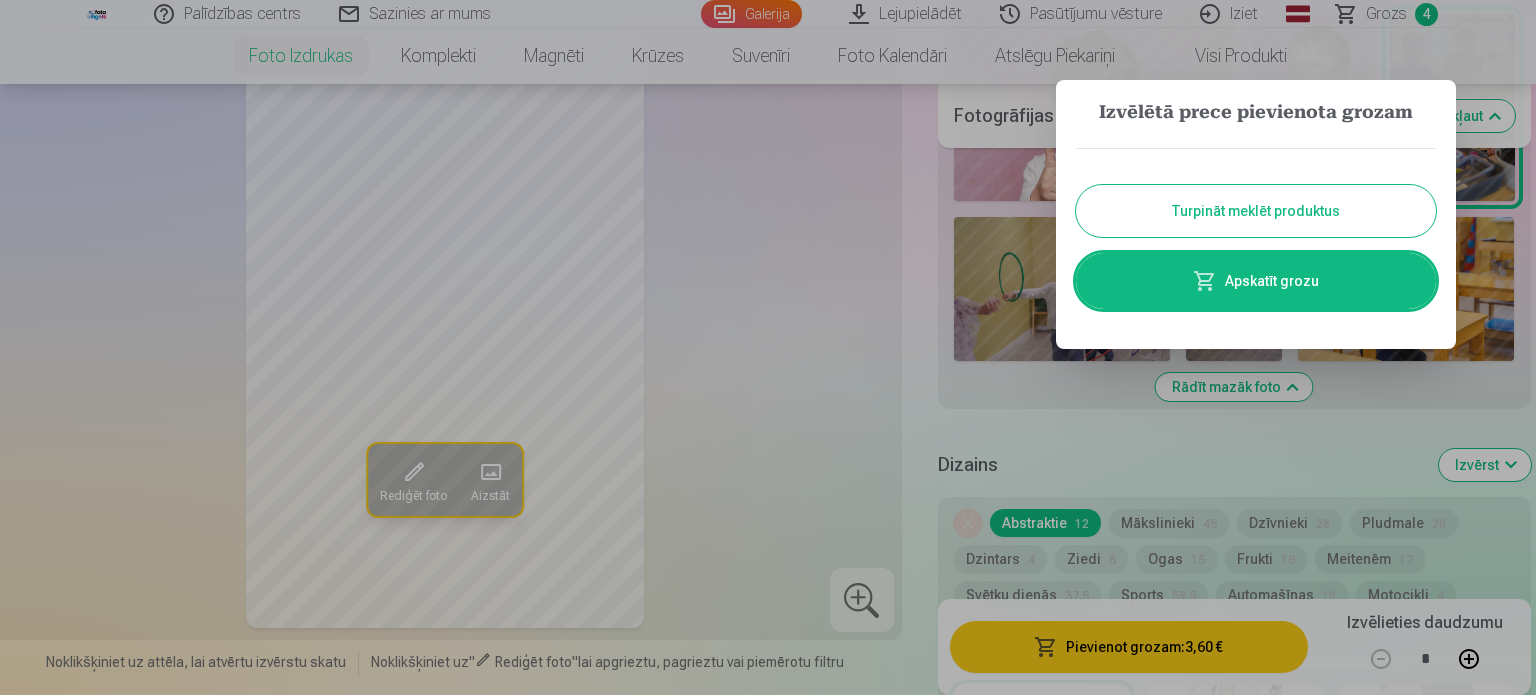 click on "Turpināt meklēt produktus" at bounding box center (1256, 211) 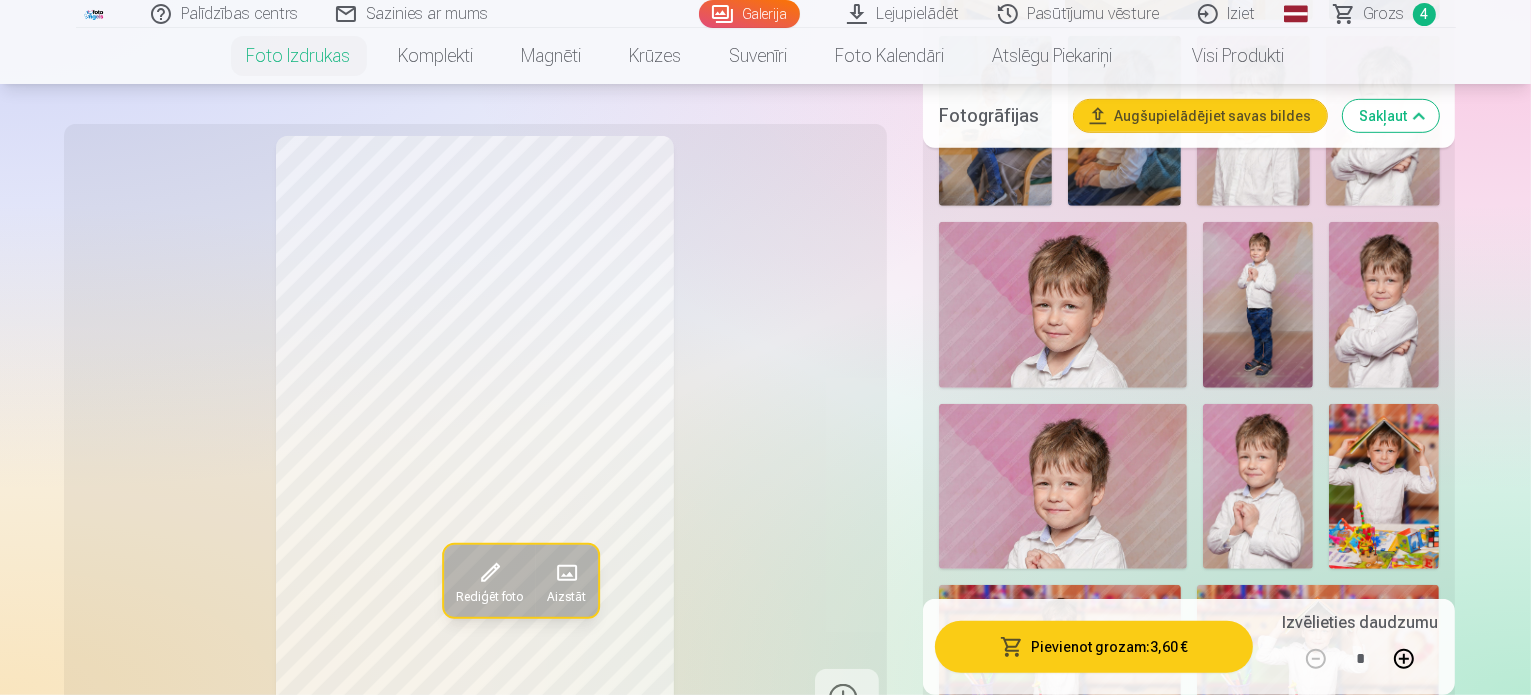 scroll, scrollTop: 1200, scrollLeft: 0, axis: vertical 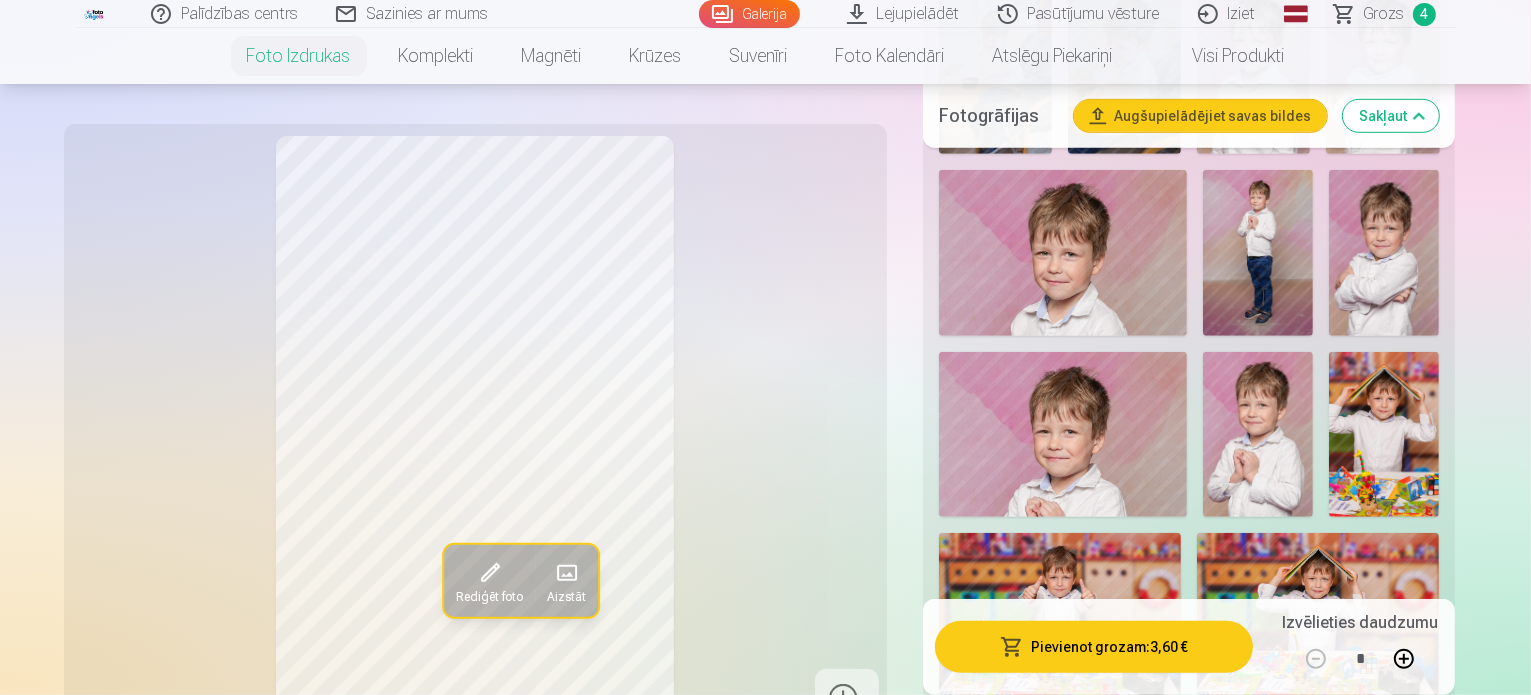 click at bounding box center [995, 796] 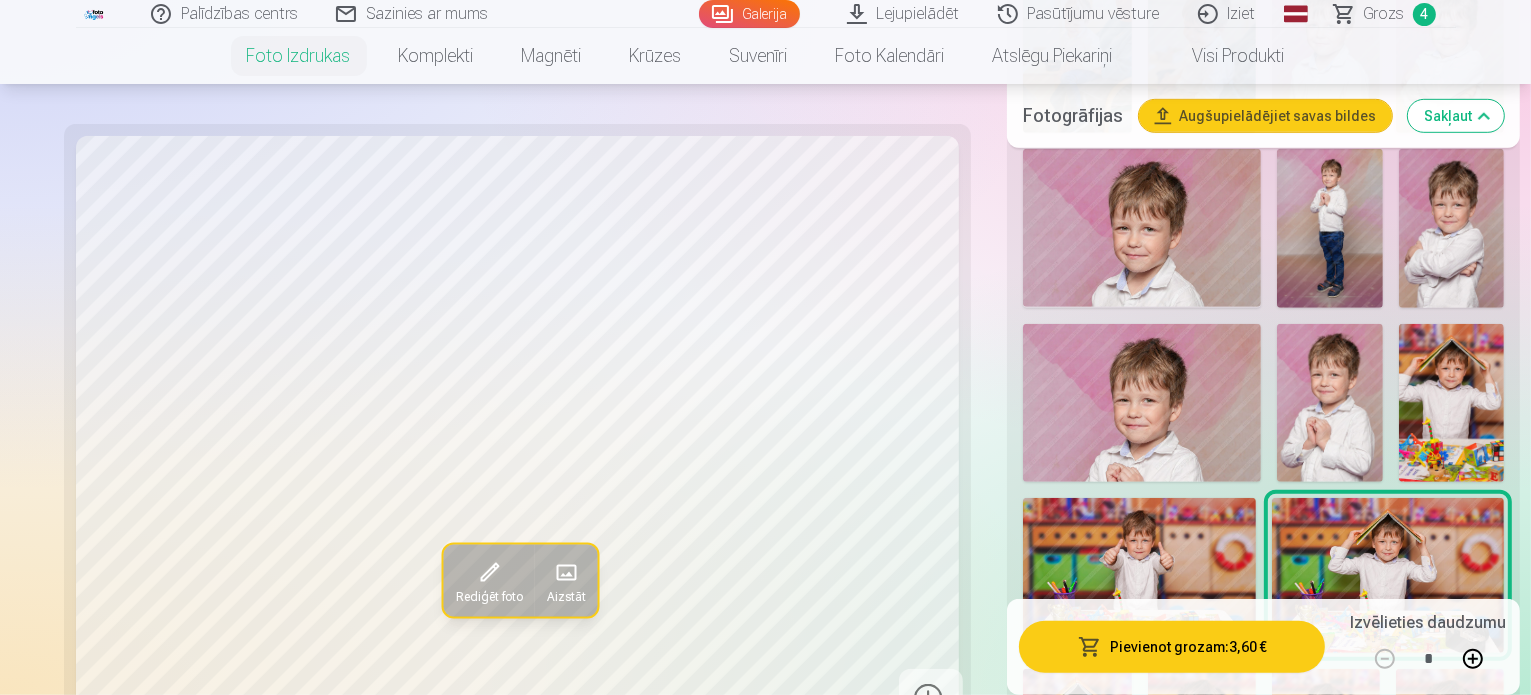 click at bounding box center (1077, 750) 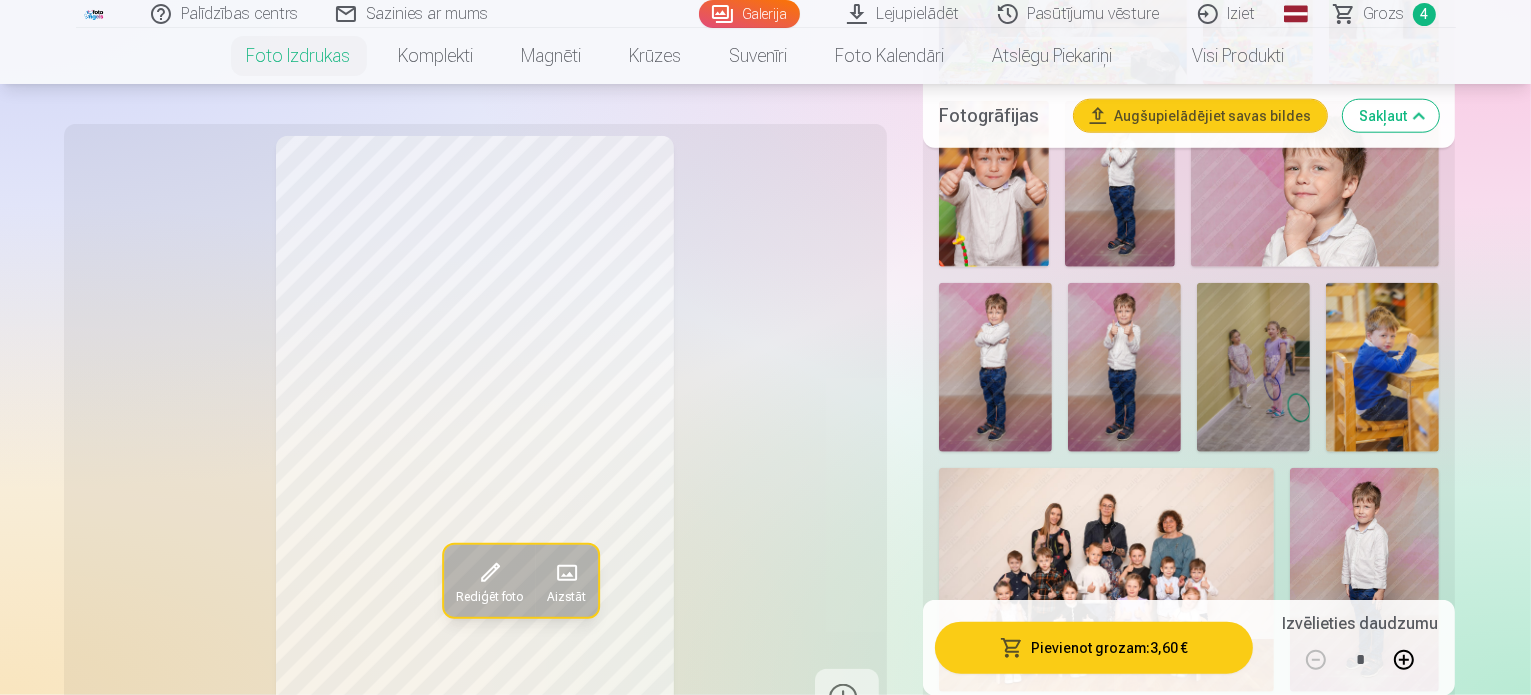 scroll, scrollTop: 2300, scrollLeft: 0, axis: vertical 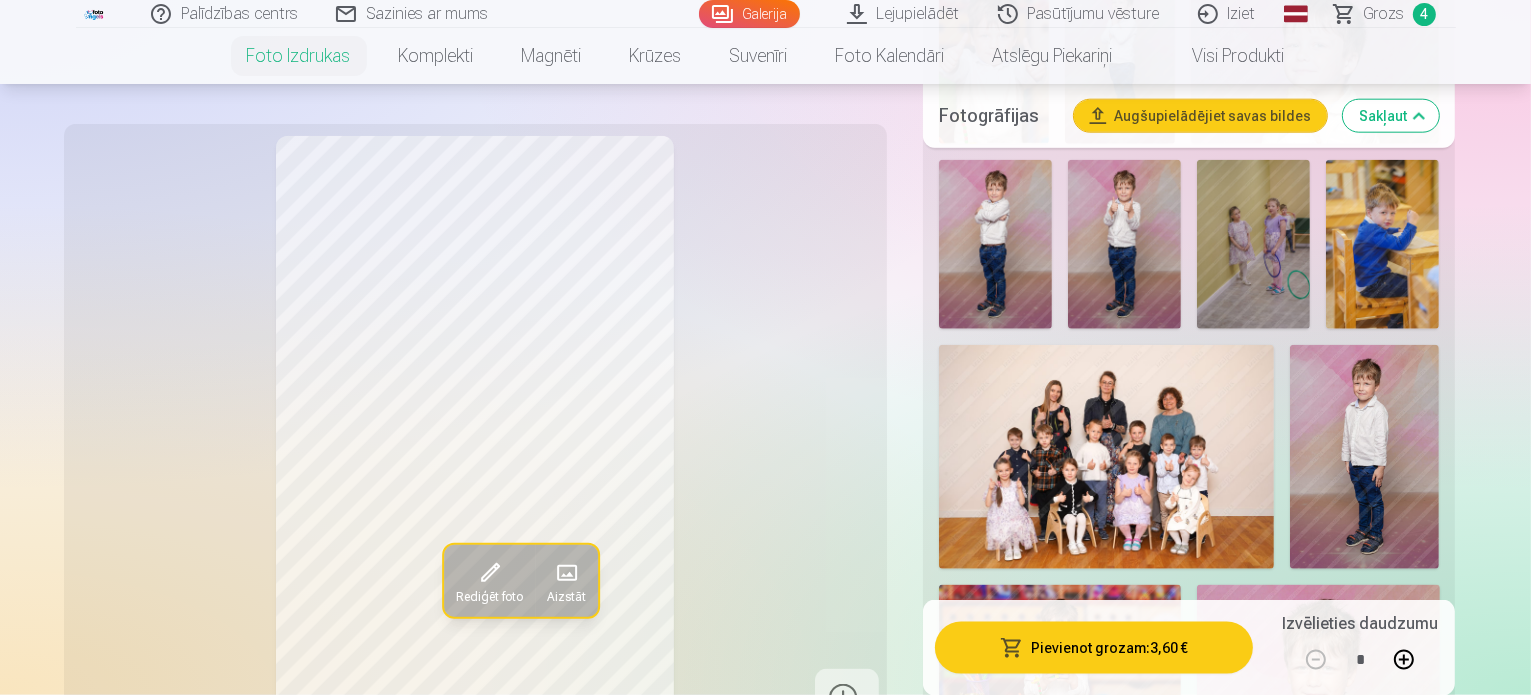 click at bounding box center [1063, 845] 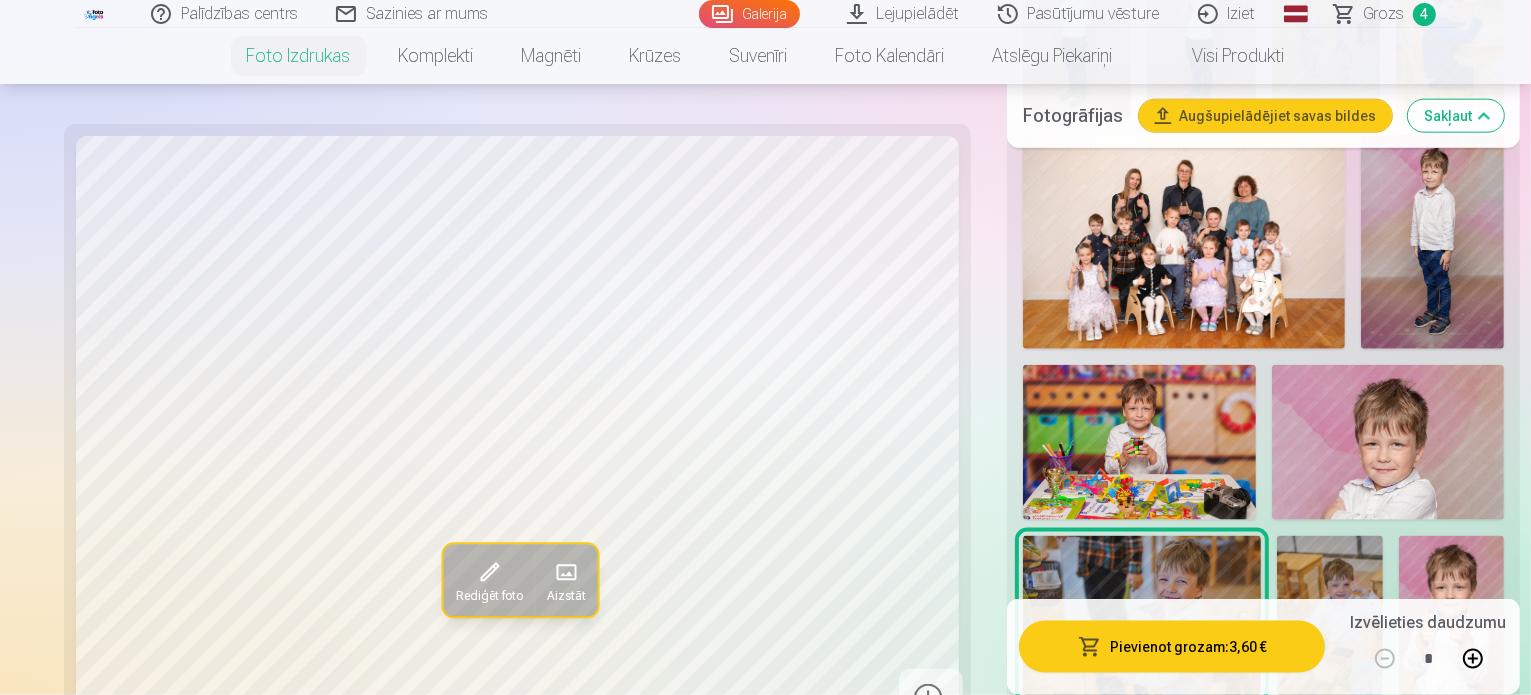 scroll, scrollTop: 2600, scrollLeft: 0, axis: vertical 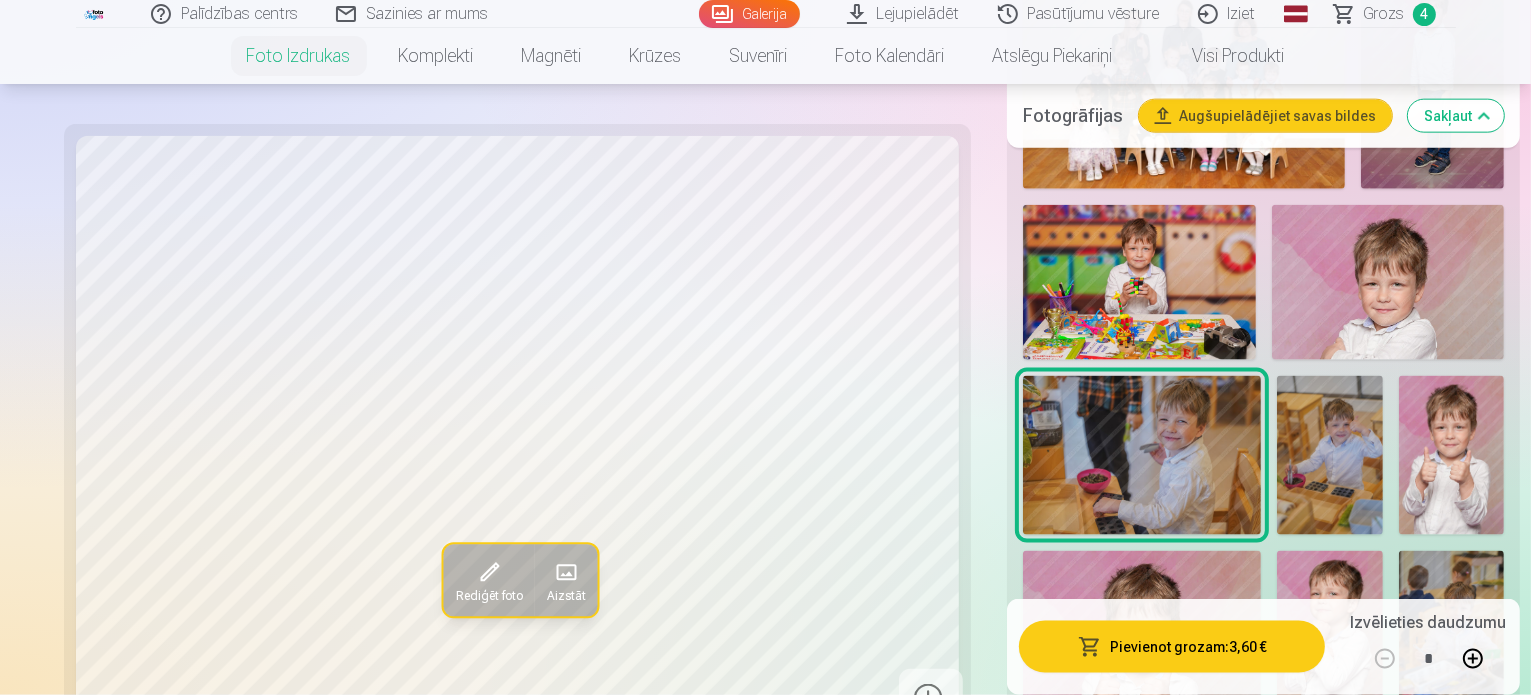 click at bounding box center [1184, 832] 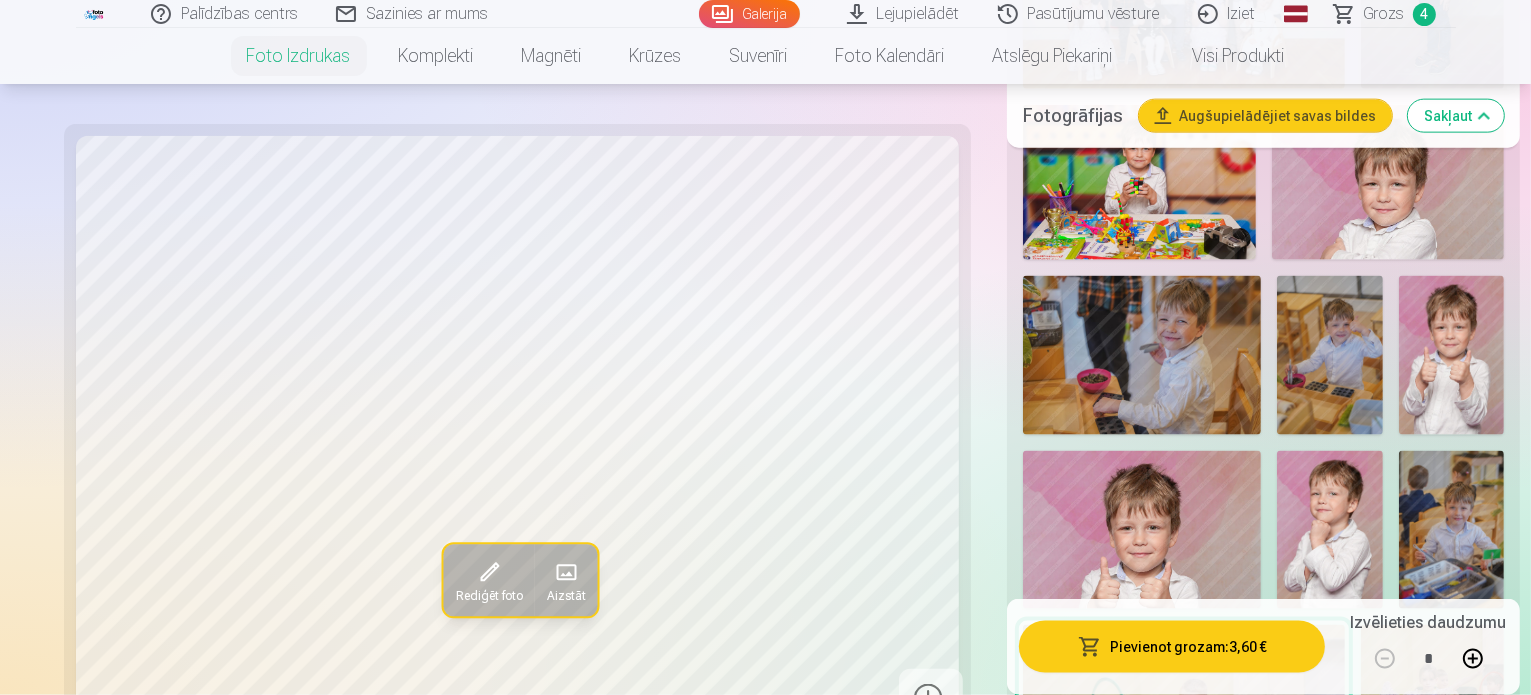 scroll, scrollTop: 2500, scrollLeft: 0, axis: vertical 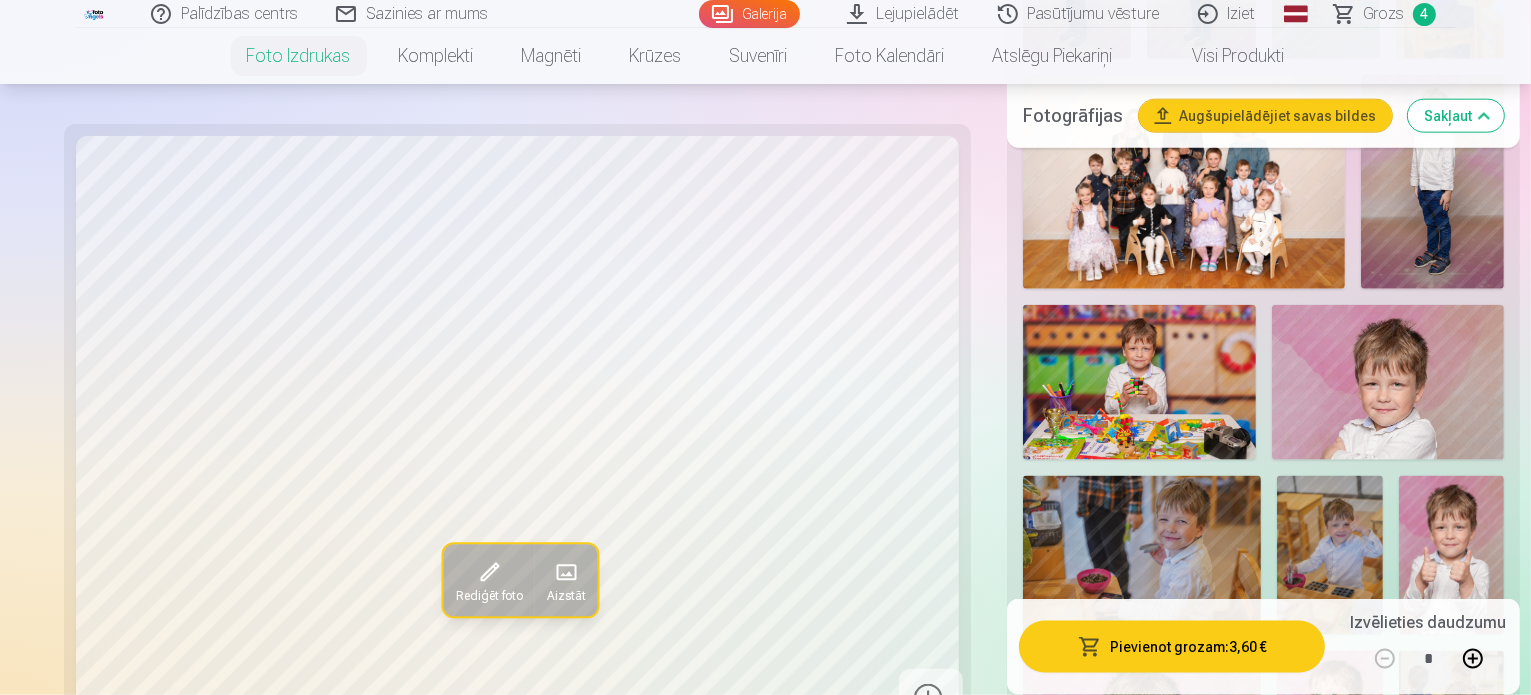 click at bounding box center (1452, 730) 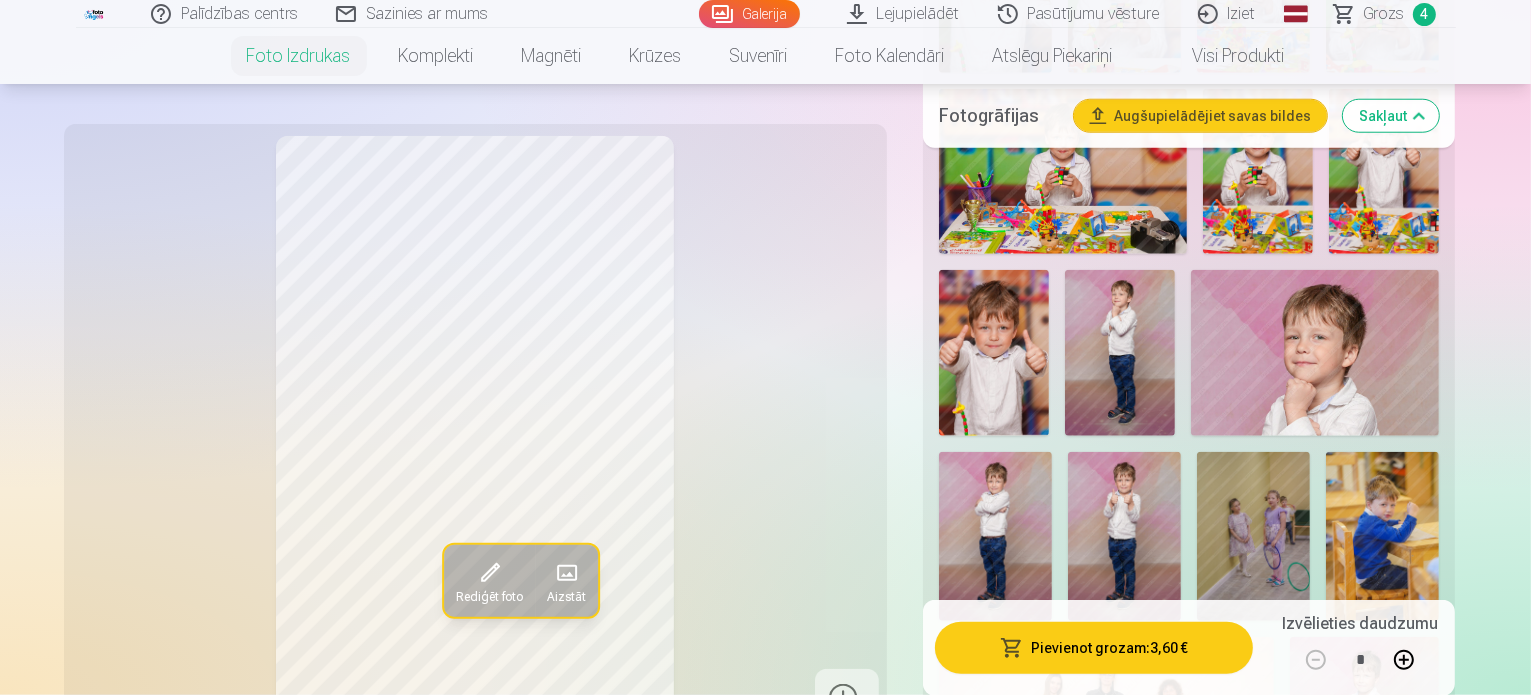 scroll, scrollTop: 2000, scrollLeft: 0, axis: vertical 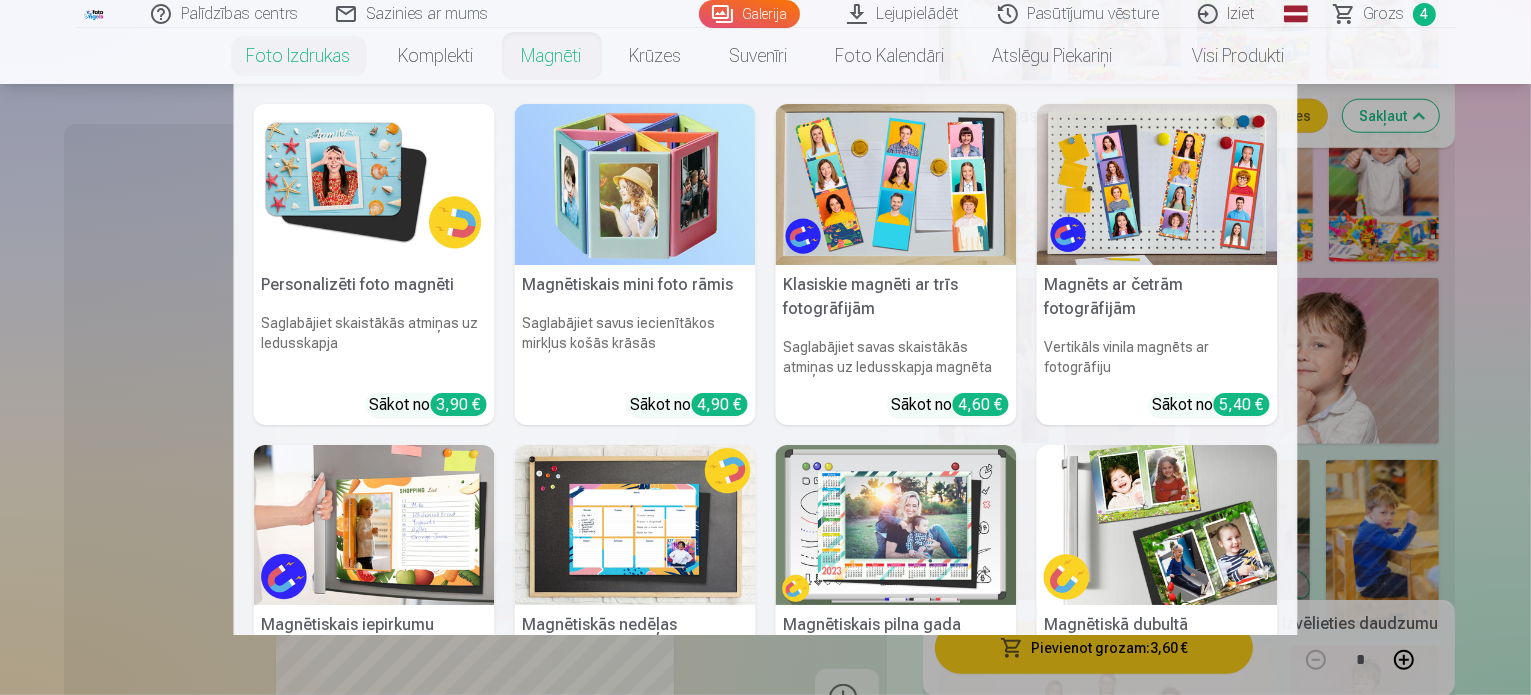 click on "Magnēti" at bounding box center (552, 56) 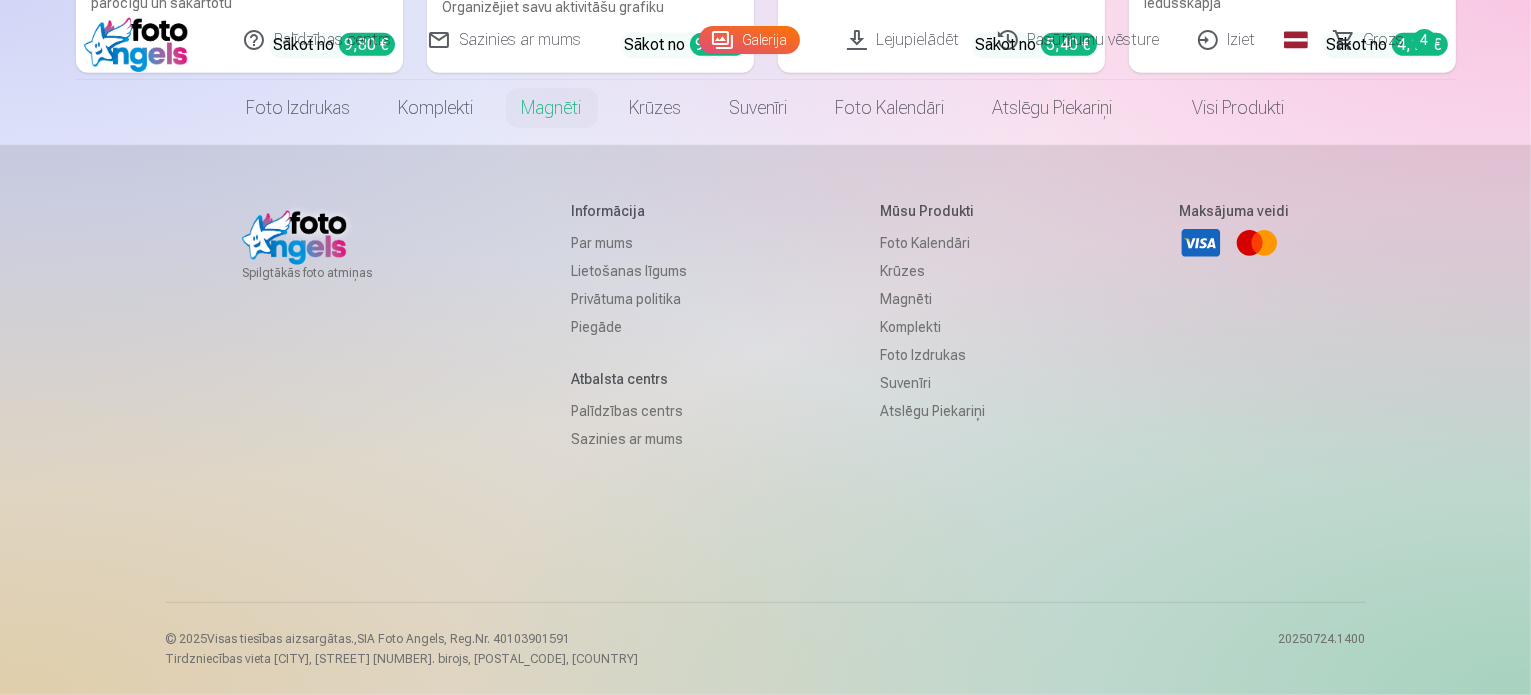 scroll, scrollTop: 0, scrollLeft: 0, axis: both 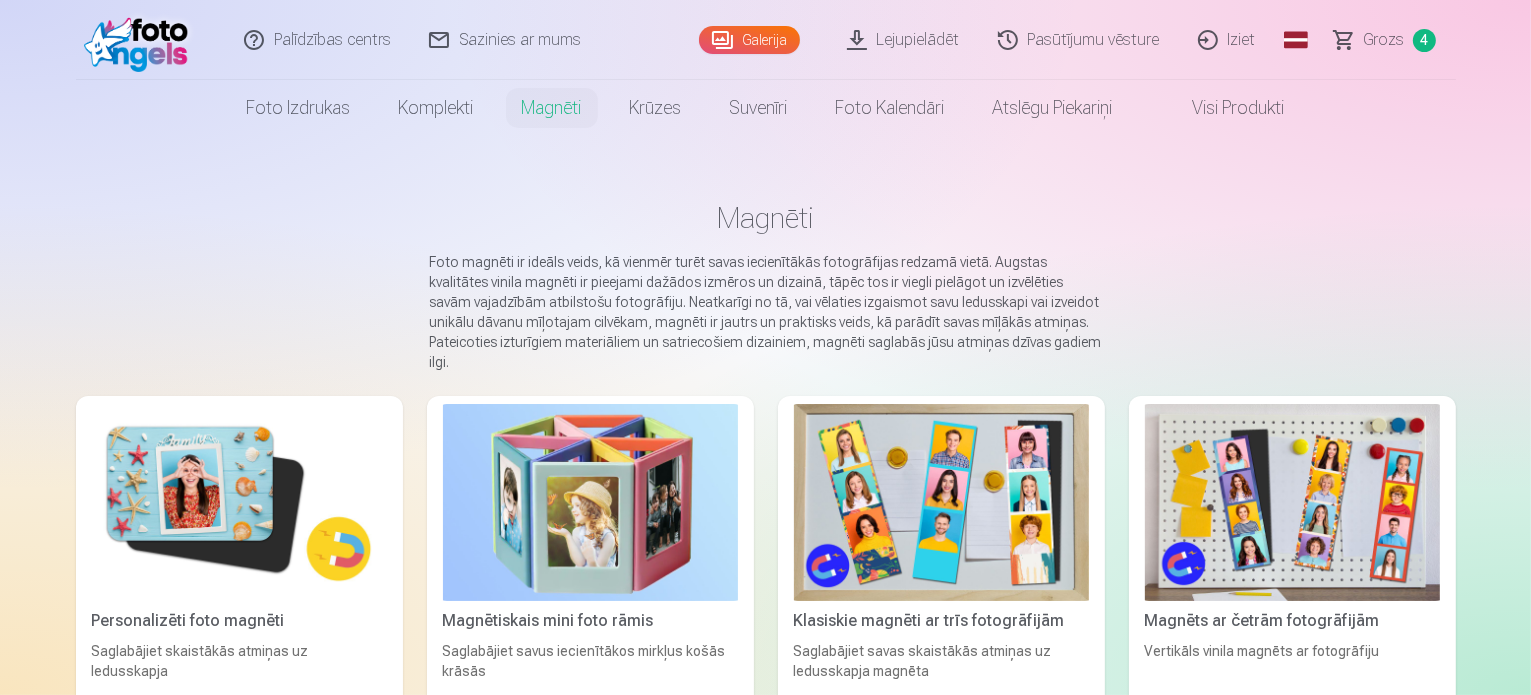 click at bounding box center (239, 502) 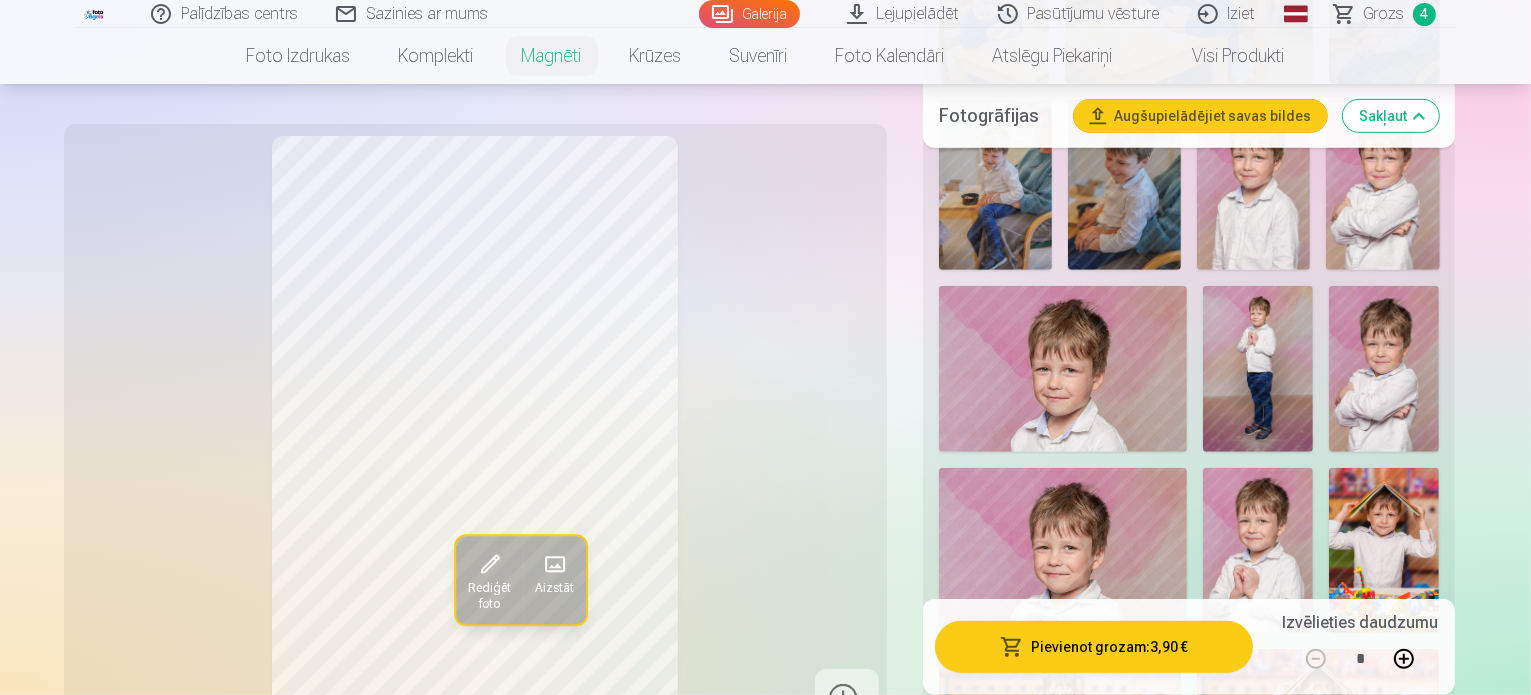 scroll, scrollTop: 1100, scrollLeft: 0, axis: vertical 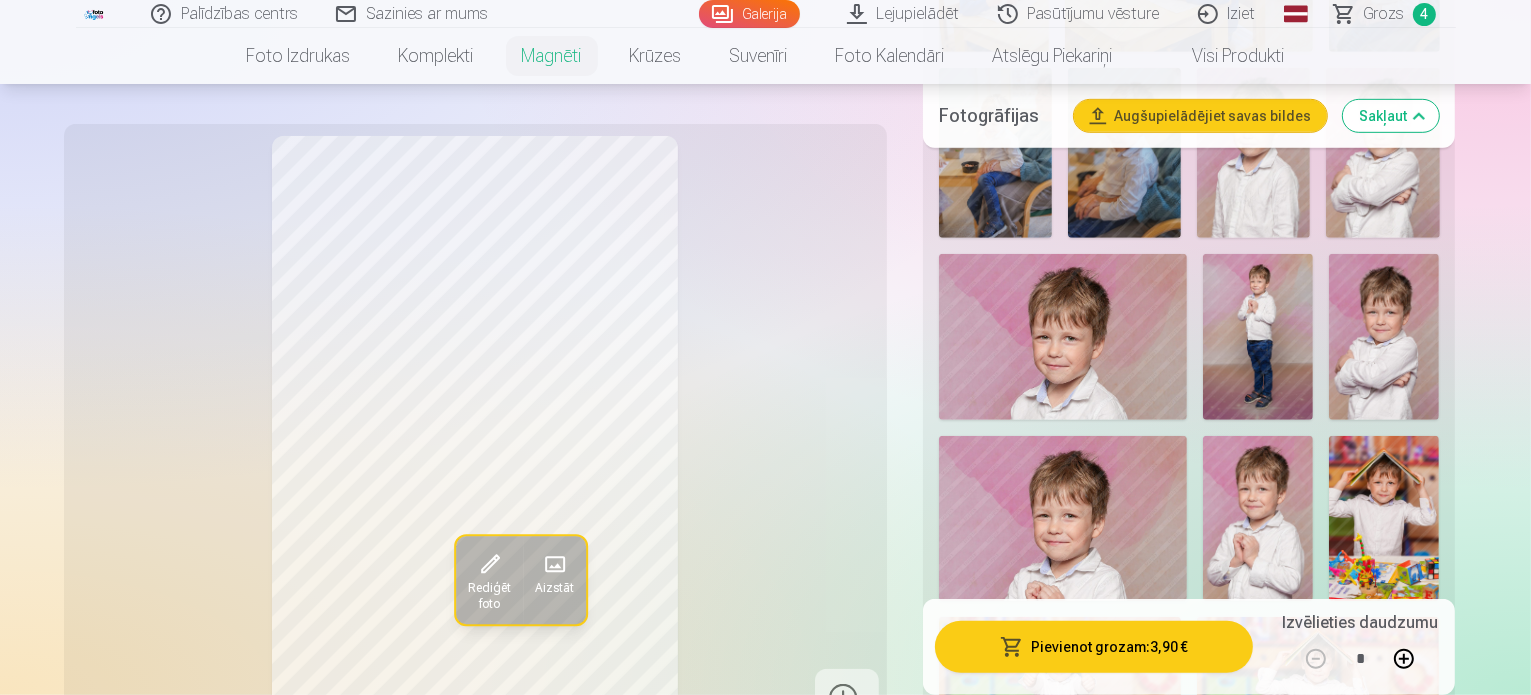 click on "Augšupielādējiet savas bildes" at bounding box center (1200, 116) 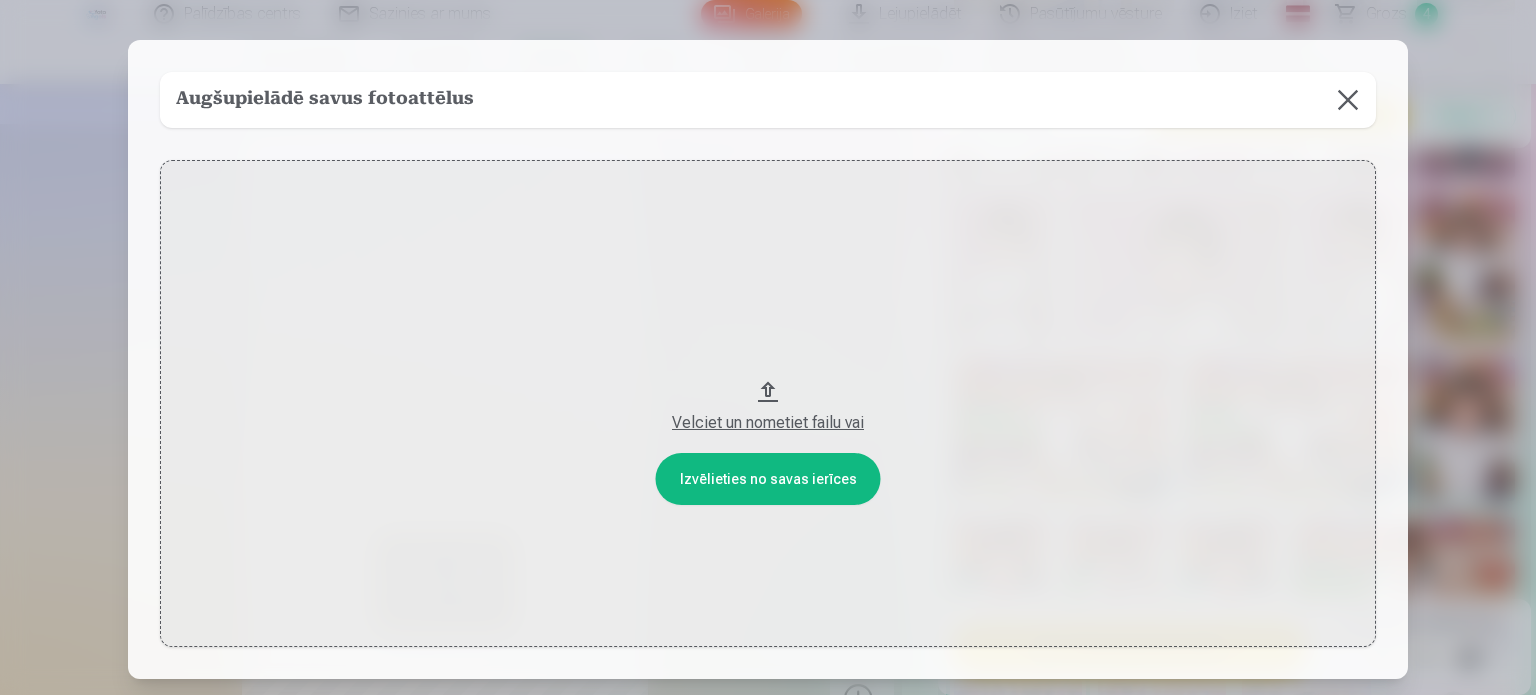 click on "Velciet un nometiet failu vai" at bounding box center [768, 403] 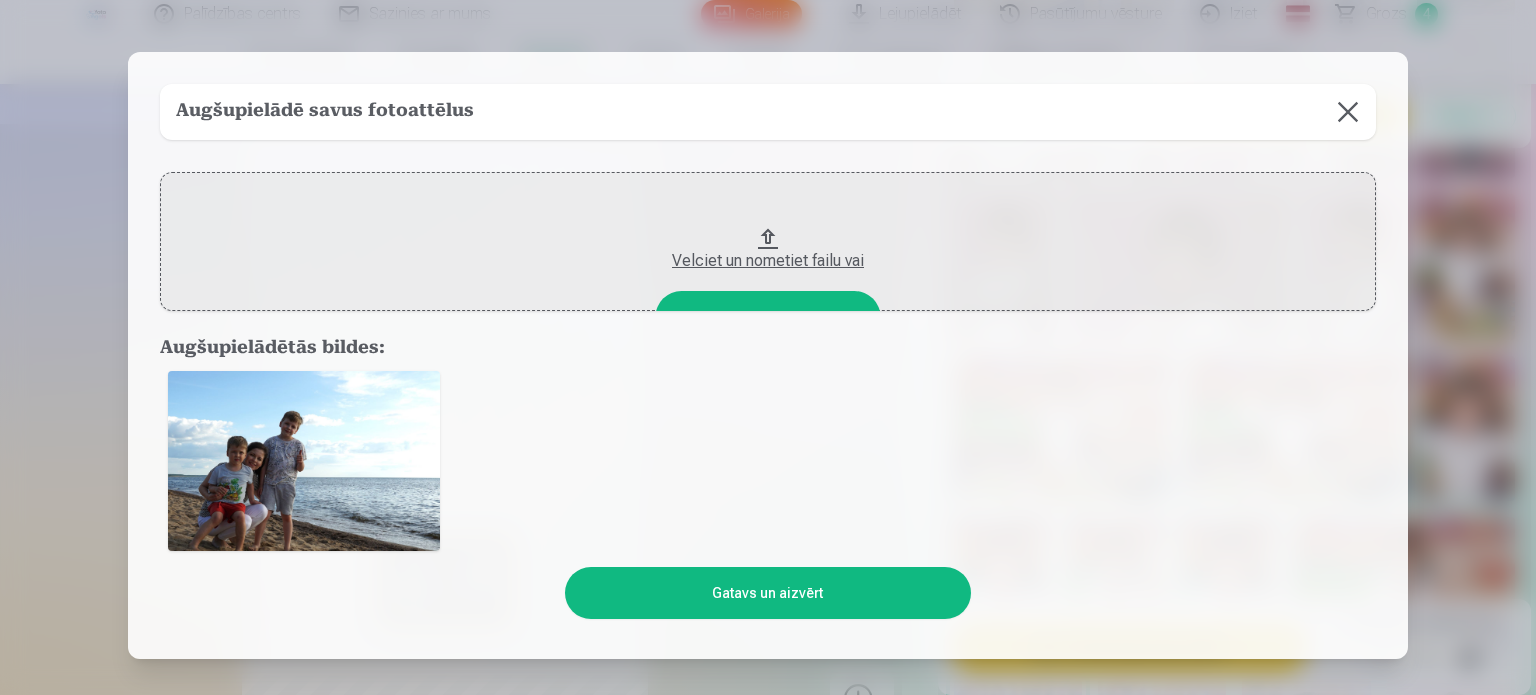 click on "Gatavs un aizvērt" at bounding box center (767, 593) 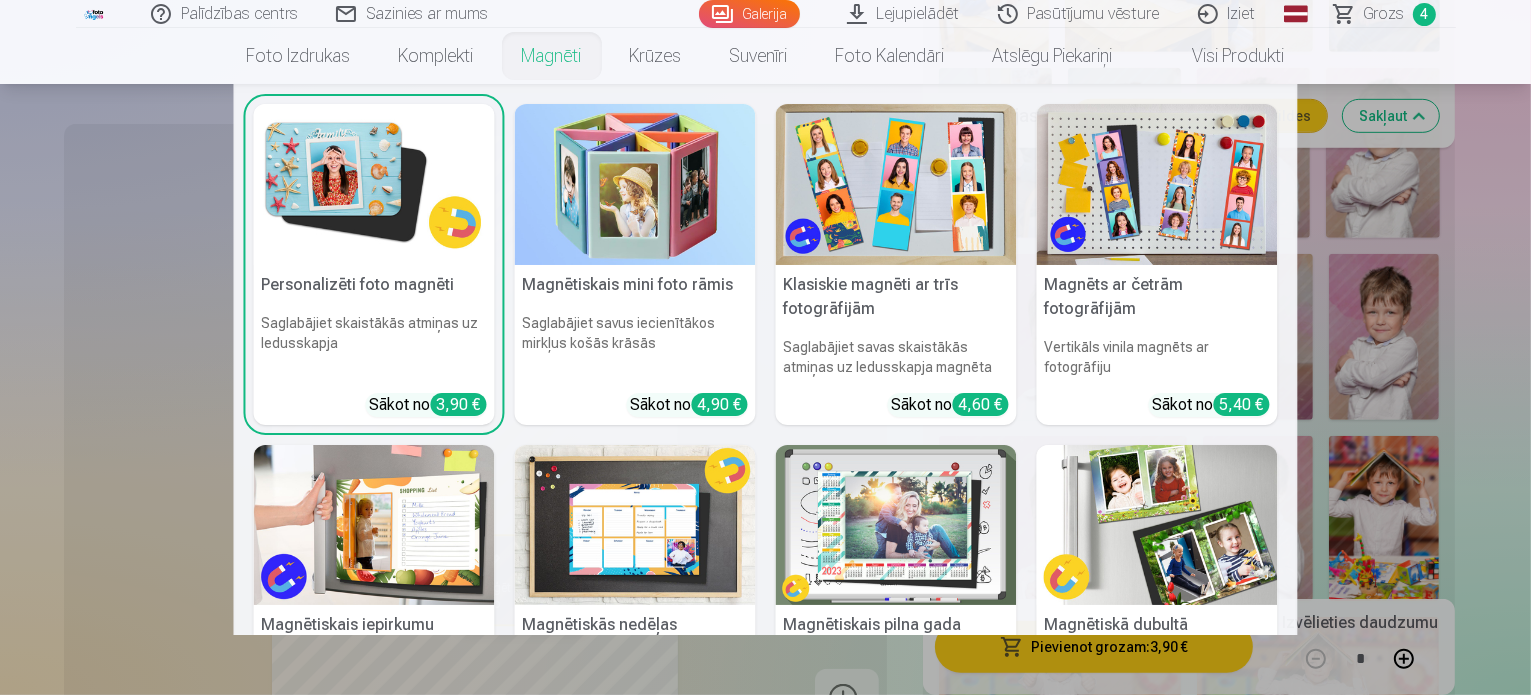 click at bounding box center [374, 184] 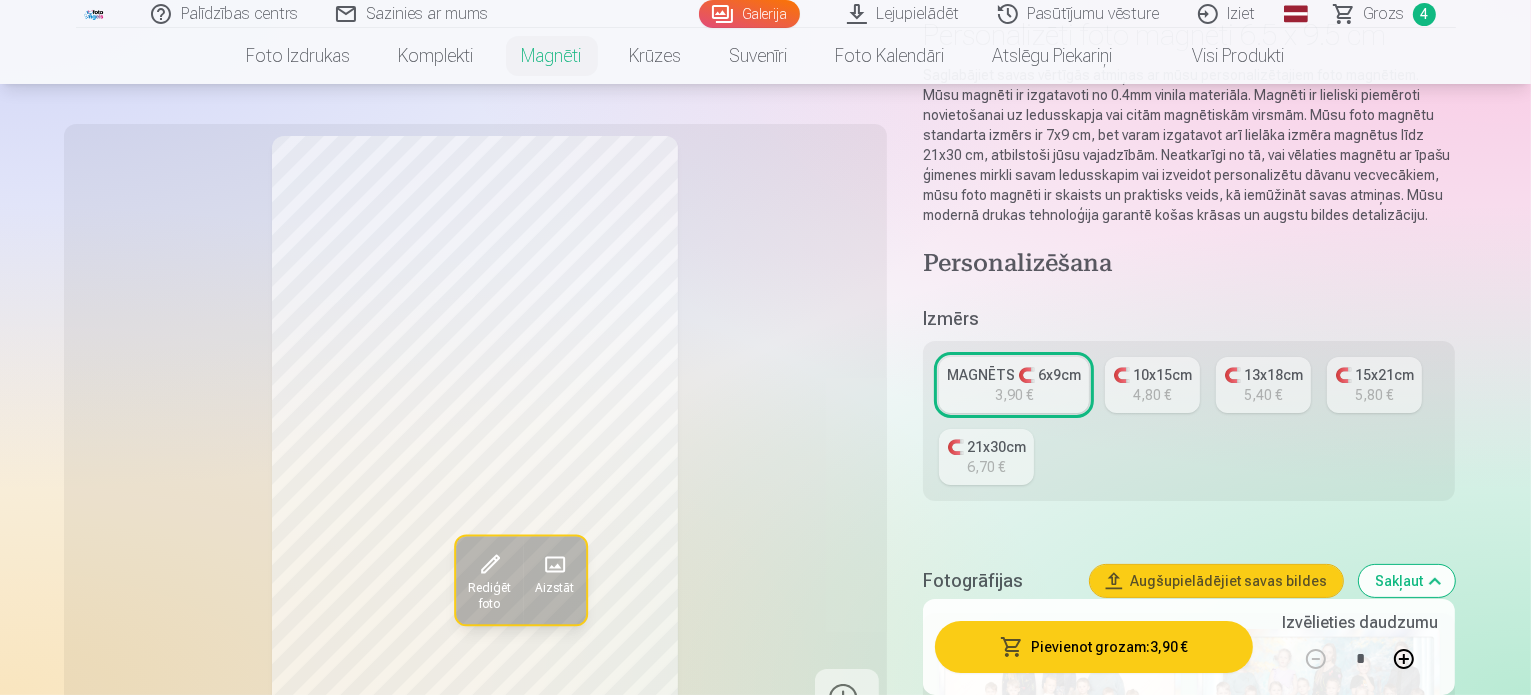 scroll, scrollTop: 300, scrollLeft: 0, axis: vertical 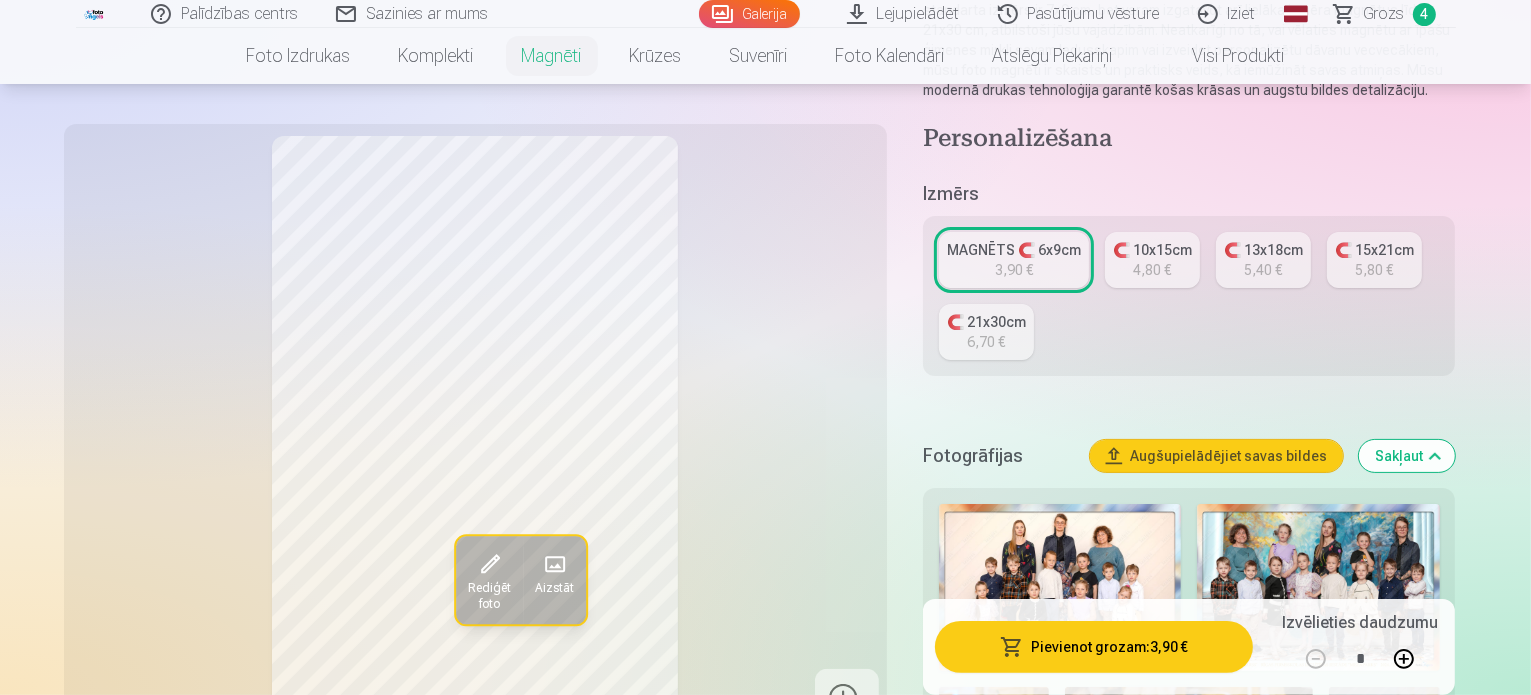 click on "MAGNĒTS 🧲 6x9cm" at bounding box center (1014, 250) 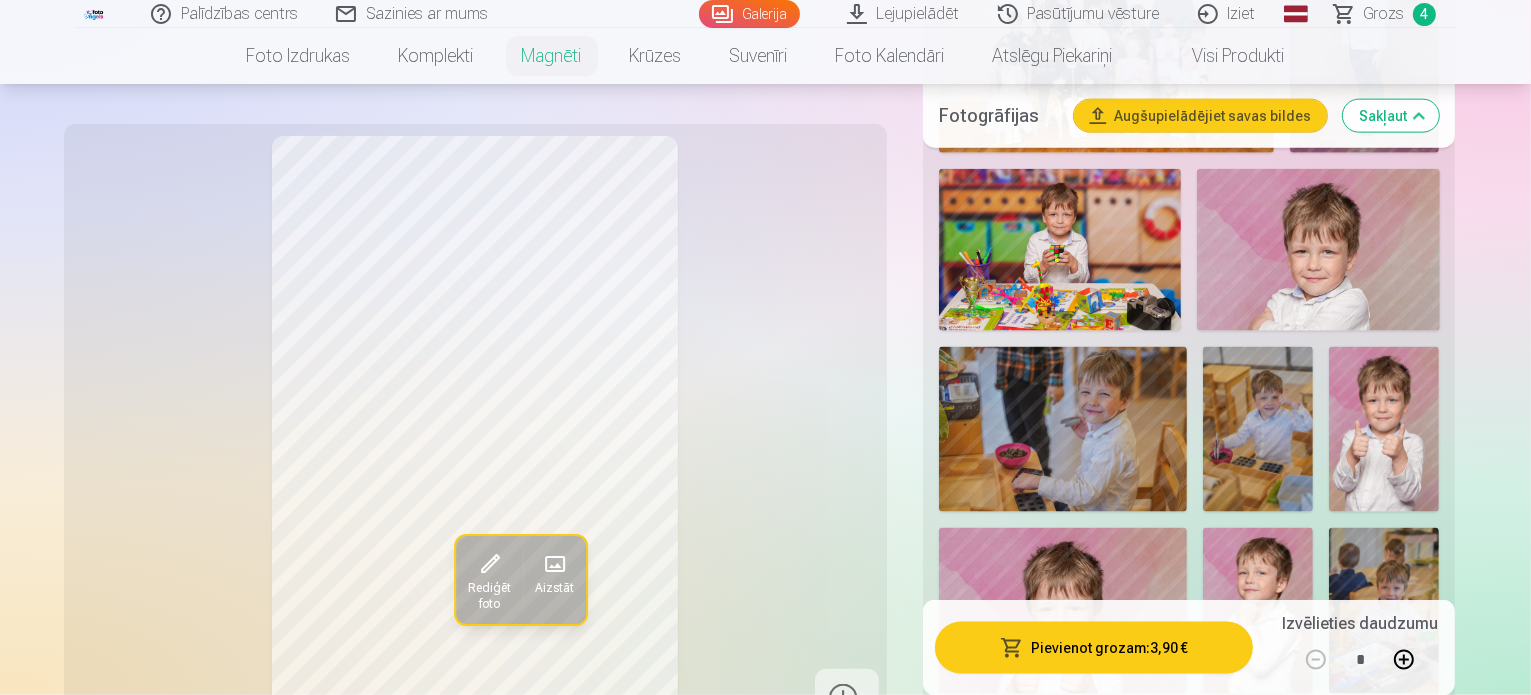 scroll, scrollTop: 2800, scrollLeft: 0, axis: vertical 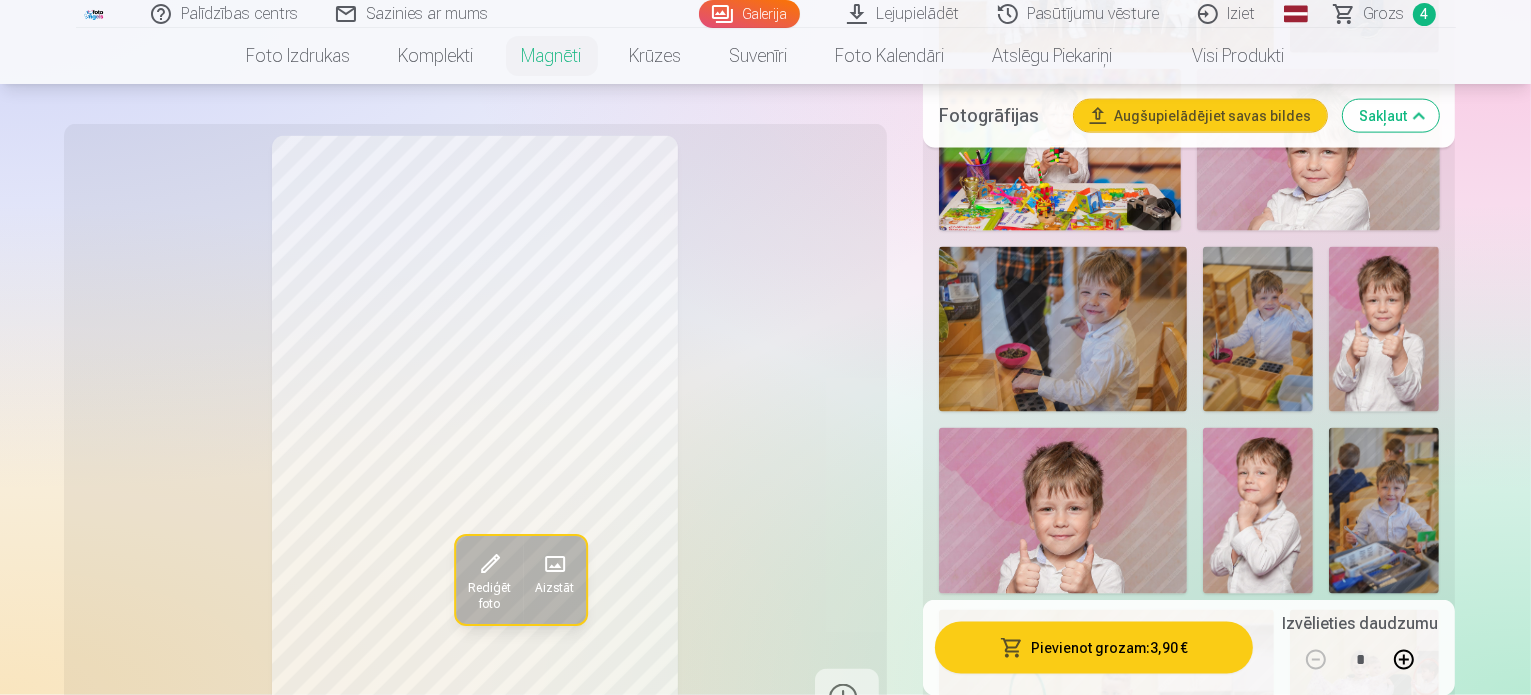 click at bounding box center [1279, 922] 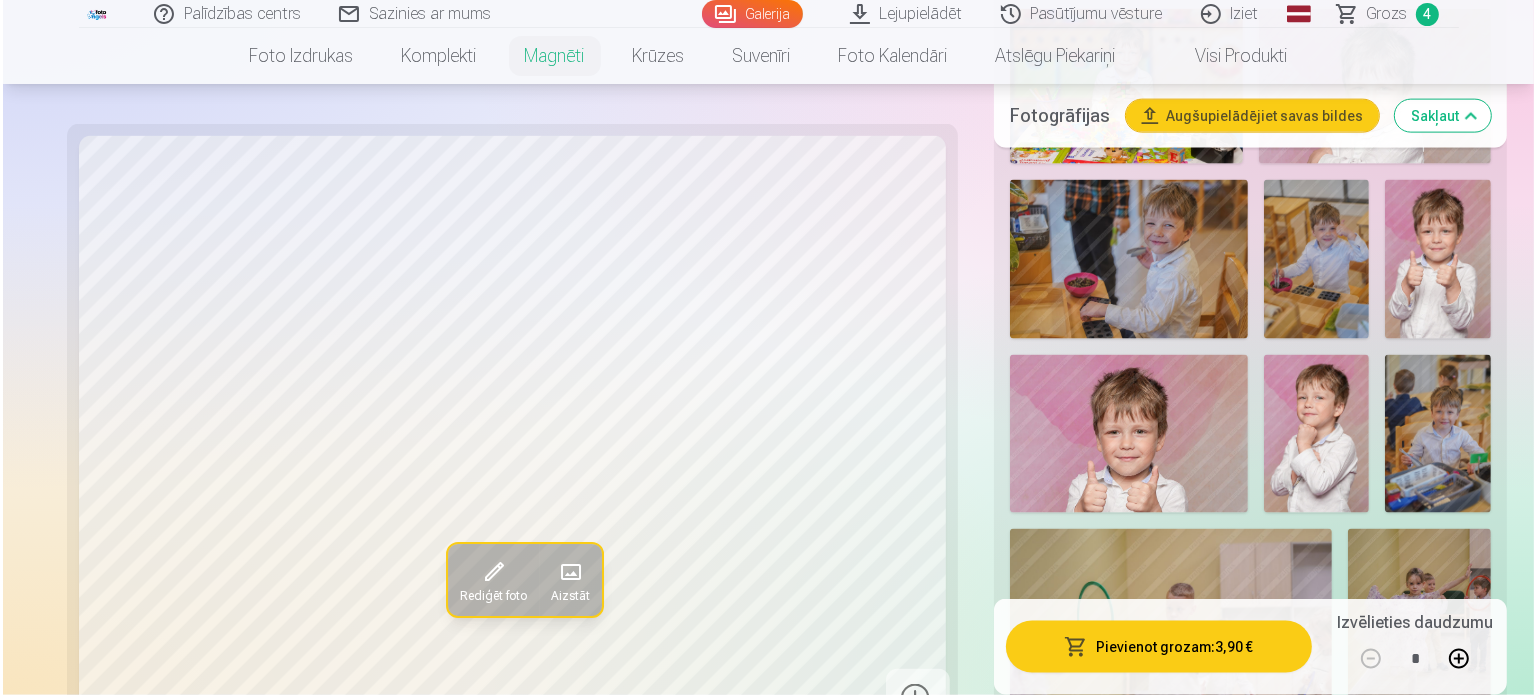 scroll, scrollTop: 2900, scrollLeft: 0, axis: vertical 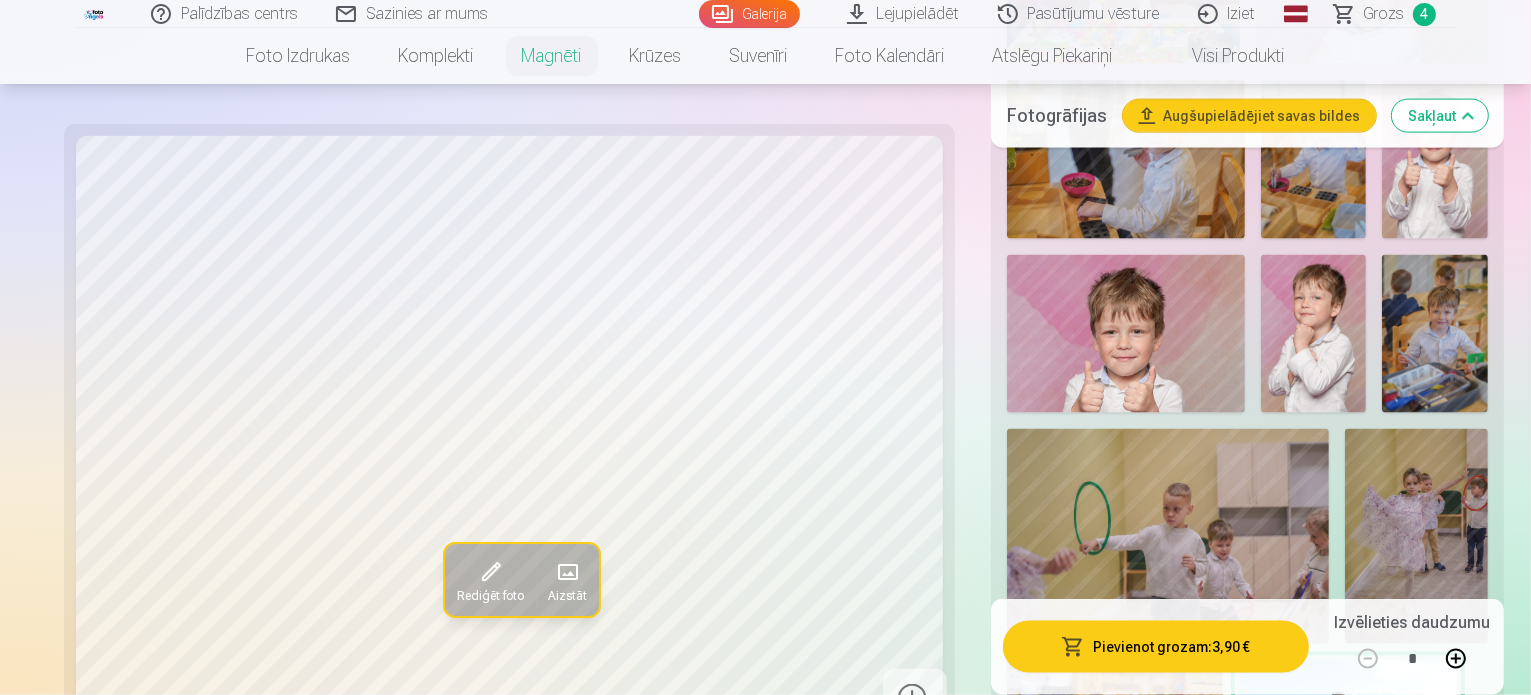 click on "Rediģēt foto" at bounding box center (488, 581) 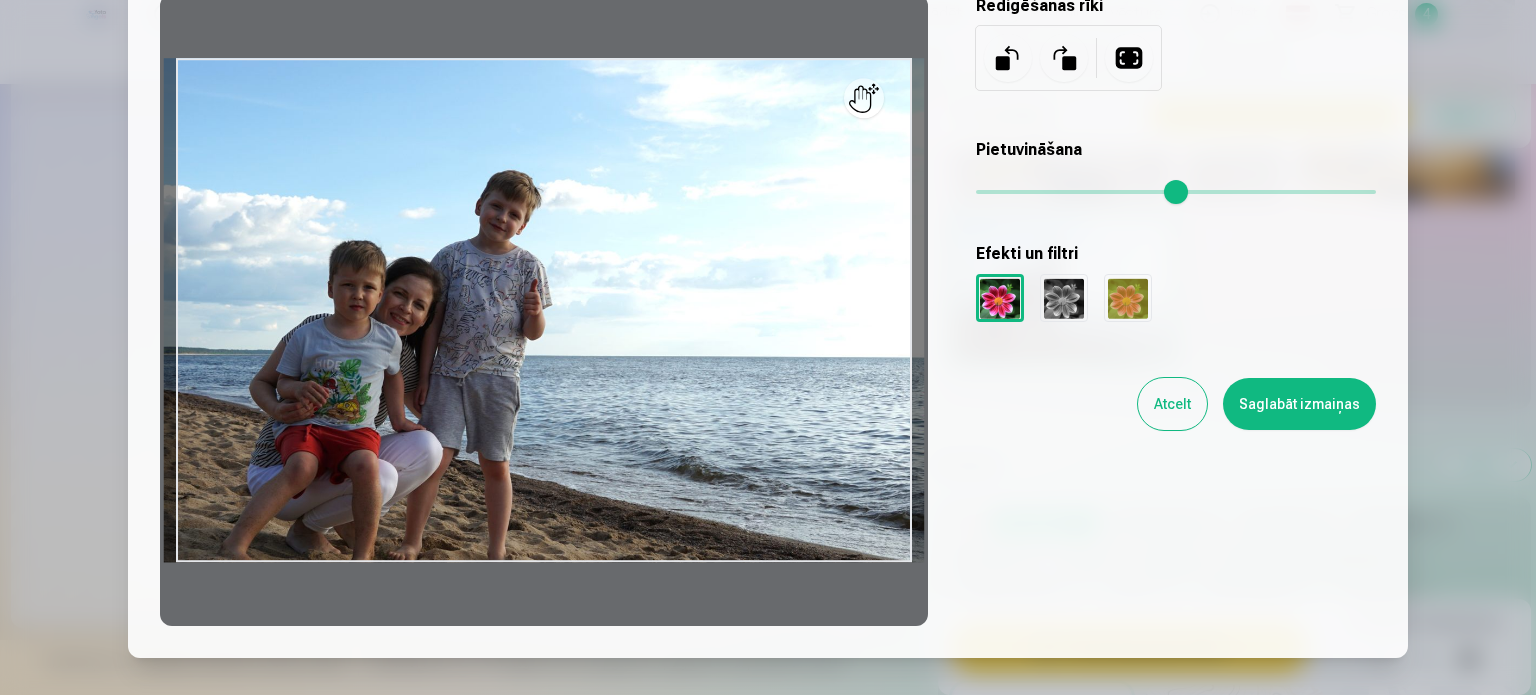 scroll, scrollTop: 200, scrollLeft: 0, axis: vertical 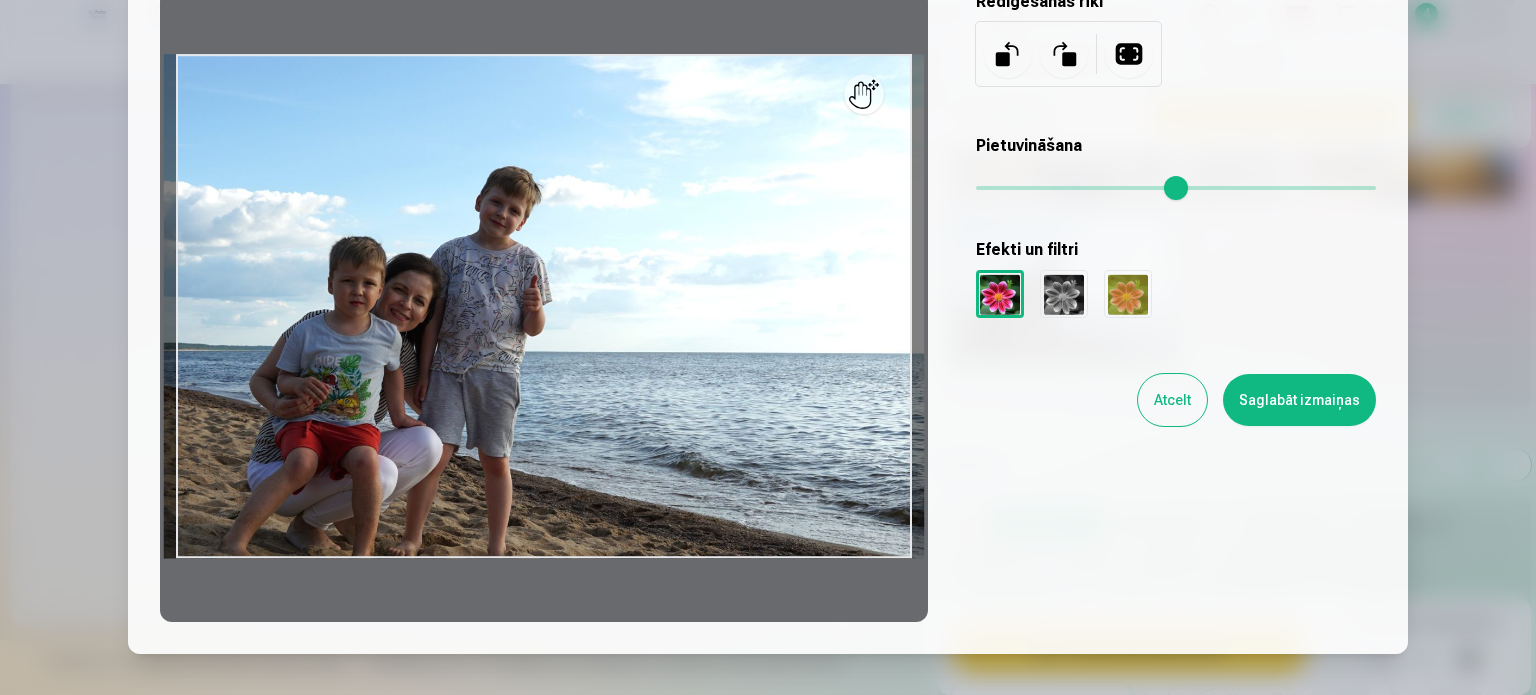 click at bounding box center (1000, 294) 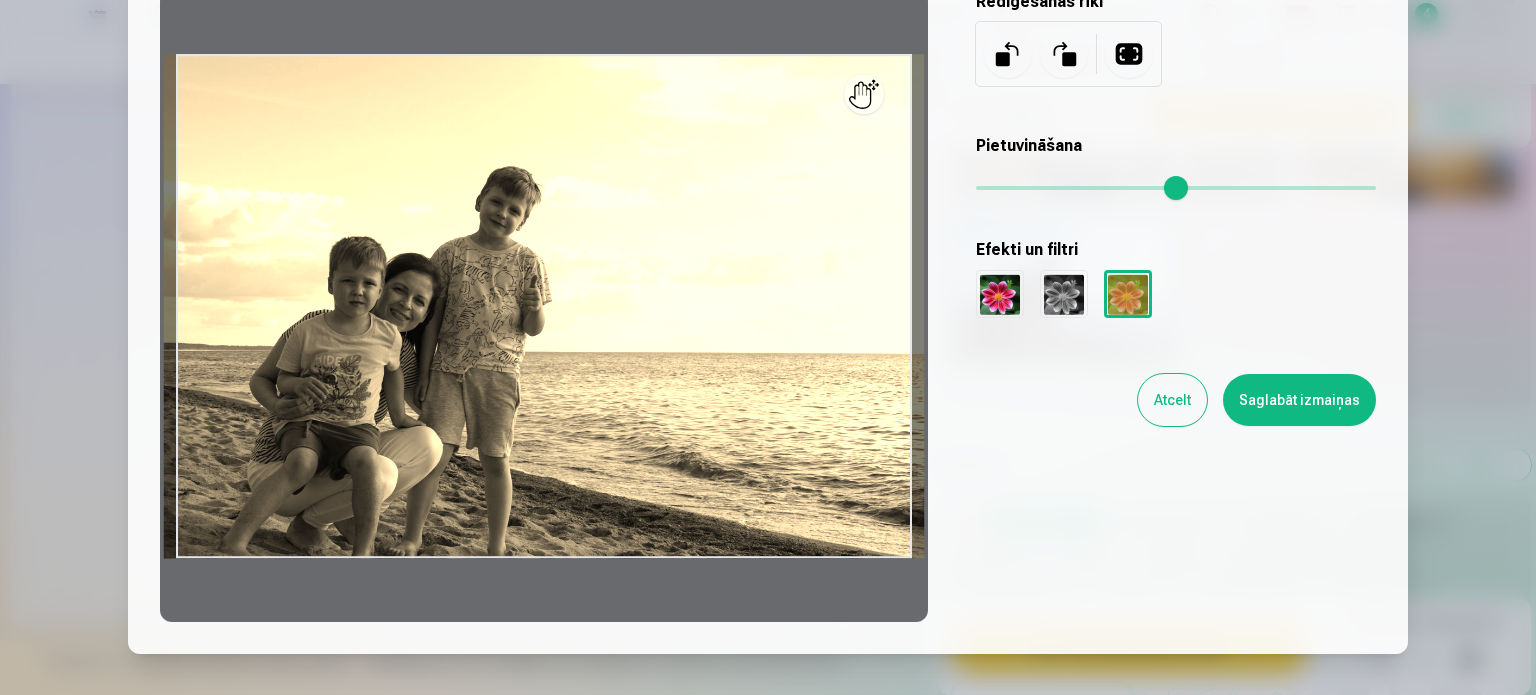 click at bounding box center (1064, 294) 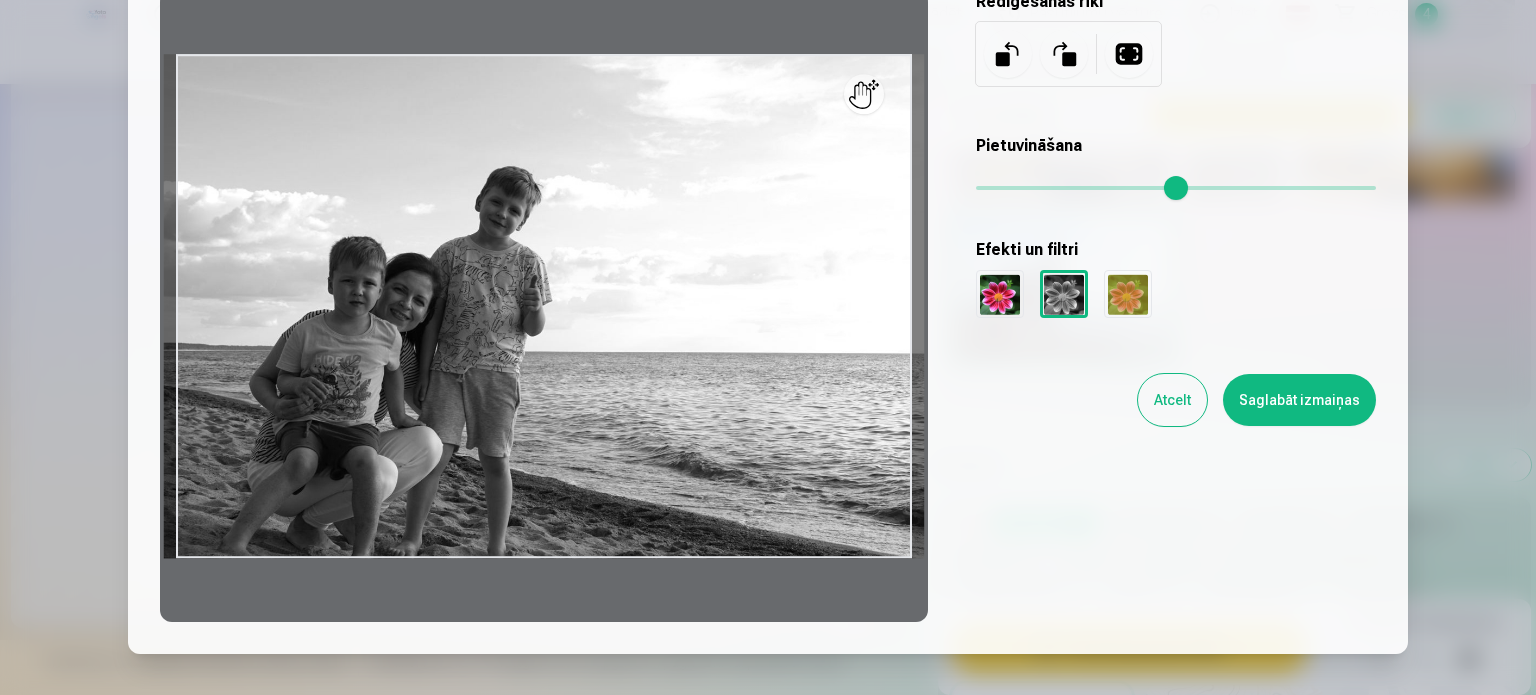 click at bounding box center [1000, 294] 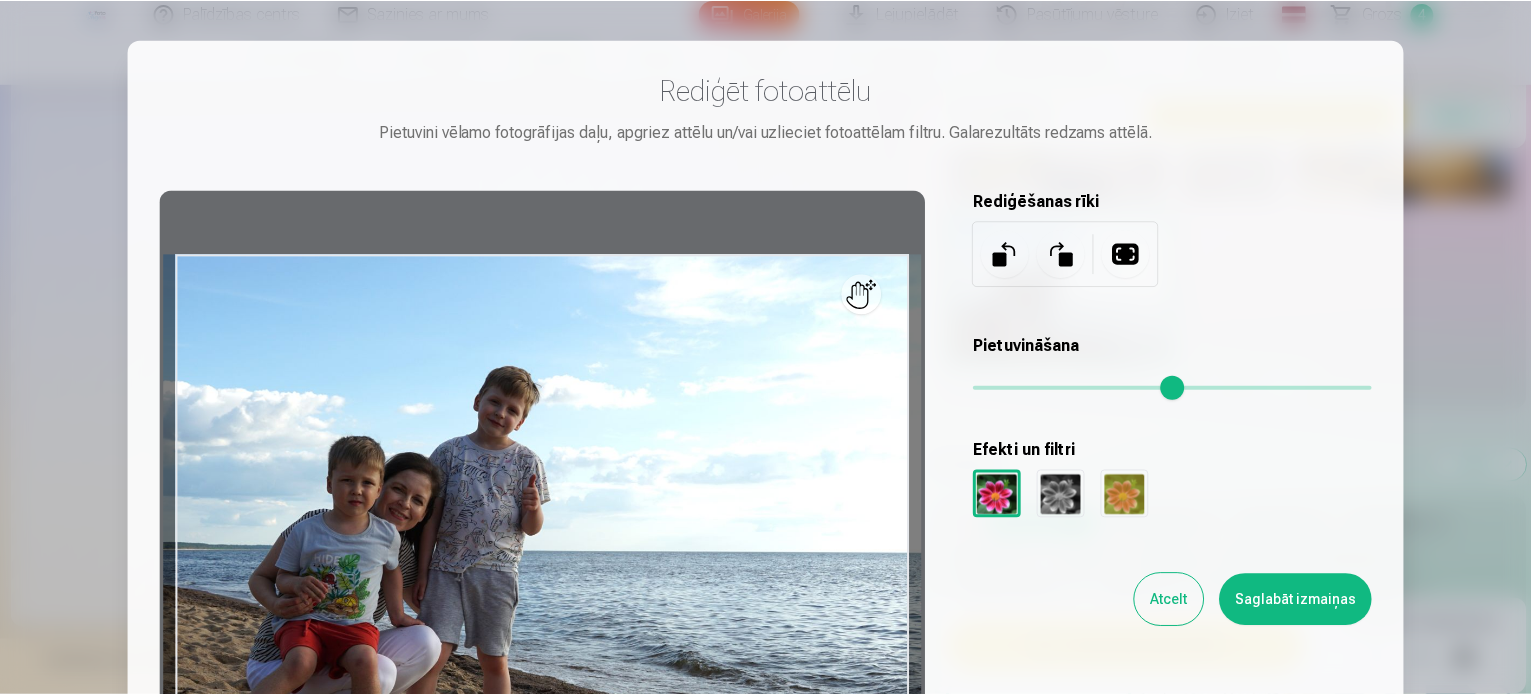 scroll, scrollTop: 200, scrollLeft: 0, axis: vertical 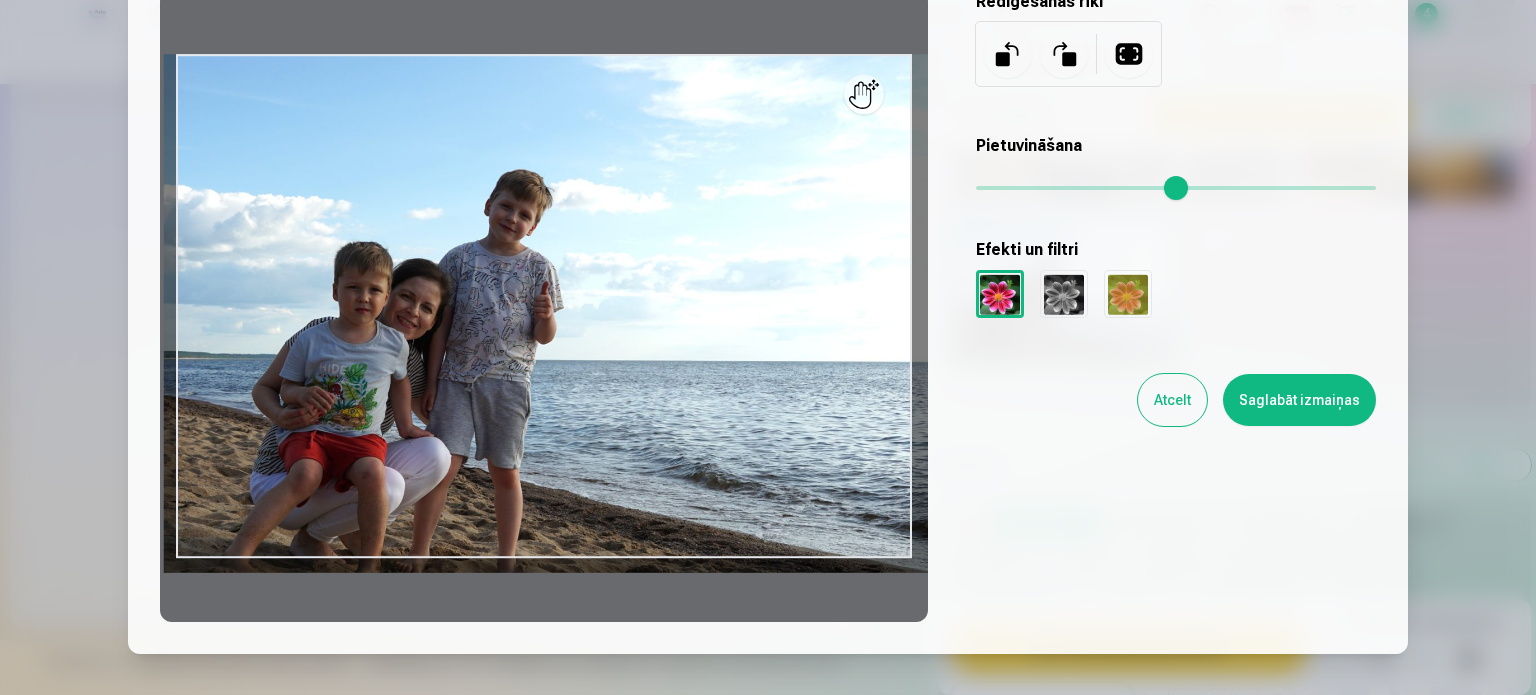 type on "*" 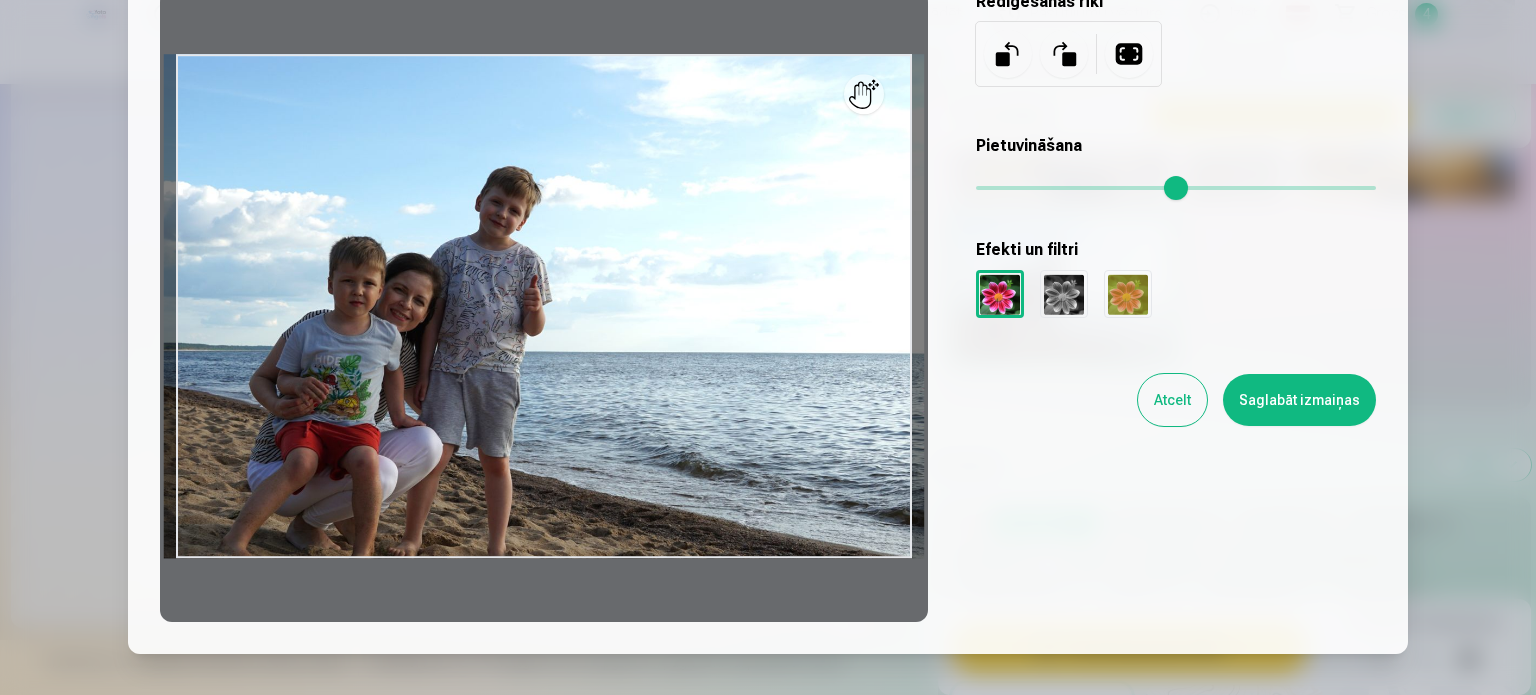 drag, startPoint x: 1000, startPoint y: 183, endPoint x: 972, endPoint y: 143, distance: 48.82622 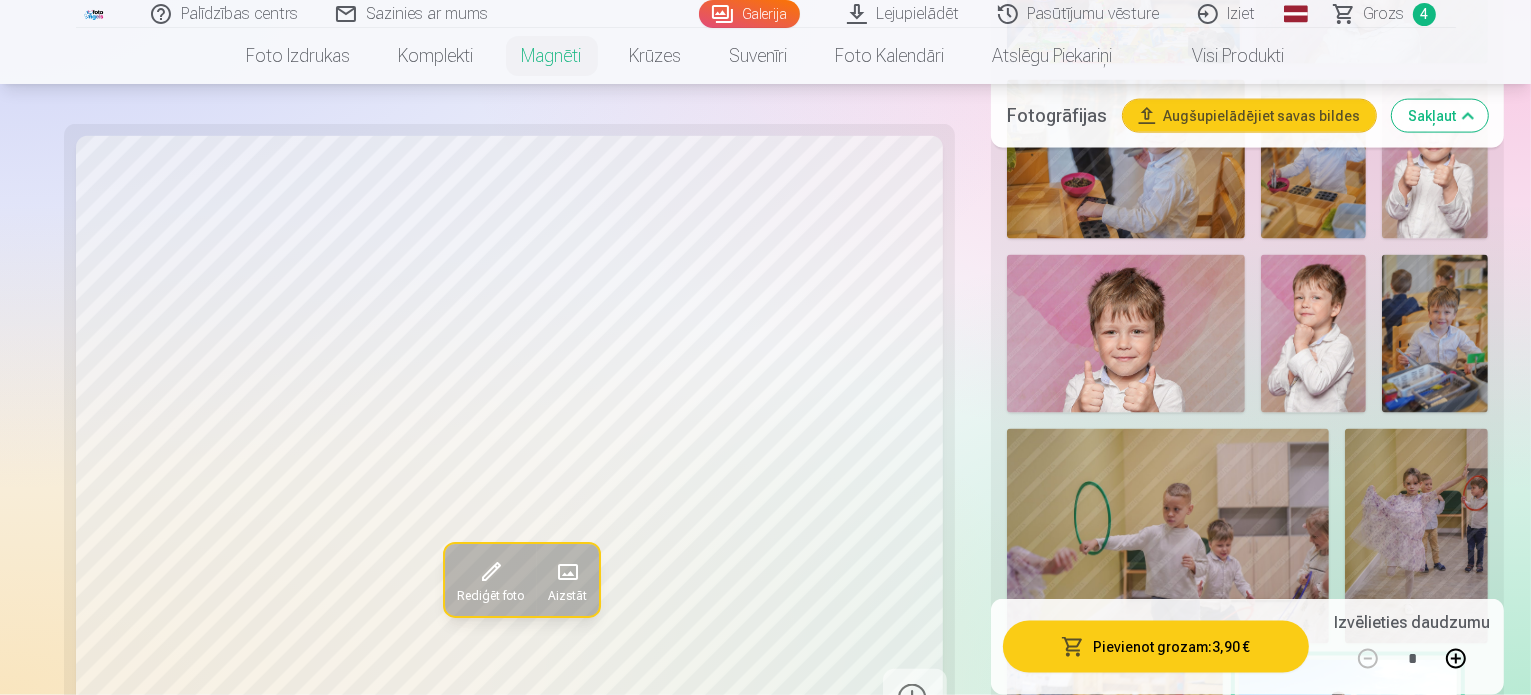 click on "Mākslinieki 45" at bounding box center [1222, 966] 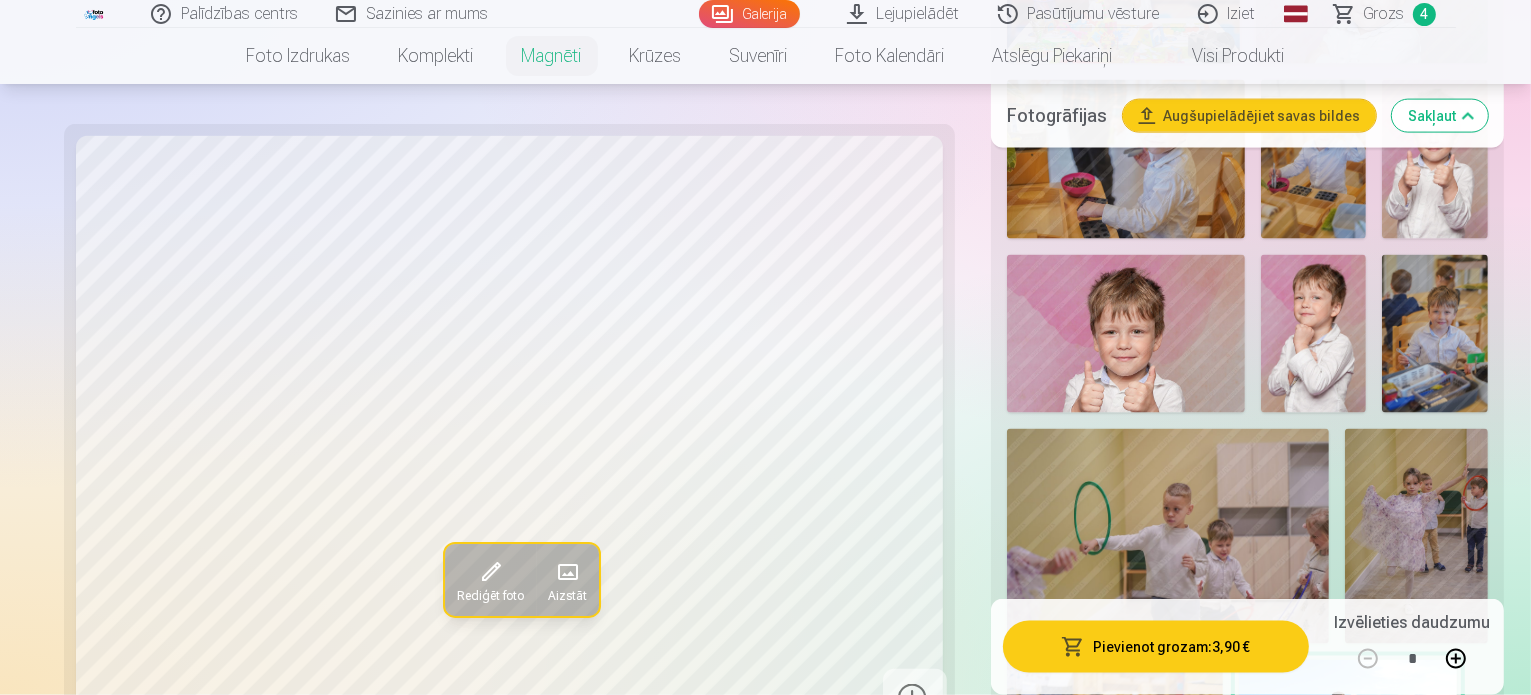click on "Dzīvnieki 28" at bounding box center (1342, 966) 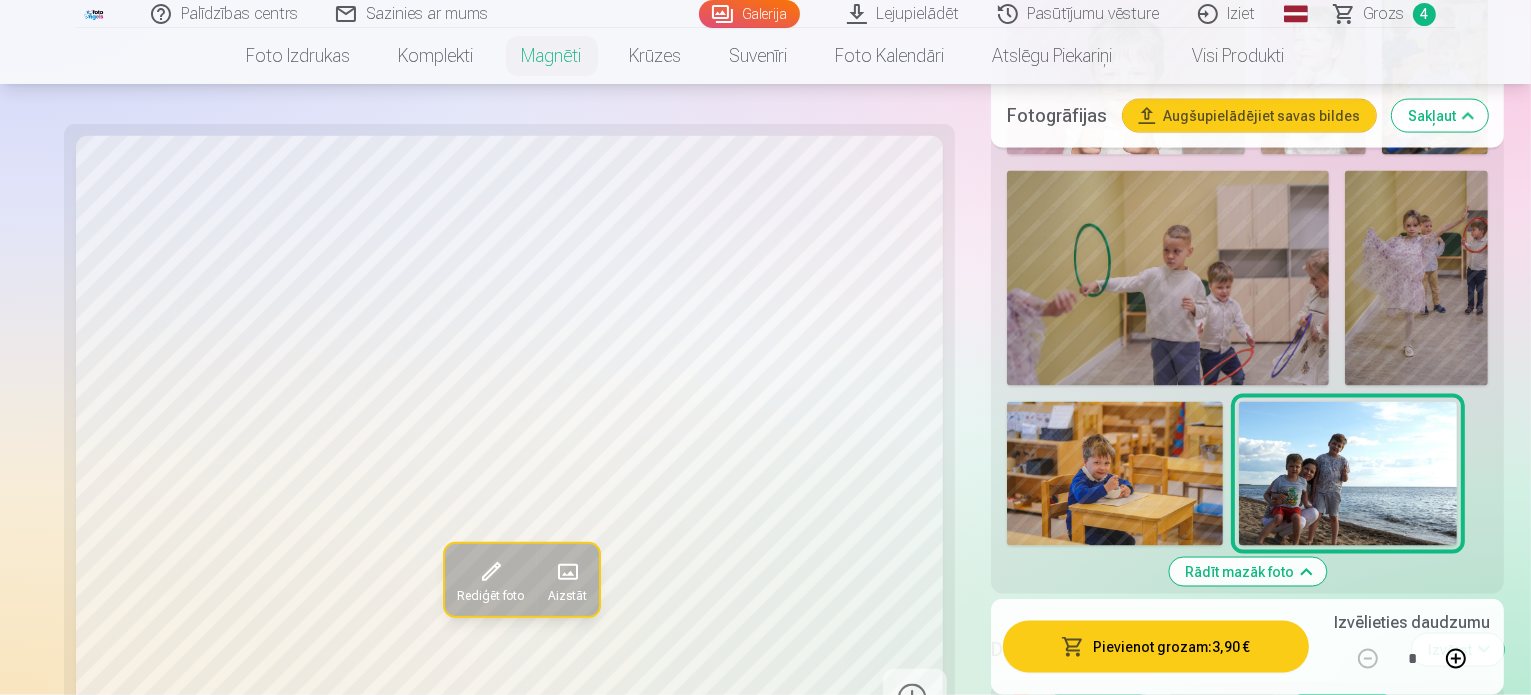 scroll, scrollTop: 3408, scrollLeft: 0, axis: vertical 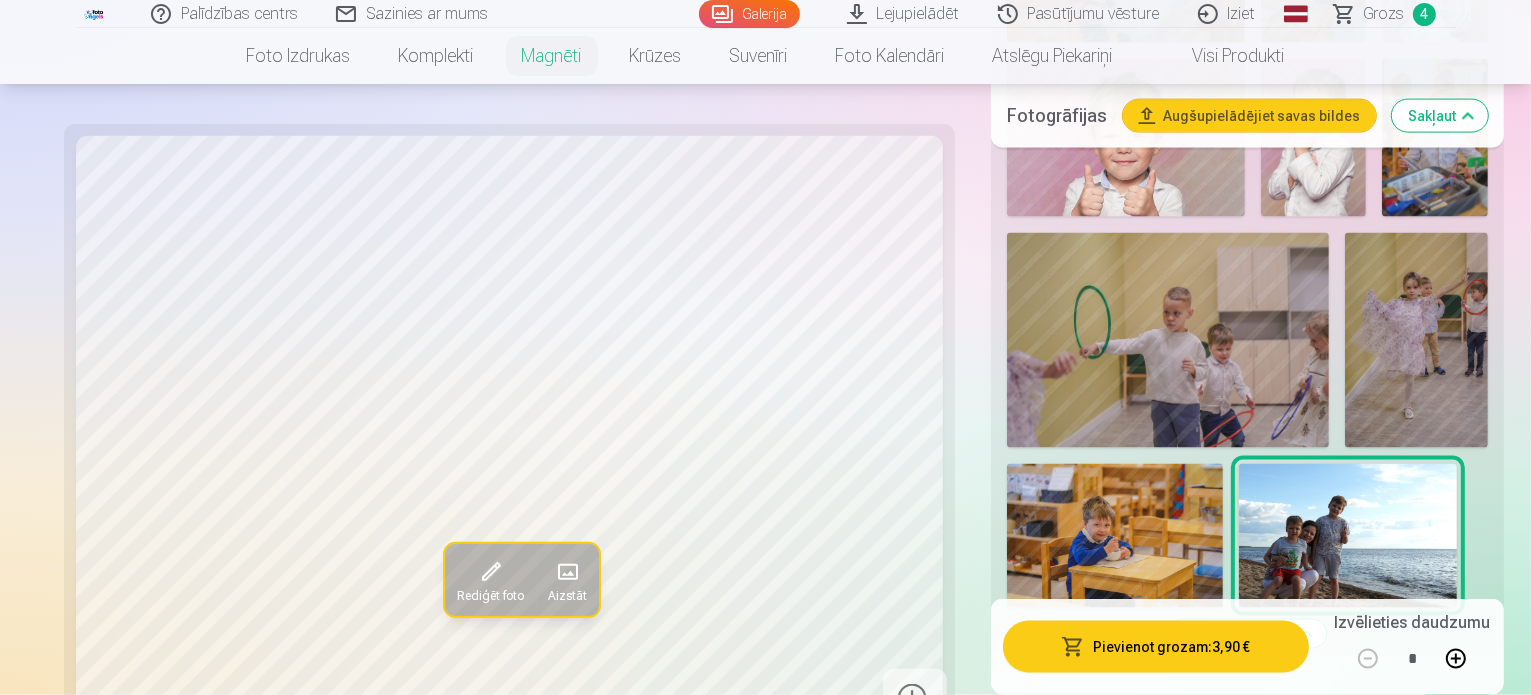 click on "Mākslinieki 45" at bounding box center [1222, 770] 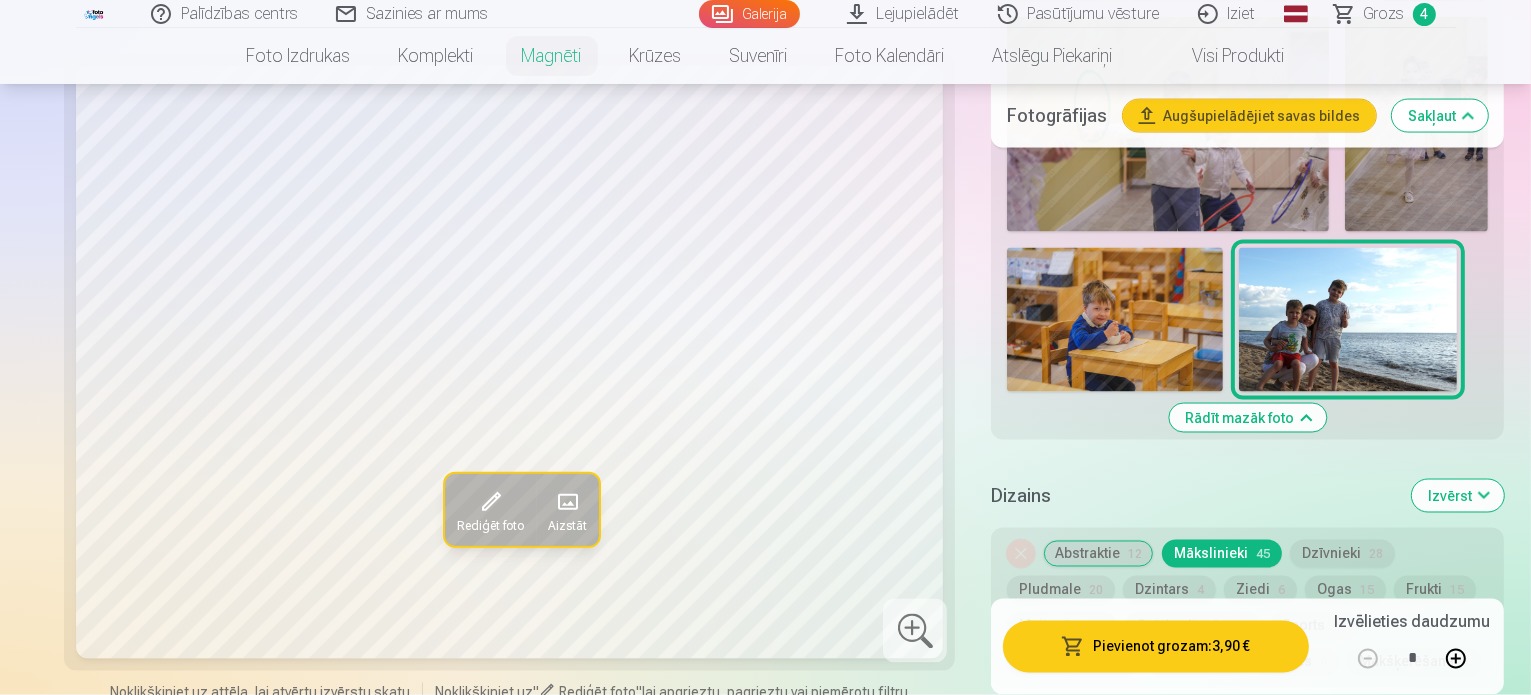 scroll, scrollTop: 3320, scrollLeft: 0, axis: vertical 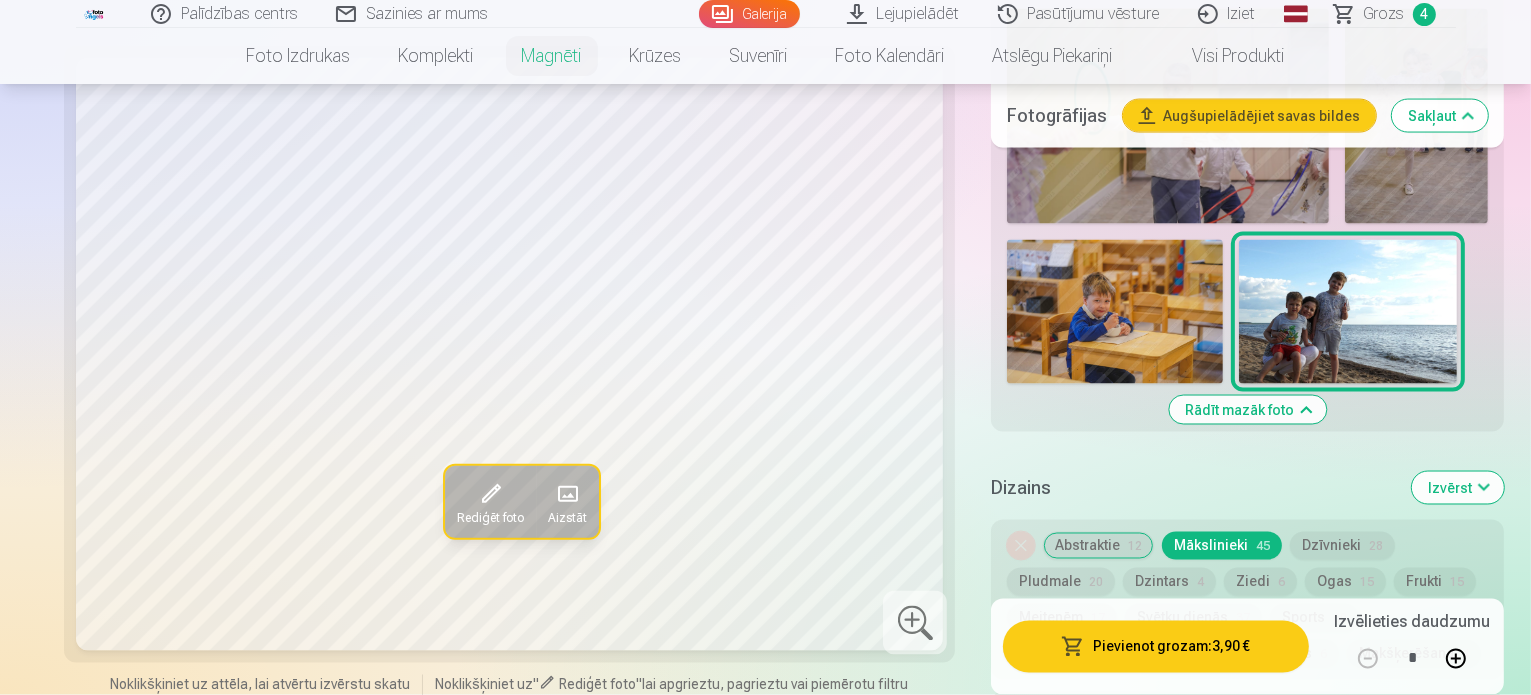 click on "Skatīt vairāk dizainu" at bounding box center (1248, 945) 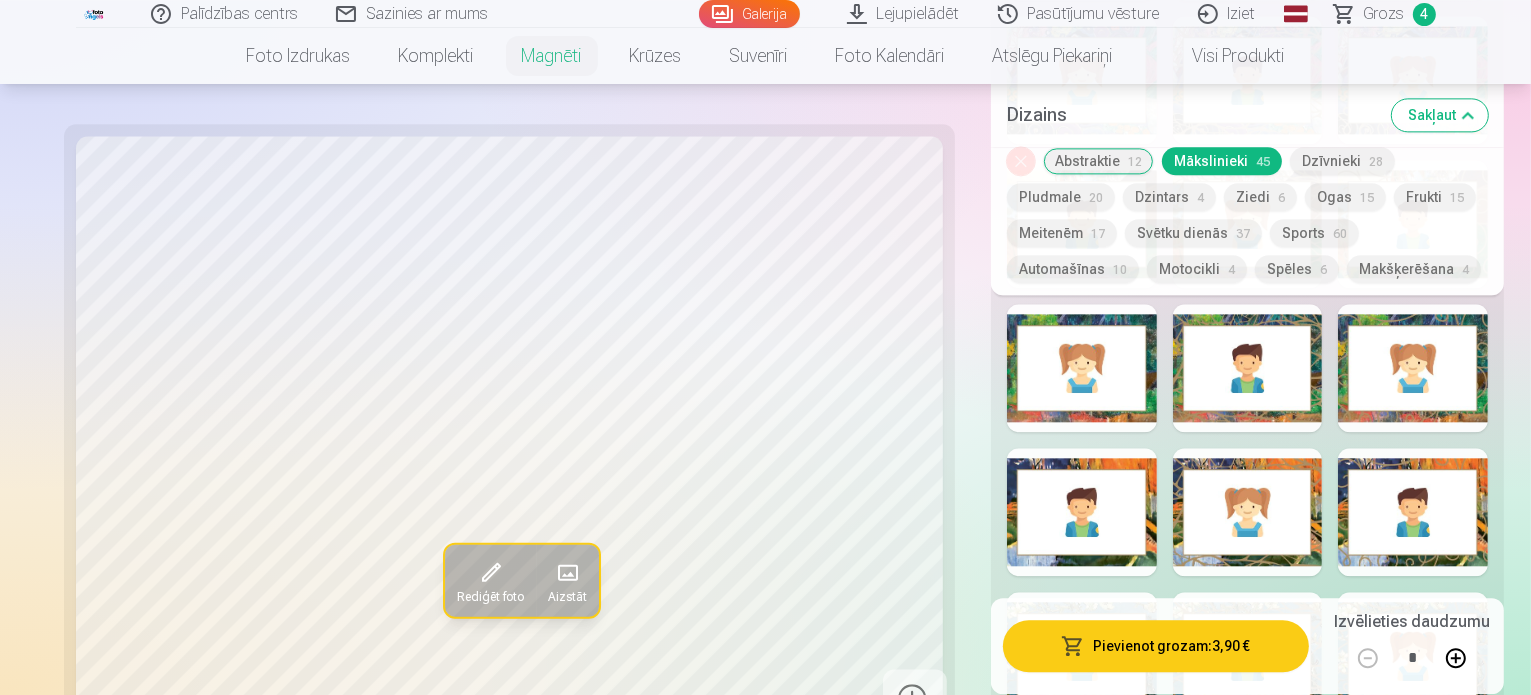 scroll, scrollTop: 4620, scrollLeft: 0, axis: vertical 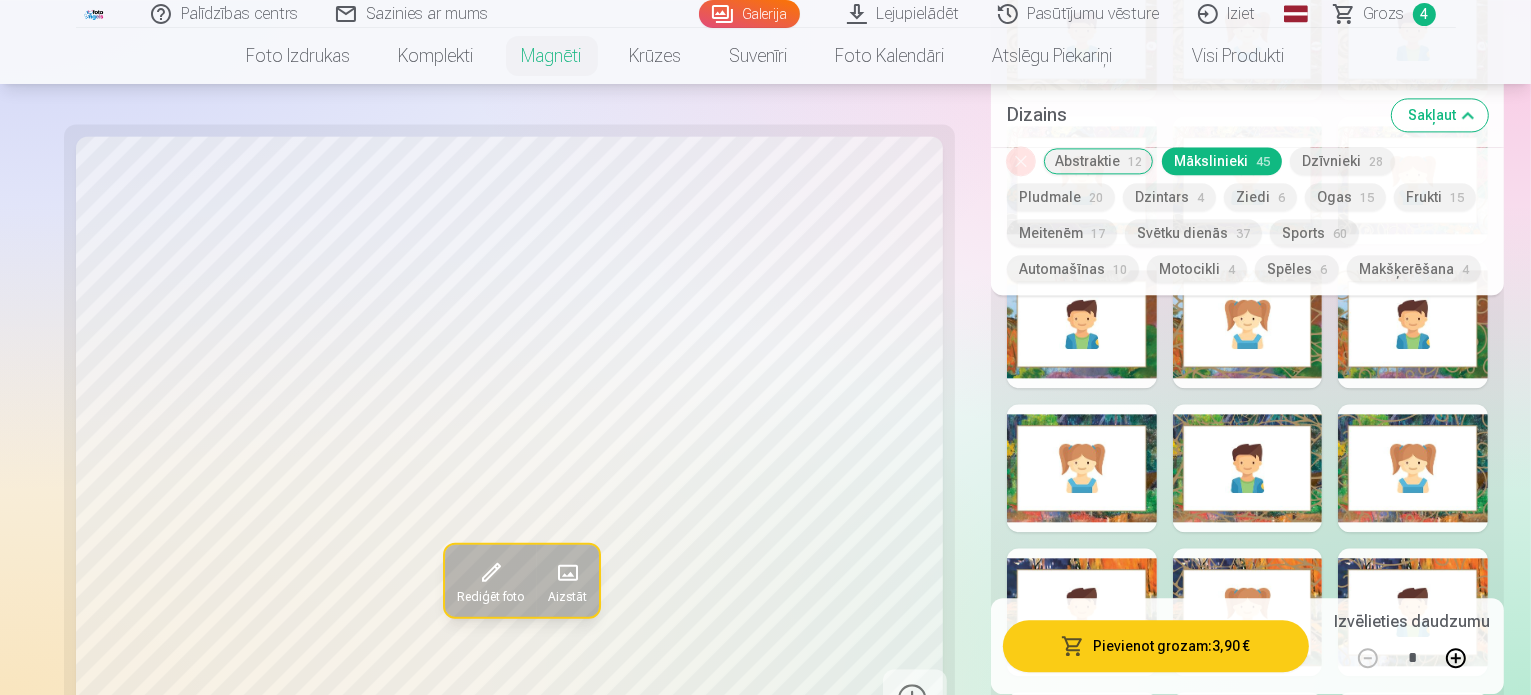 click at bounding box center [1082, 900] 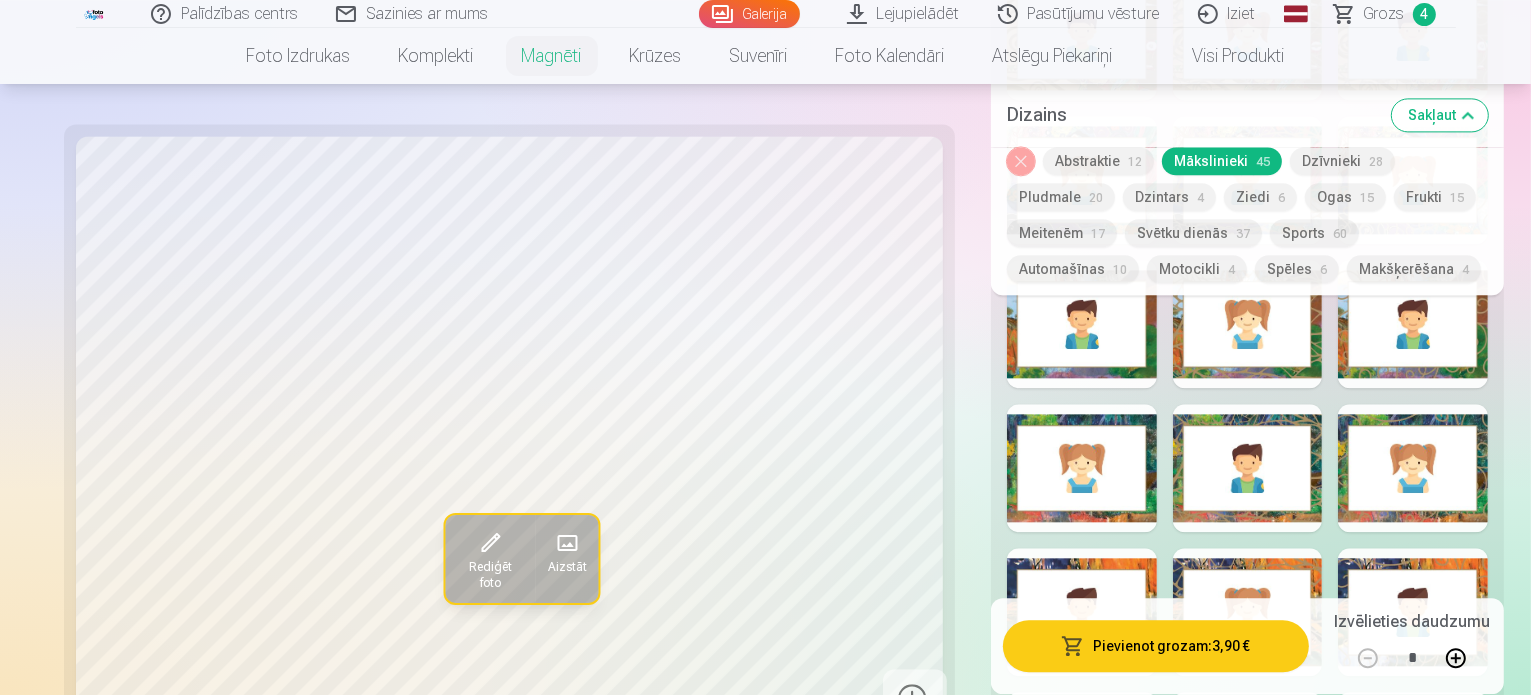 click at bounding box center [1082, 756] 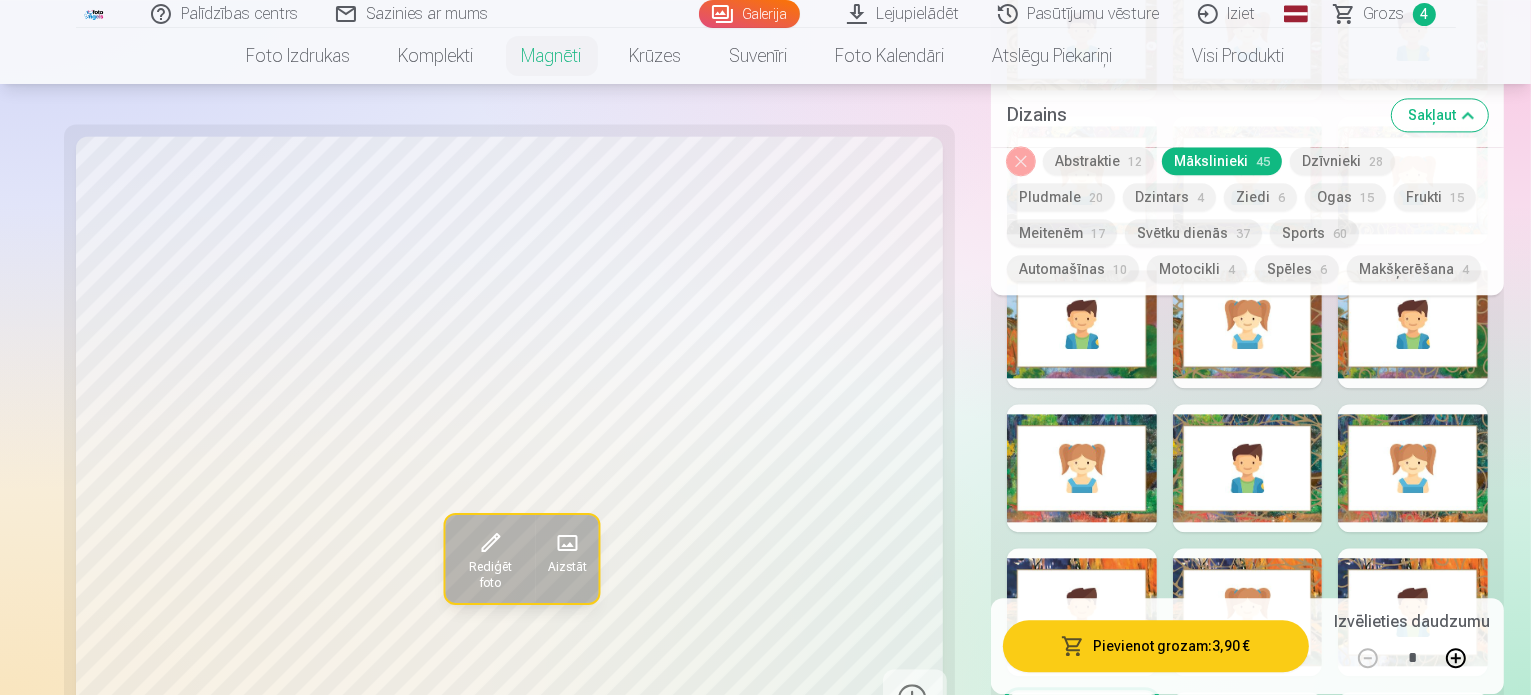 click on "Svētku dienās 37" at bounding box center (1193, 234) 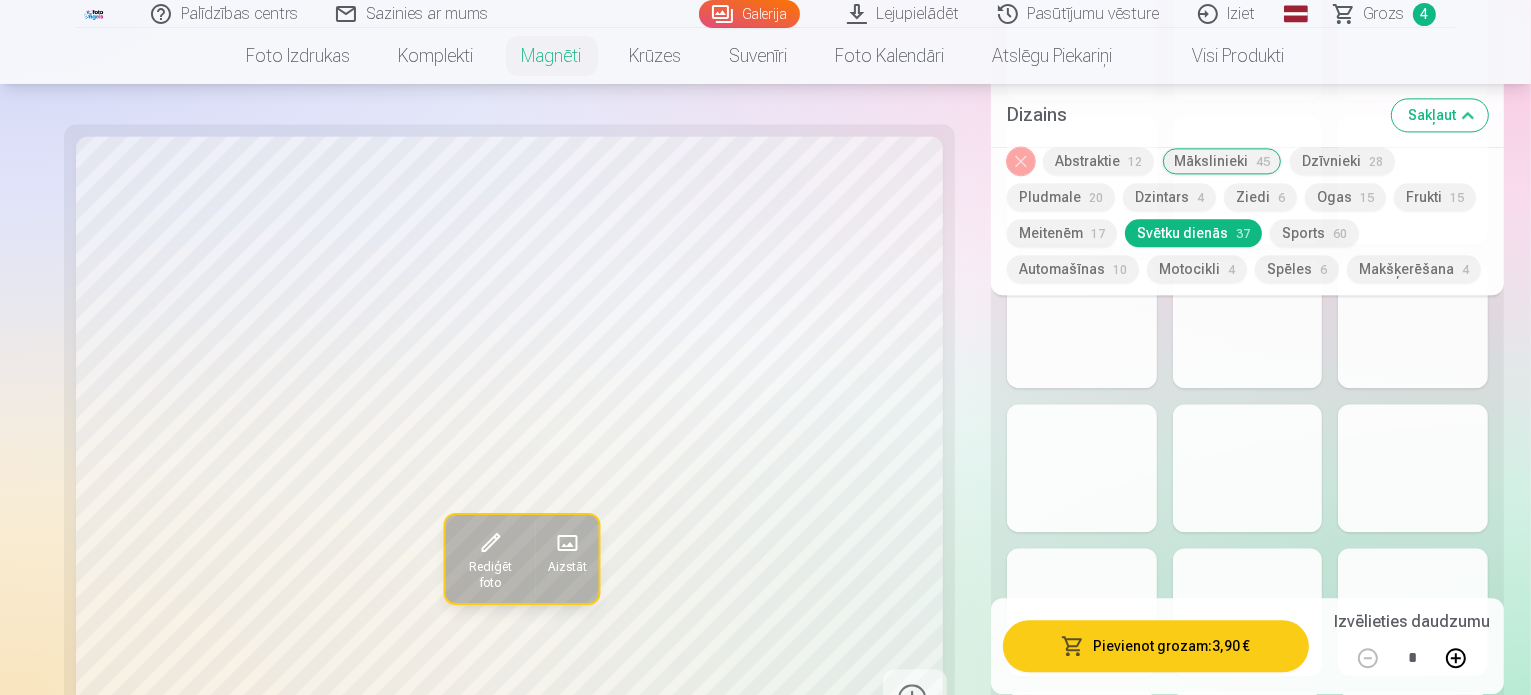 scroll, scrollTop: 4420, scrollLeft: 0, axis: vertical 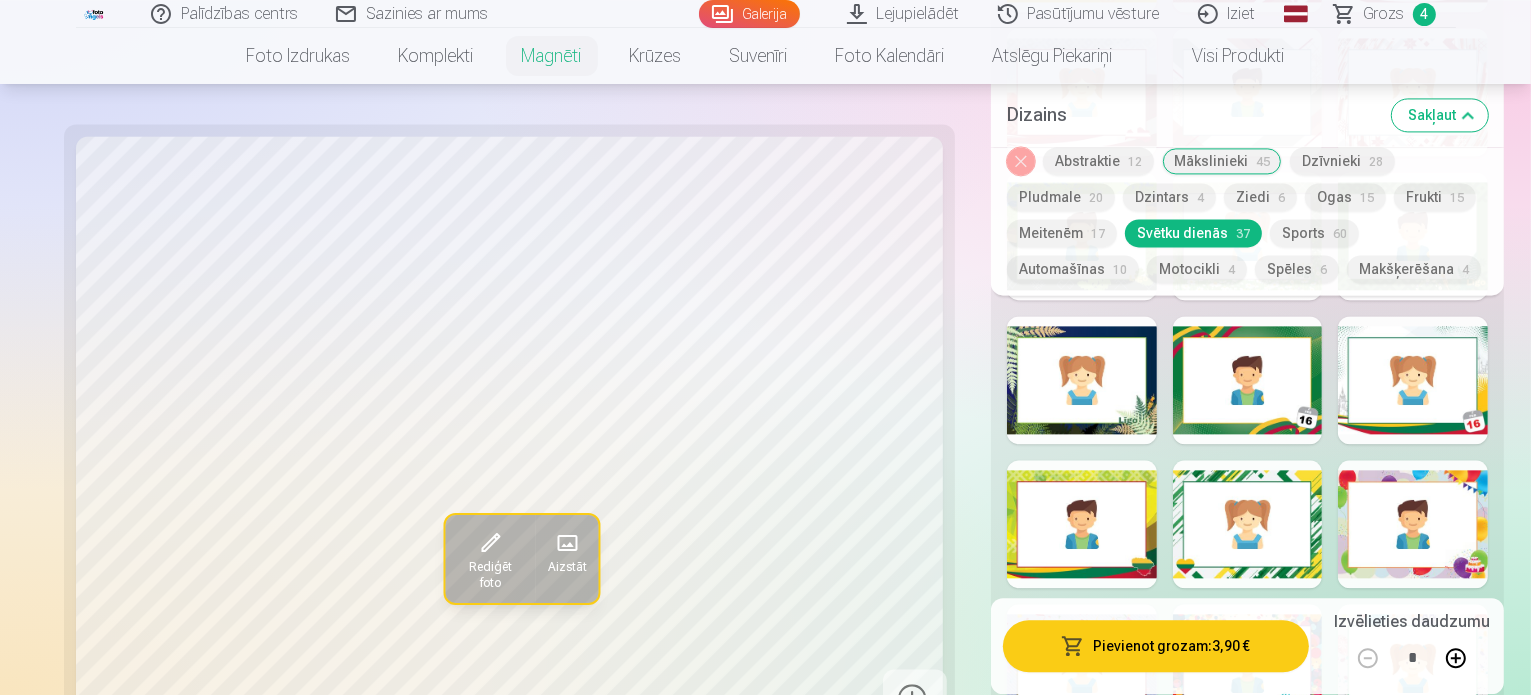 click on "Spēles 6" at bounding box center [1297, 270] 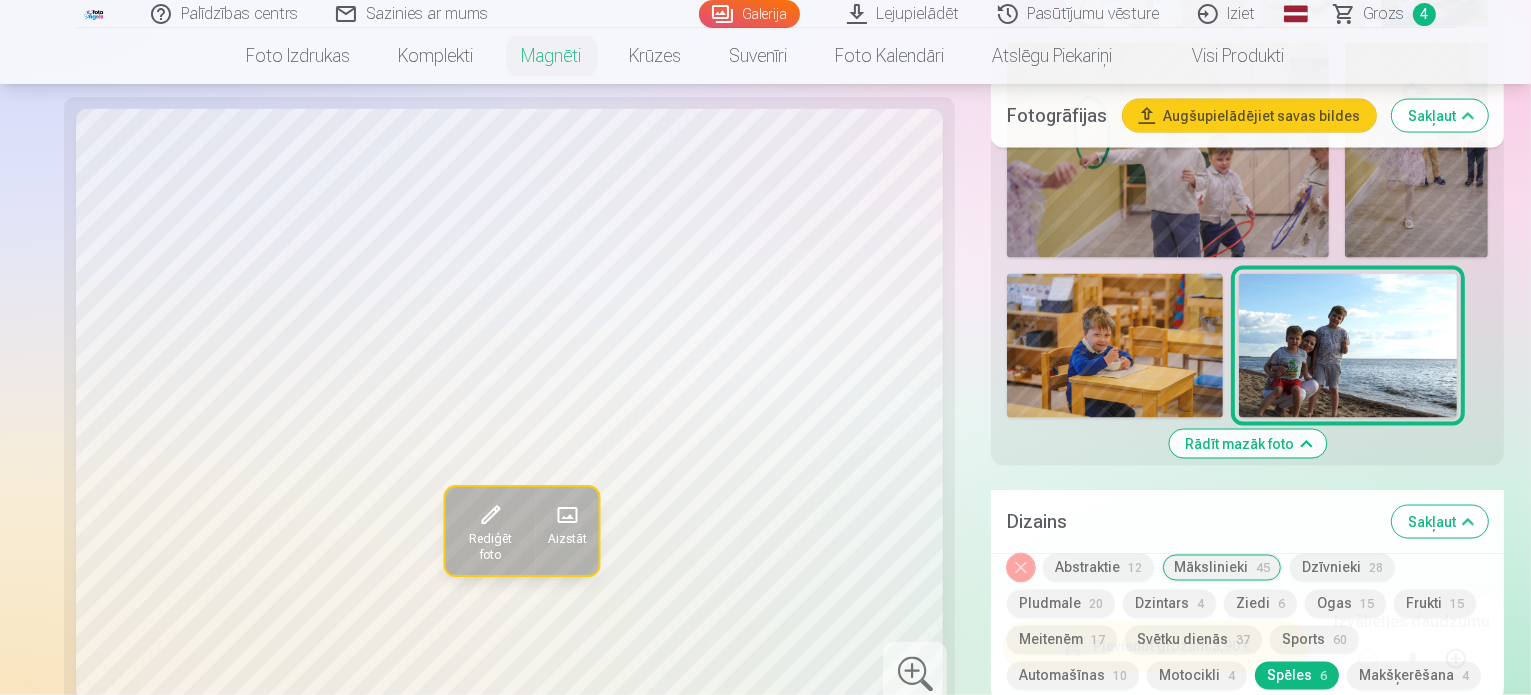 scroll, scrollTop: 3320, scrollLeft: 0, axis: vertical 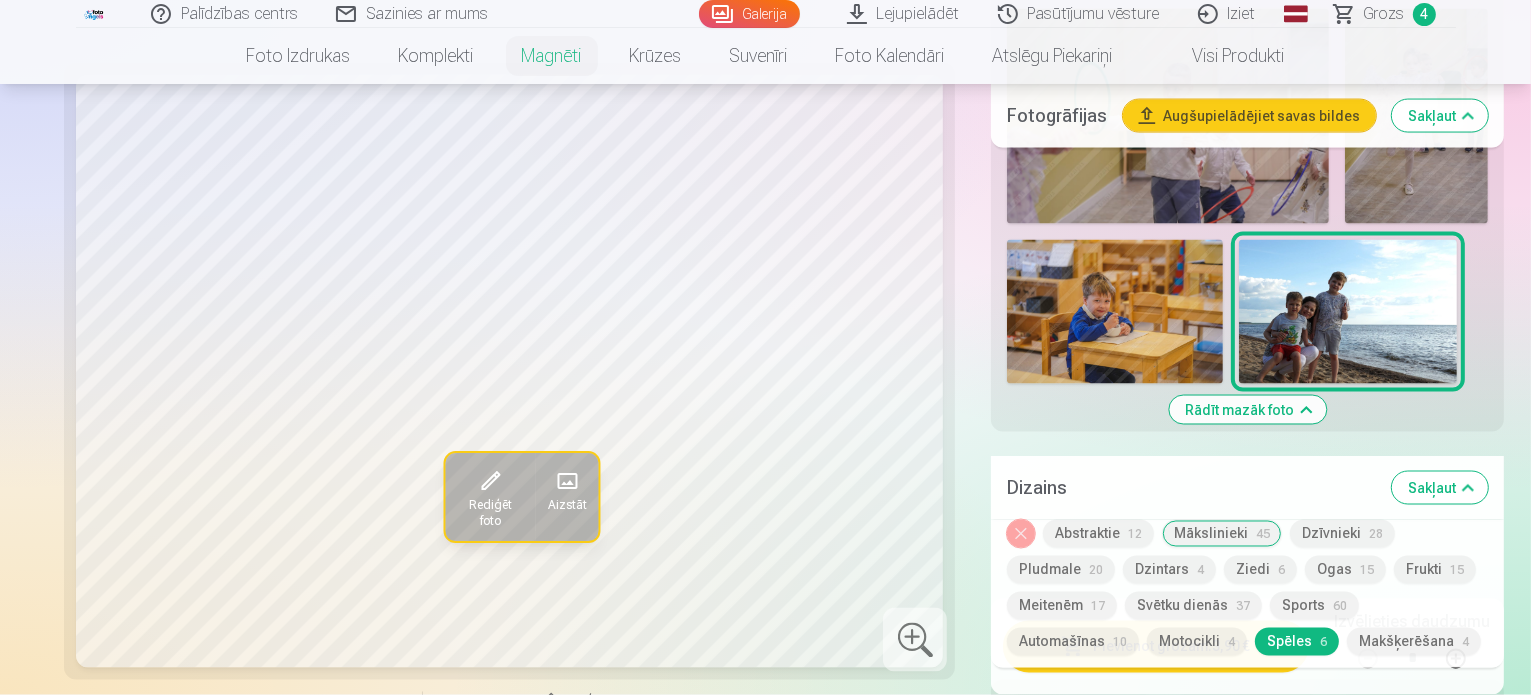 click at bounding box center [1413, 904] 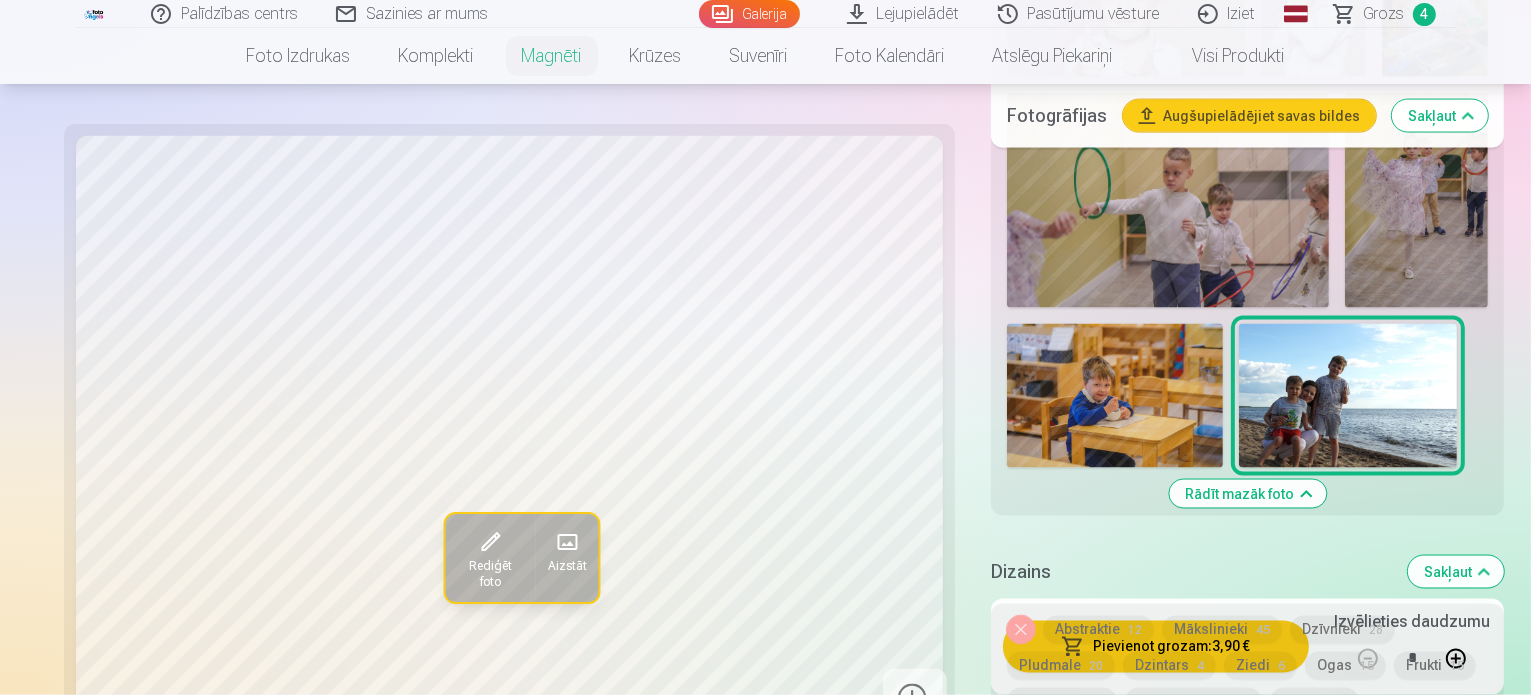 scroll, scrollTop: 3120, scrollLeft: 0, axis: vertical 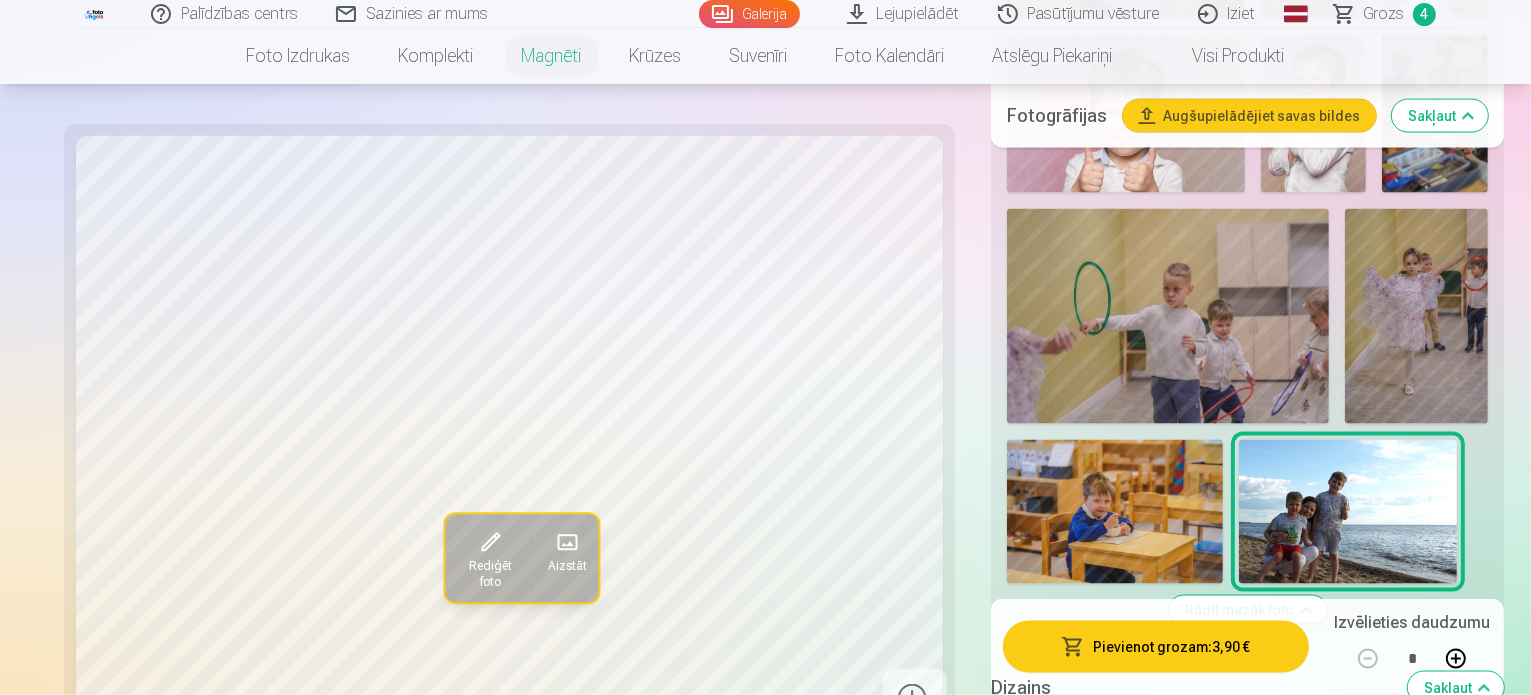 click on "Abstraktie 12" at bounding box center [1098, 746] 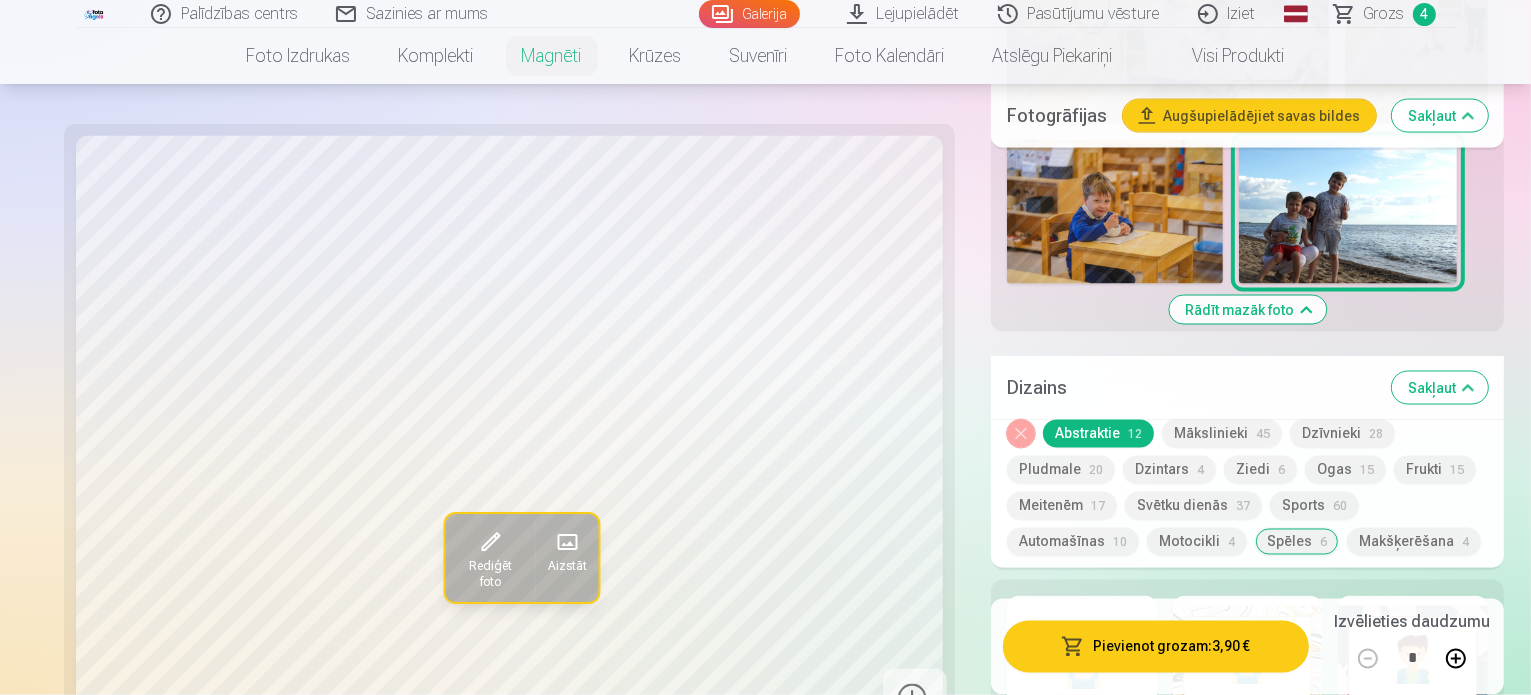 scroll, scrollTop: 3320, scrollLeft: 0, axis: vertical 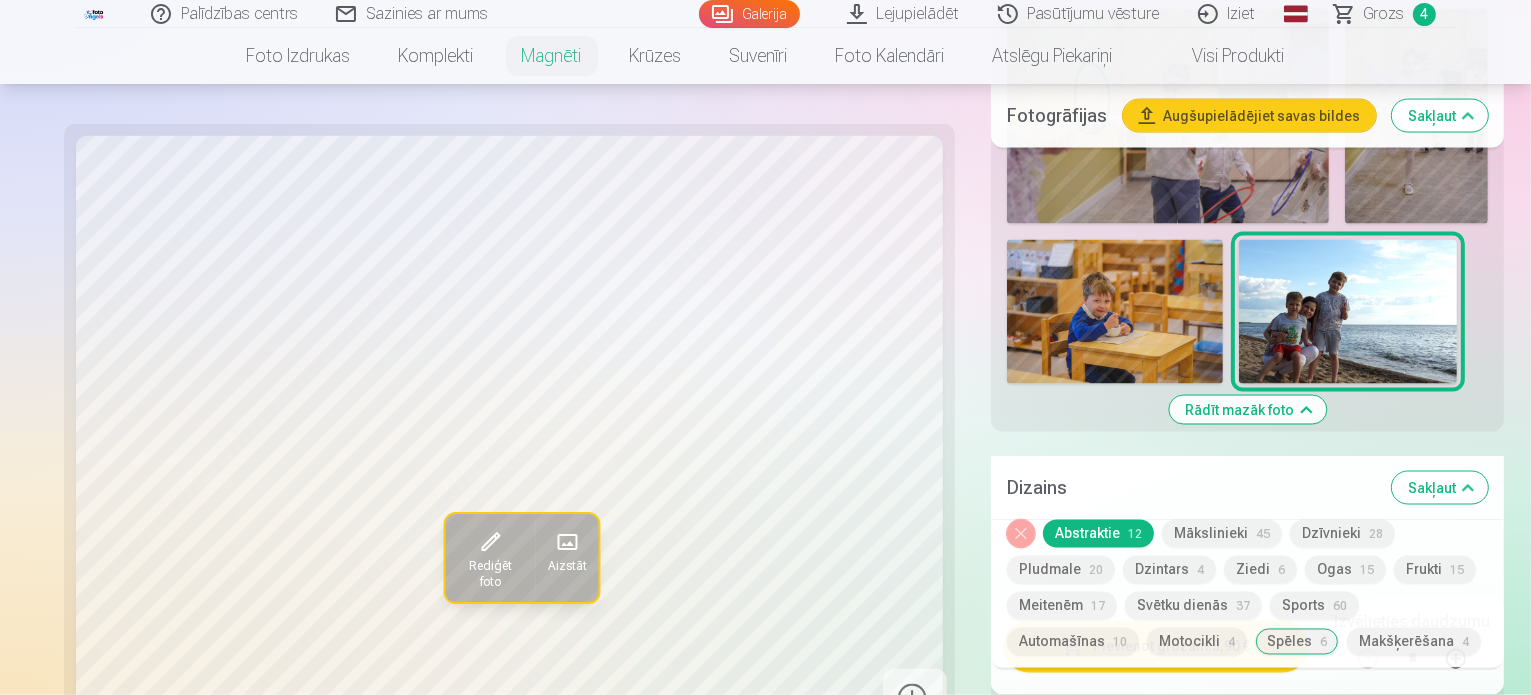 click at bounding box center (1413, 904) 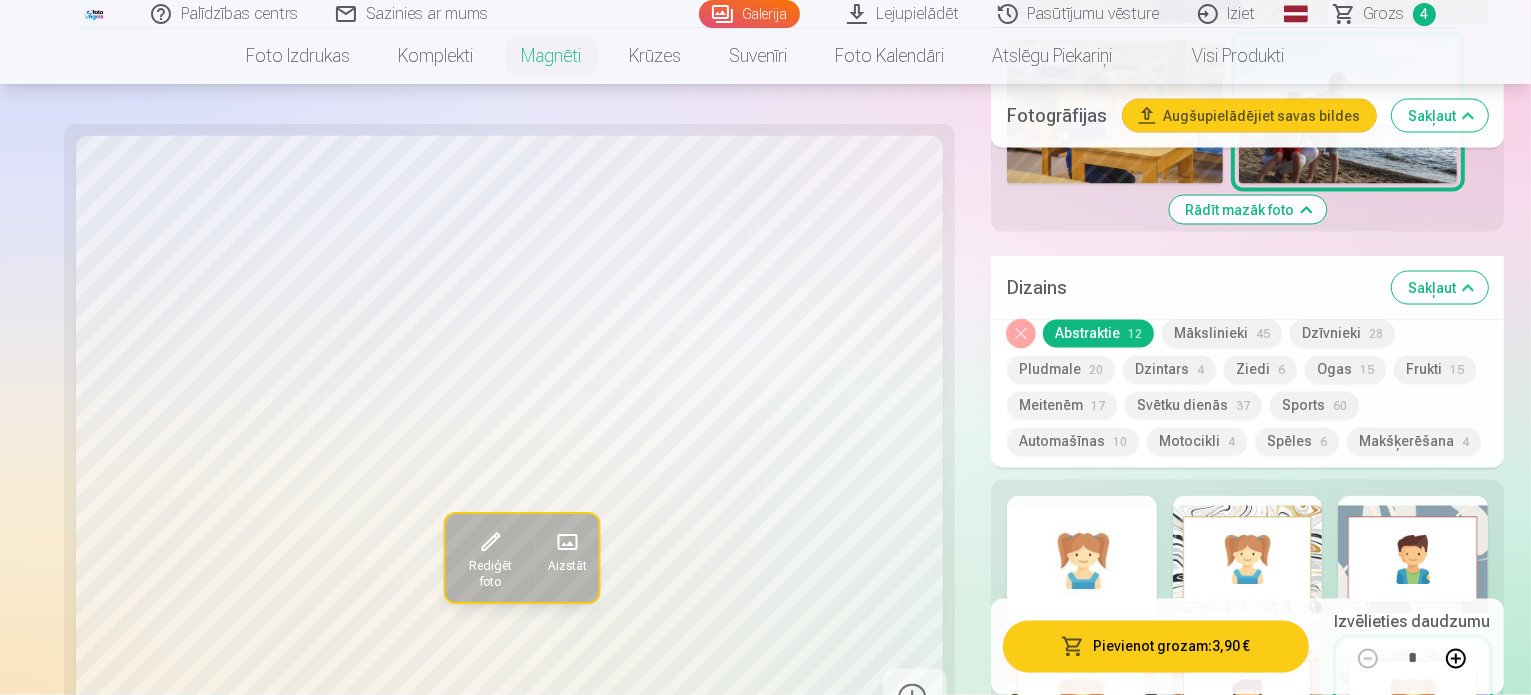 scroll, scrollTop: 3720, scrollLeft: 0, axis: vertical 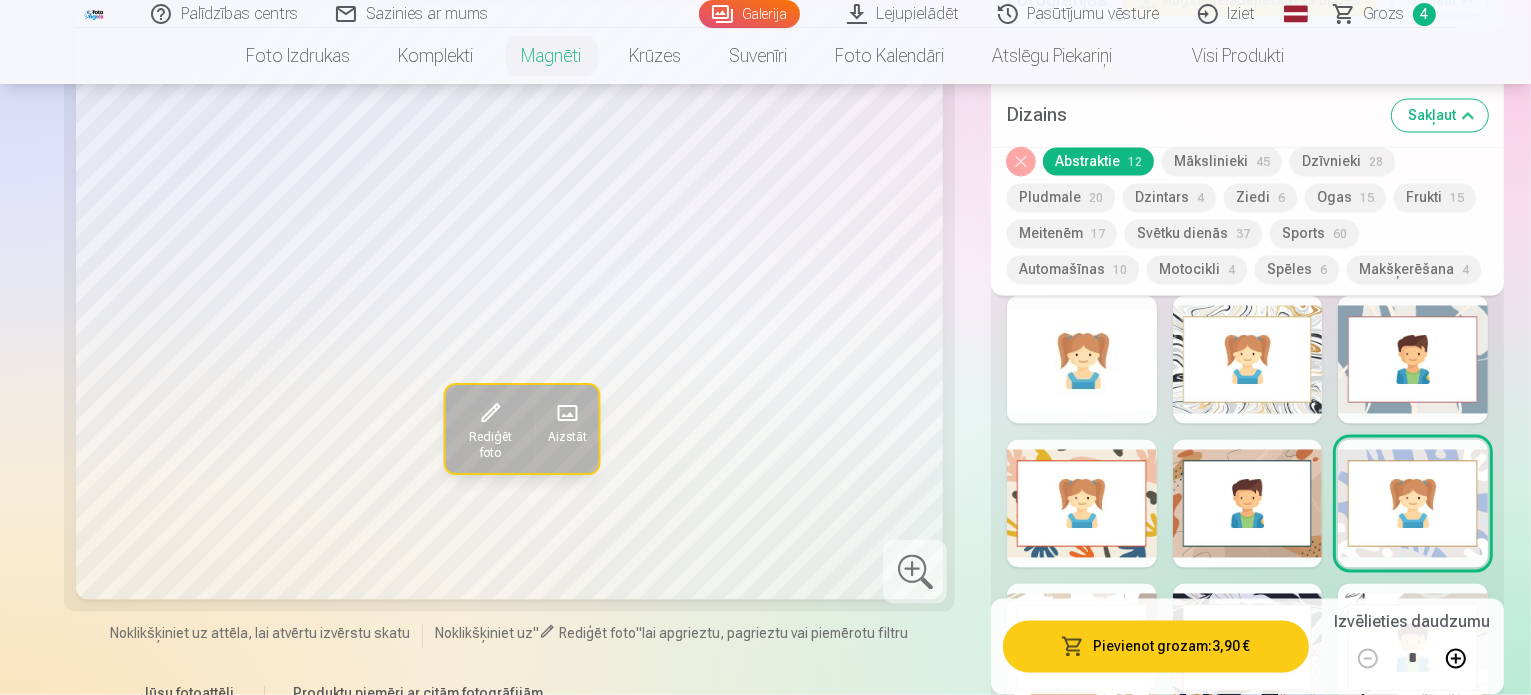 click at bounding box center [1248, 792] 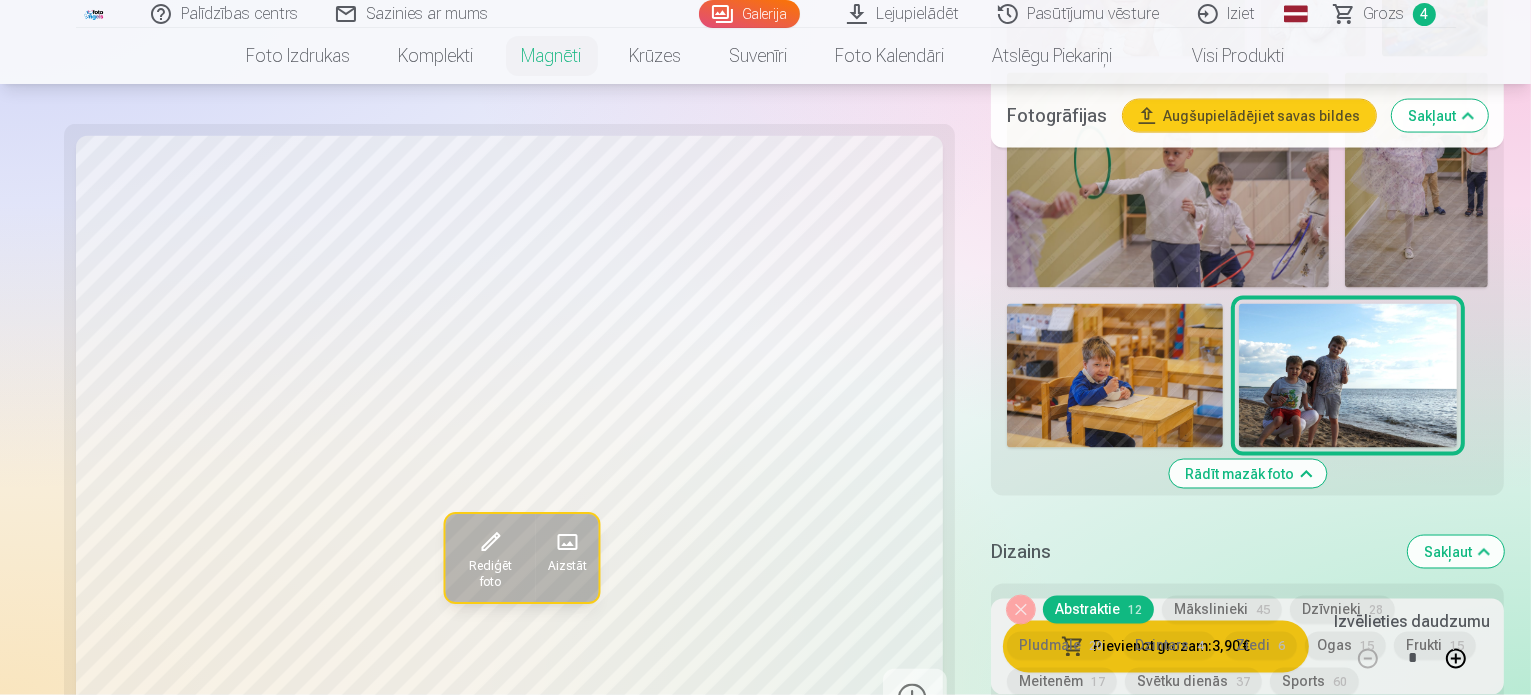 scroll, scrollTop: 3220, scrollLeft: 0, axis: vertical 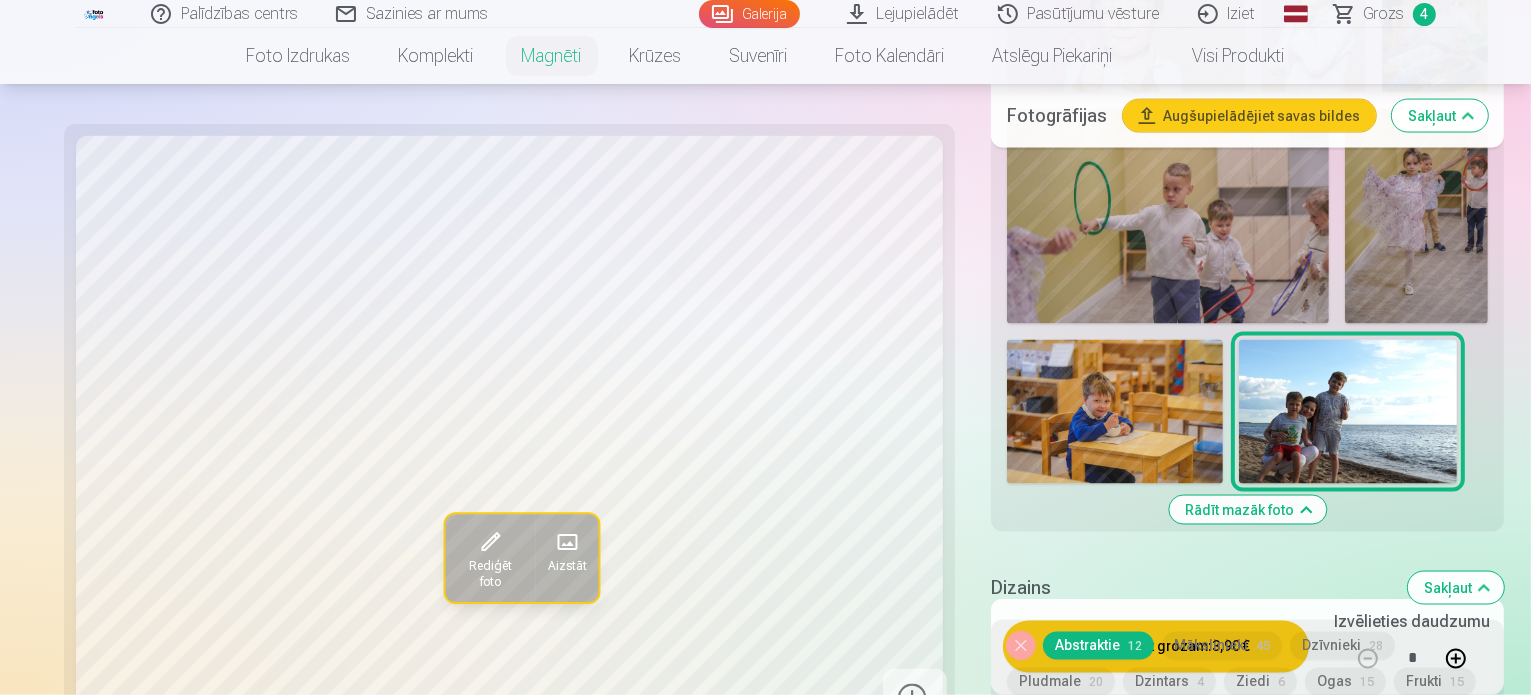 click on "Pludmale 20" at bounding box center [1061, 682] 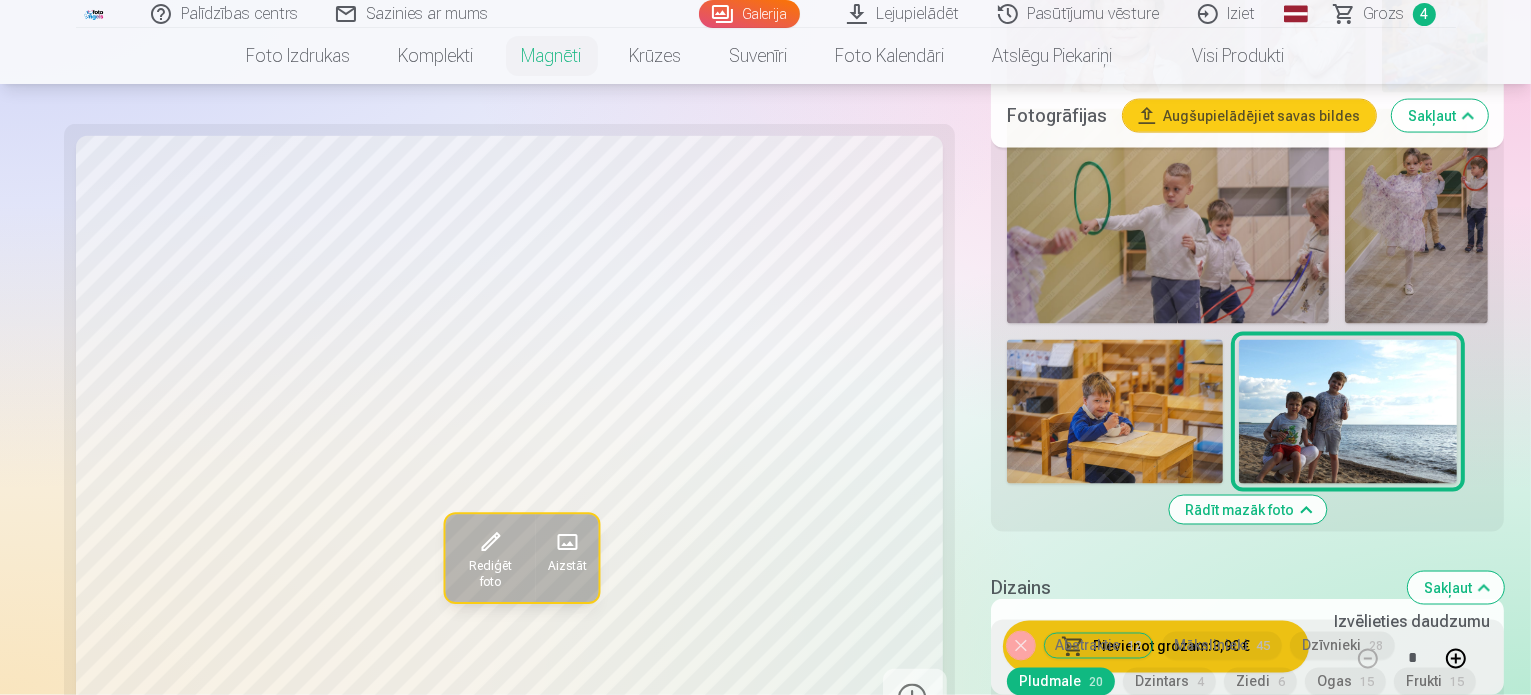 click at bounding box center (1248, 872) 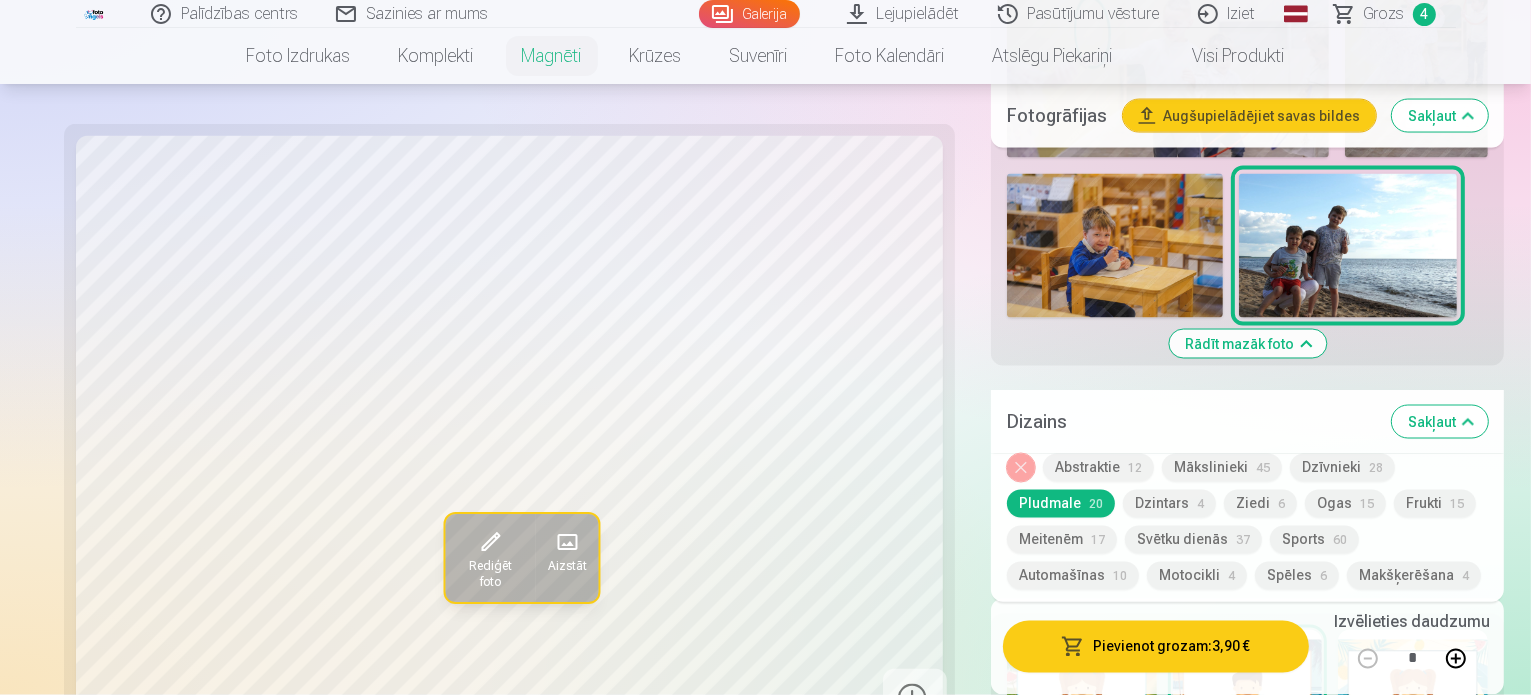 scroll, scrollTop: 3420, scrollLeft: 0, axis: vertical 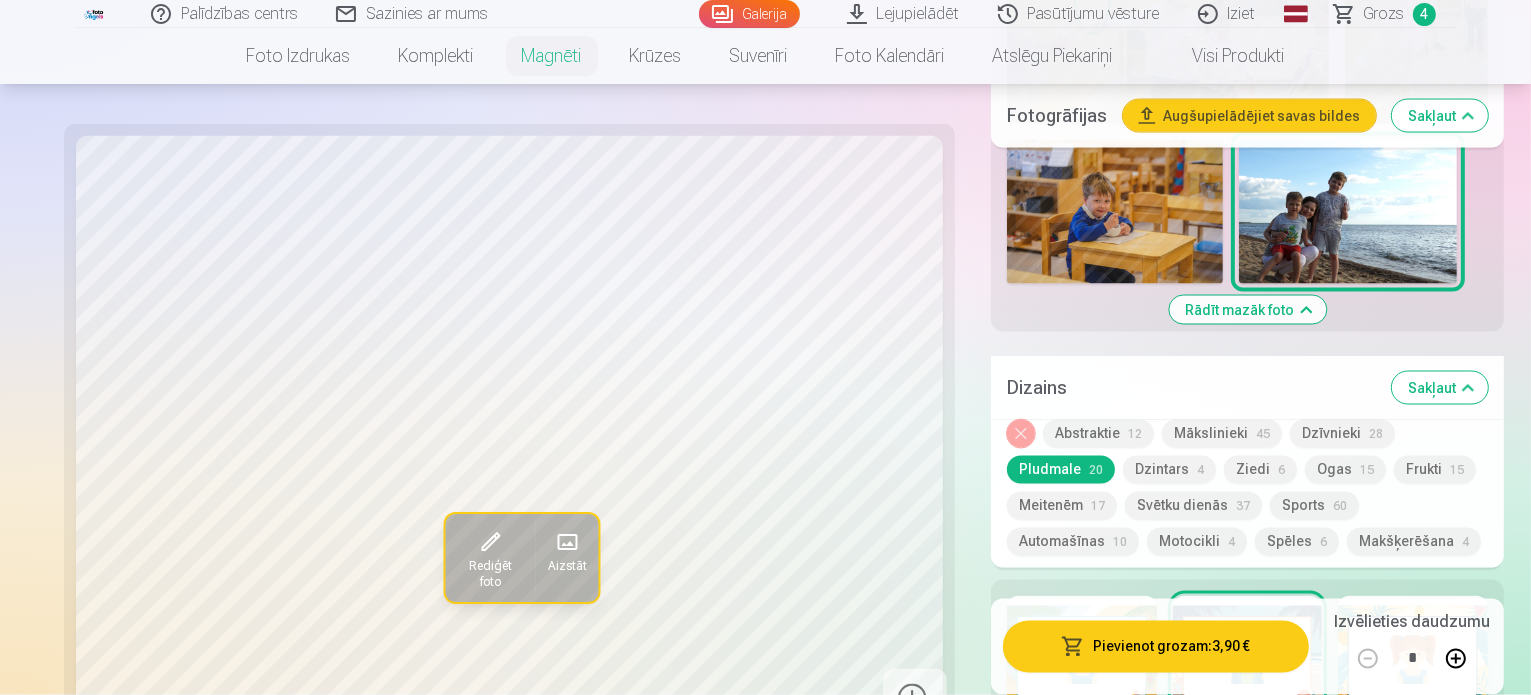 click at bounding box center (1082, 804) 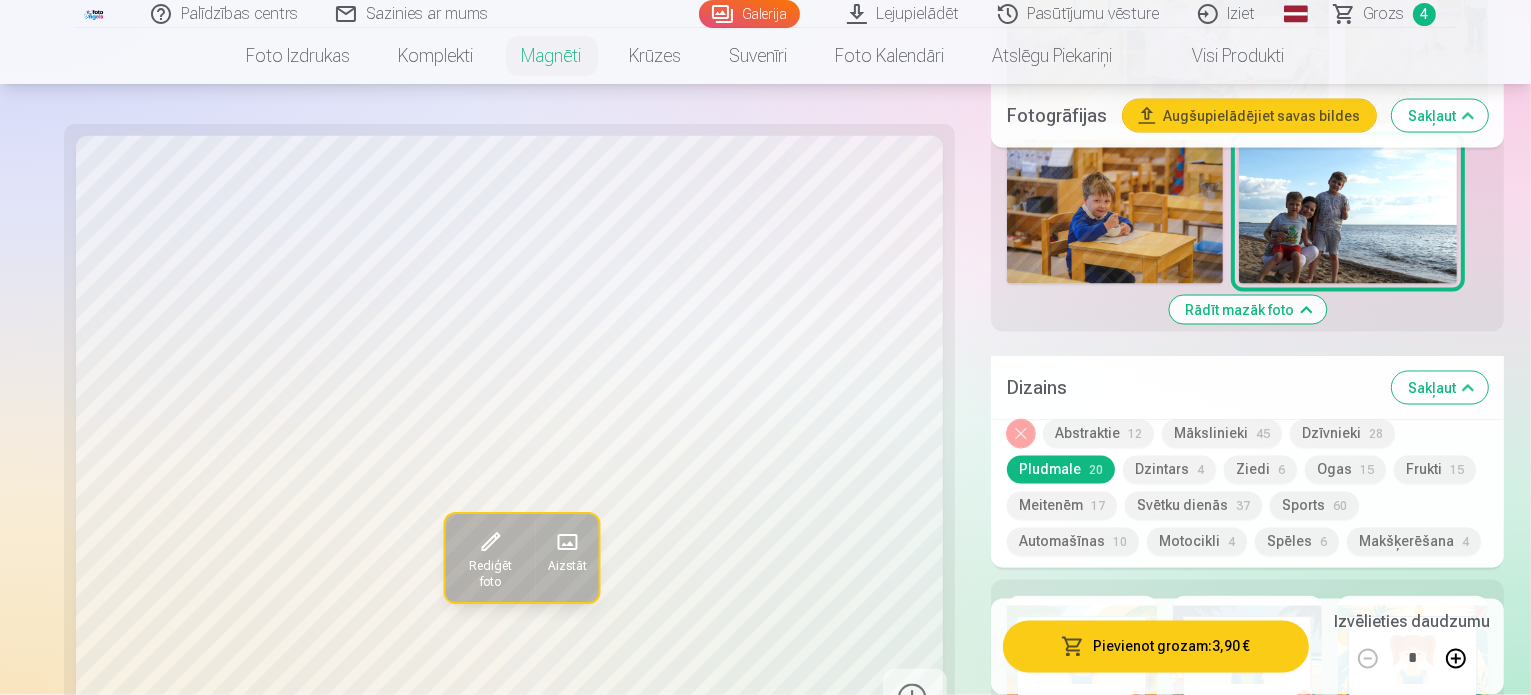 click at bounding box center (1413, 1092) 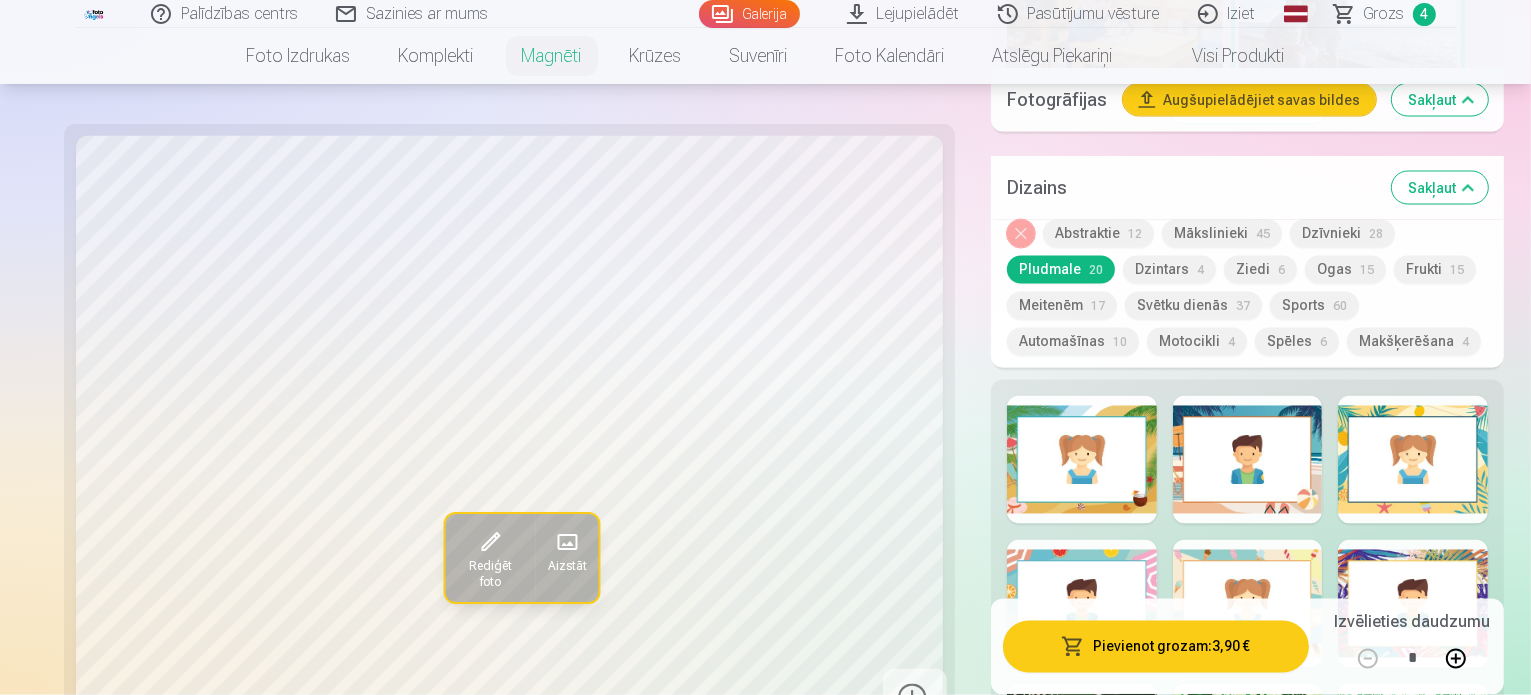 scroll, scrollTop: 3620, scrollLeft: 0, axis: vertical 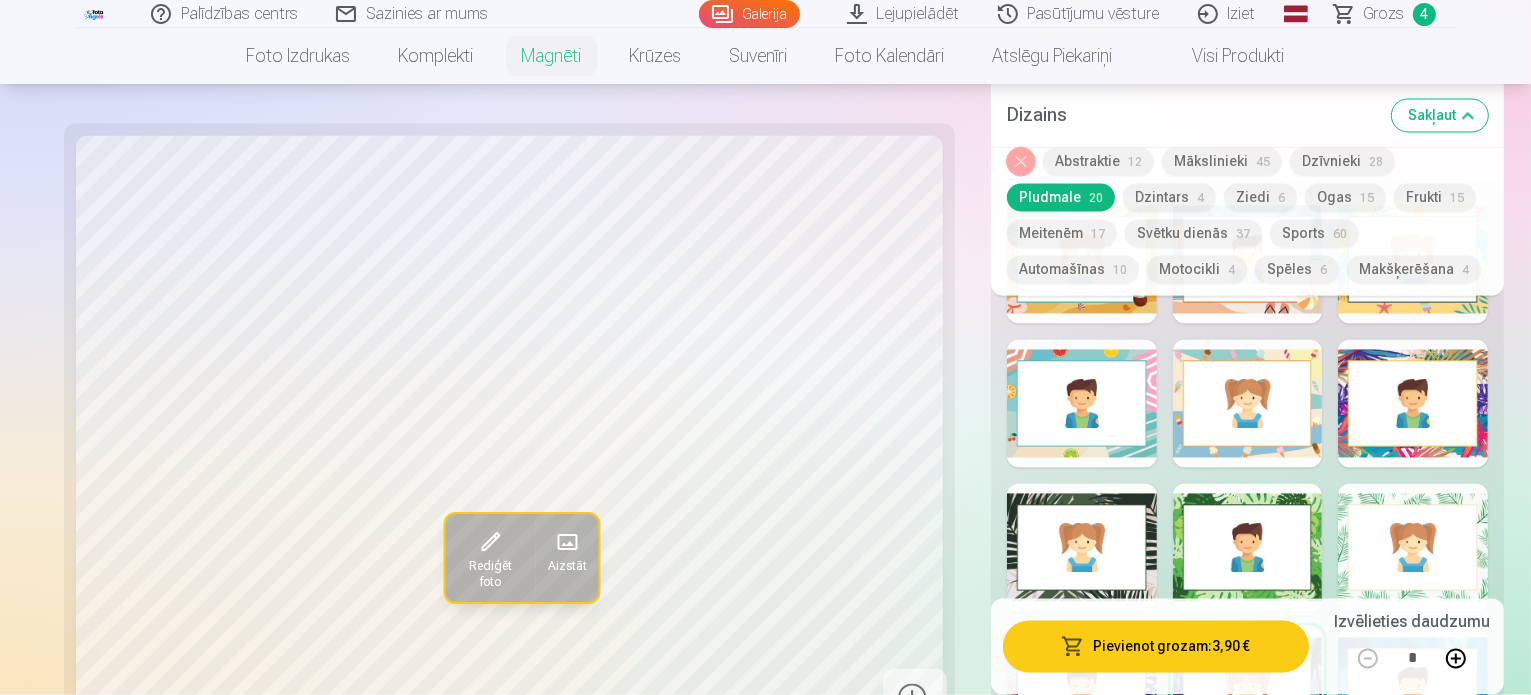 click at bounding box center [1082, 836] 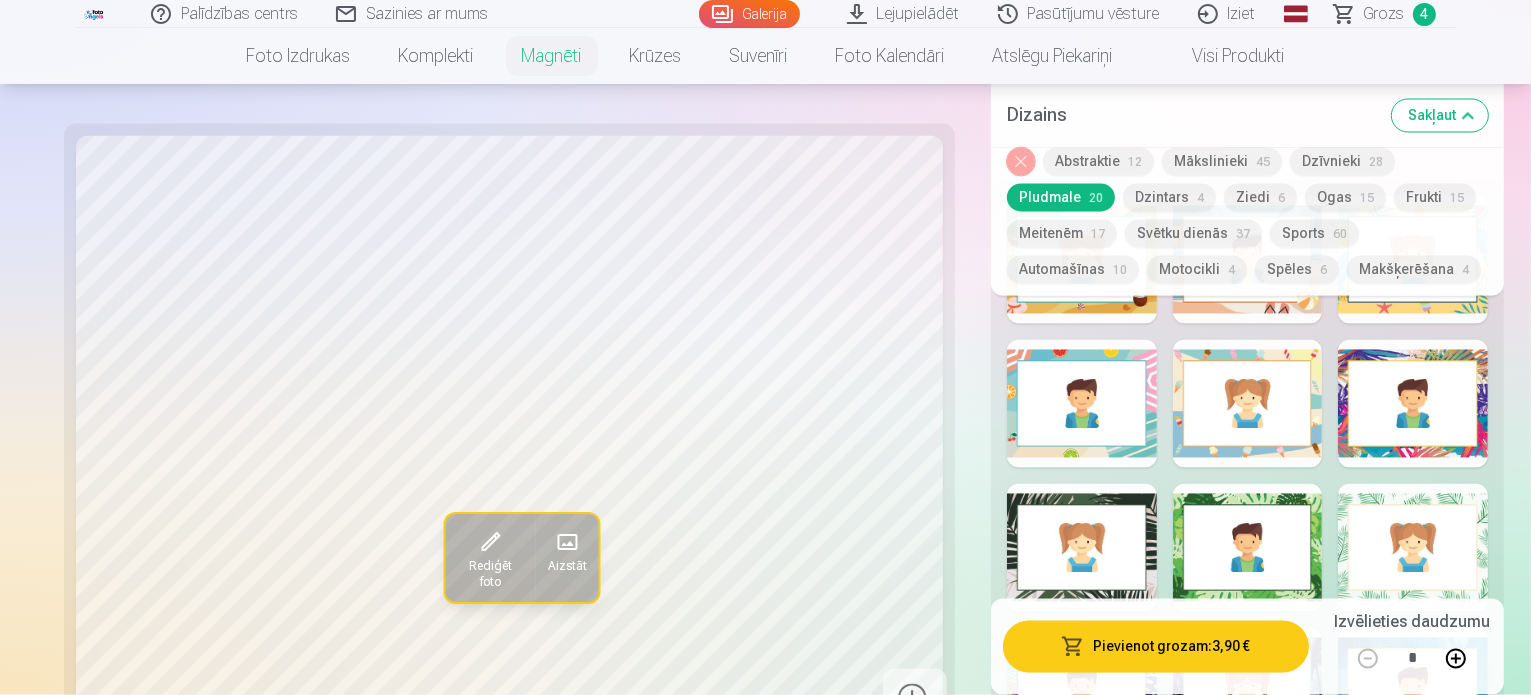 click at bounding box center [1248, 980] 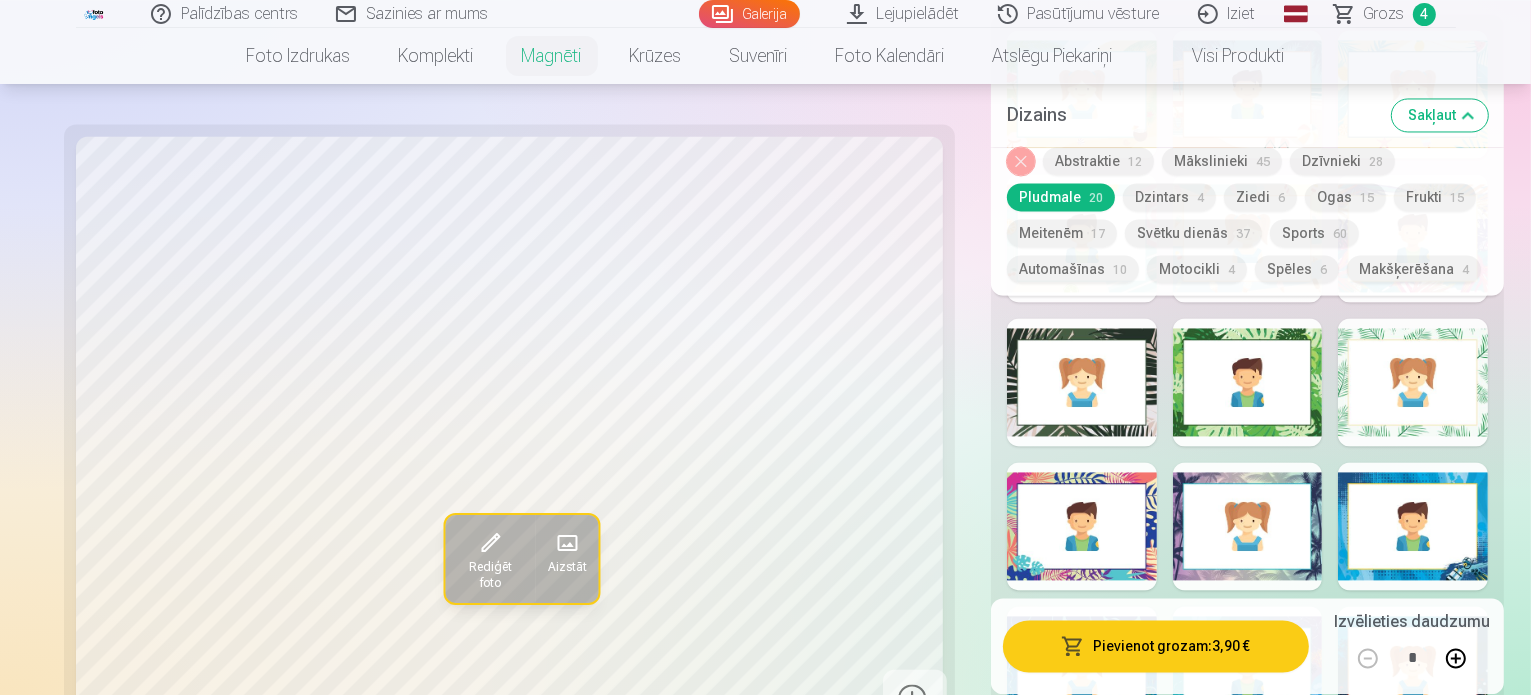 scroll, scrollTop: 4020, scrollLeft: 0, axis: vertical 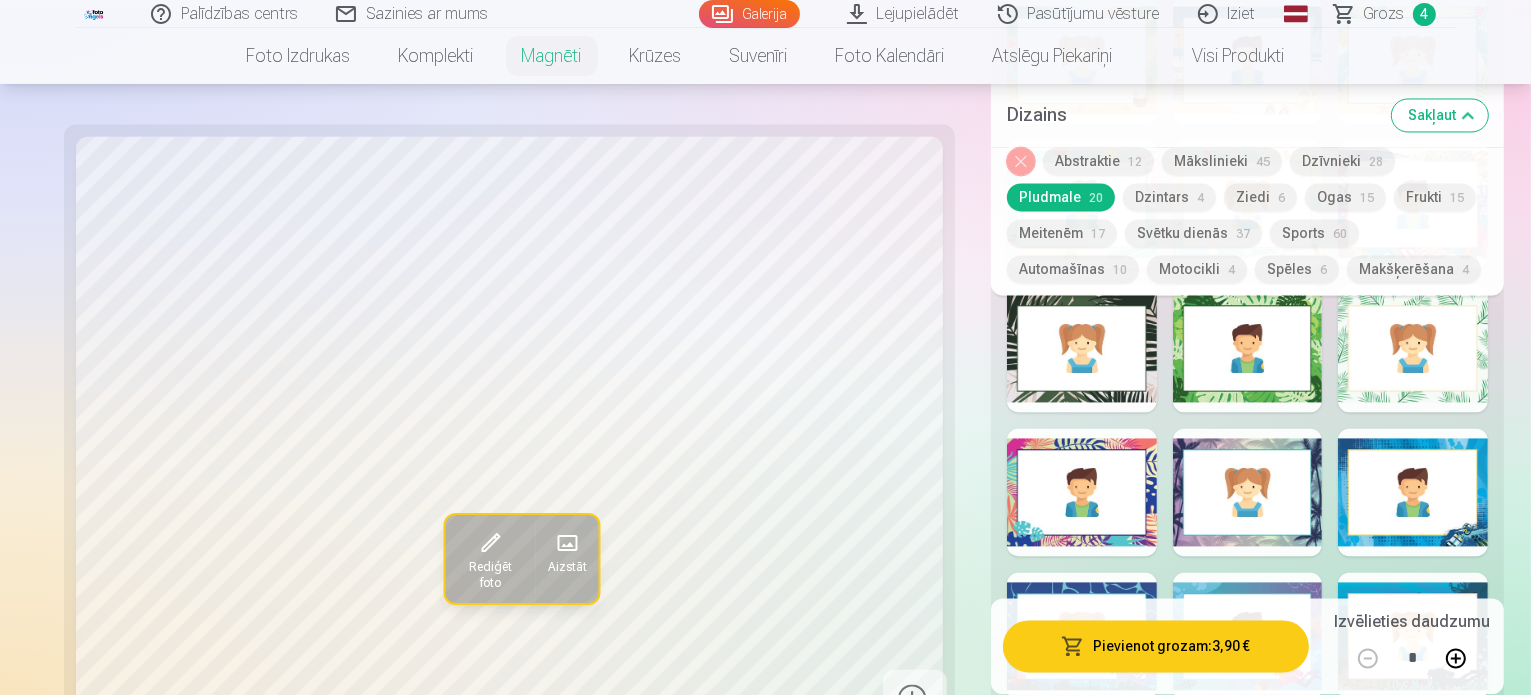 click at bounding box center (1082, 780) 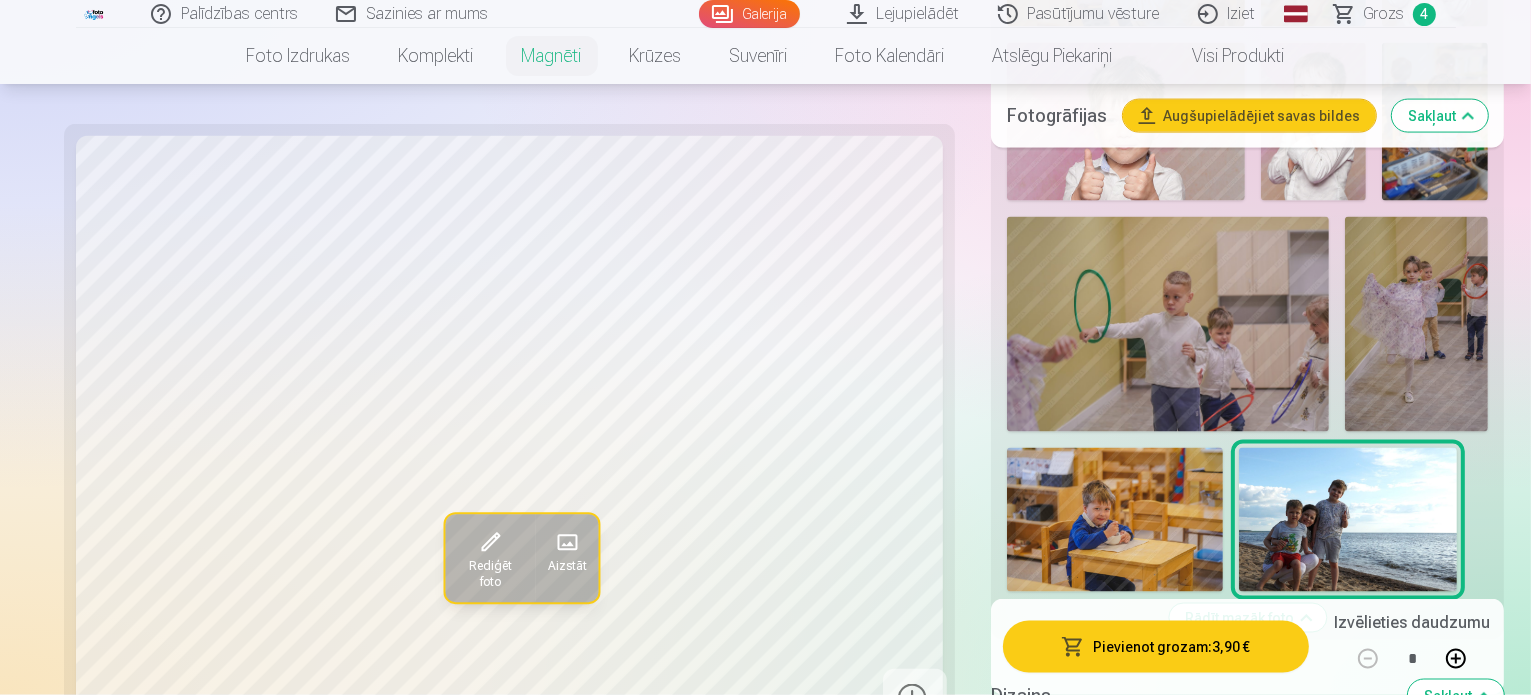 scroll, scrollTop: 3220, scrollLeft: 0, axis: vertical 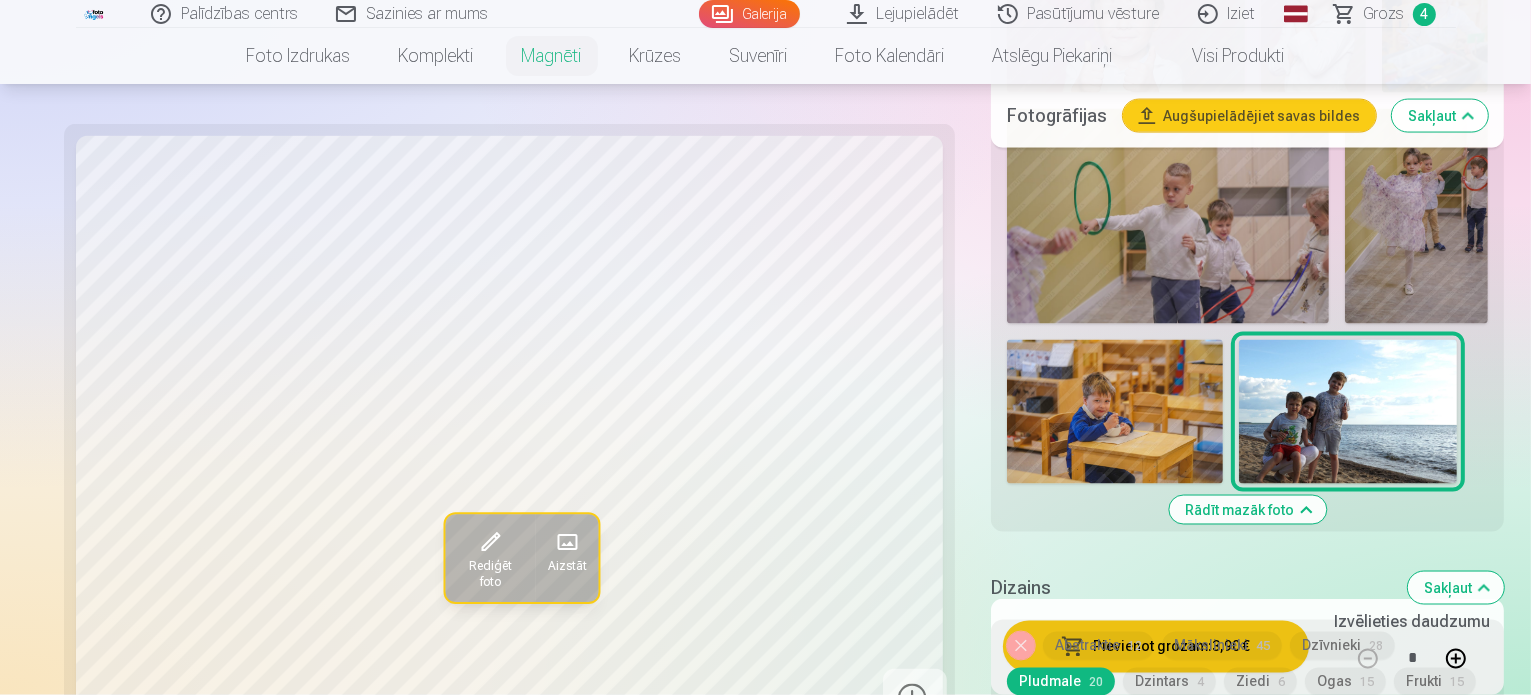 click at bounding box center (1413, 872) 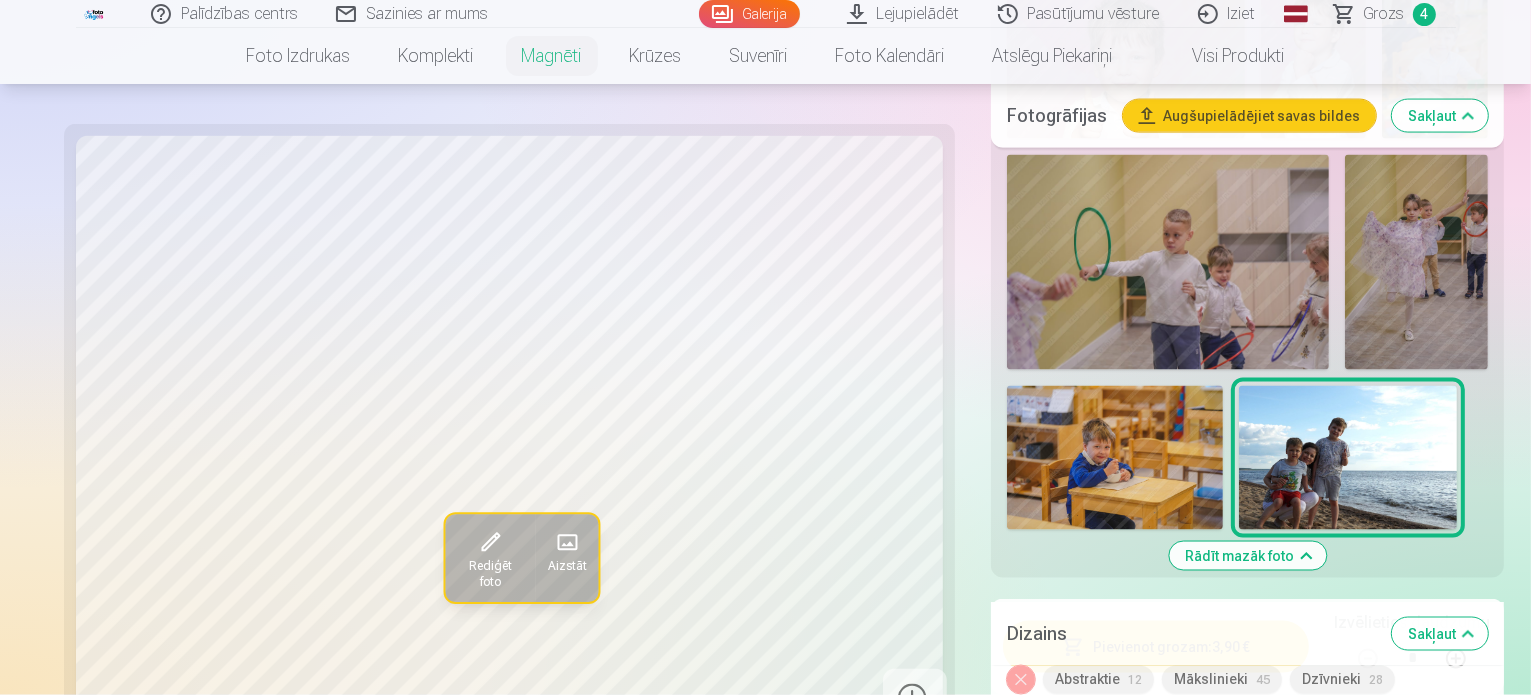scroll, scrollTop: 3020, scrollLeft: 0, axis: vertical 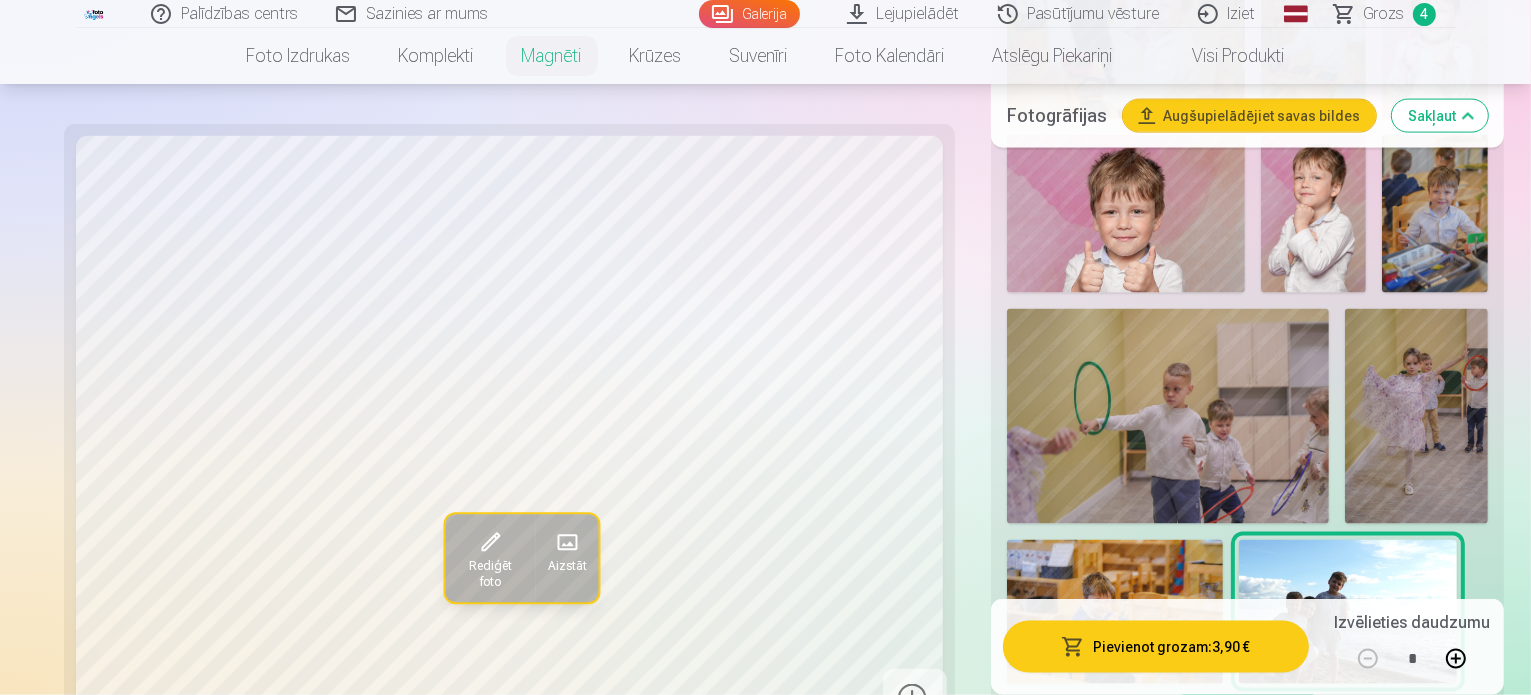 click at bounding box center (1248, 1072) 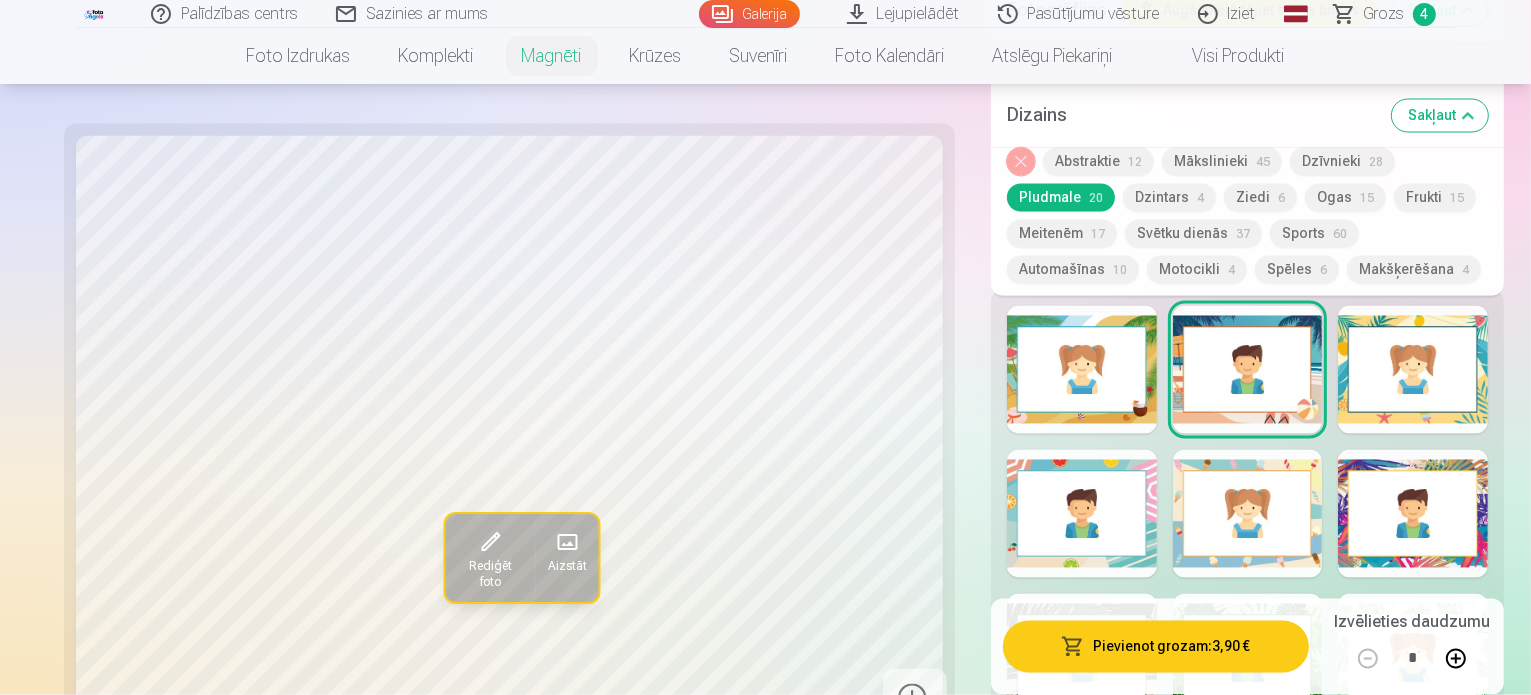 scroll, scrollTop: 3720, scrollLeft: 0, axis: vertical 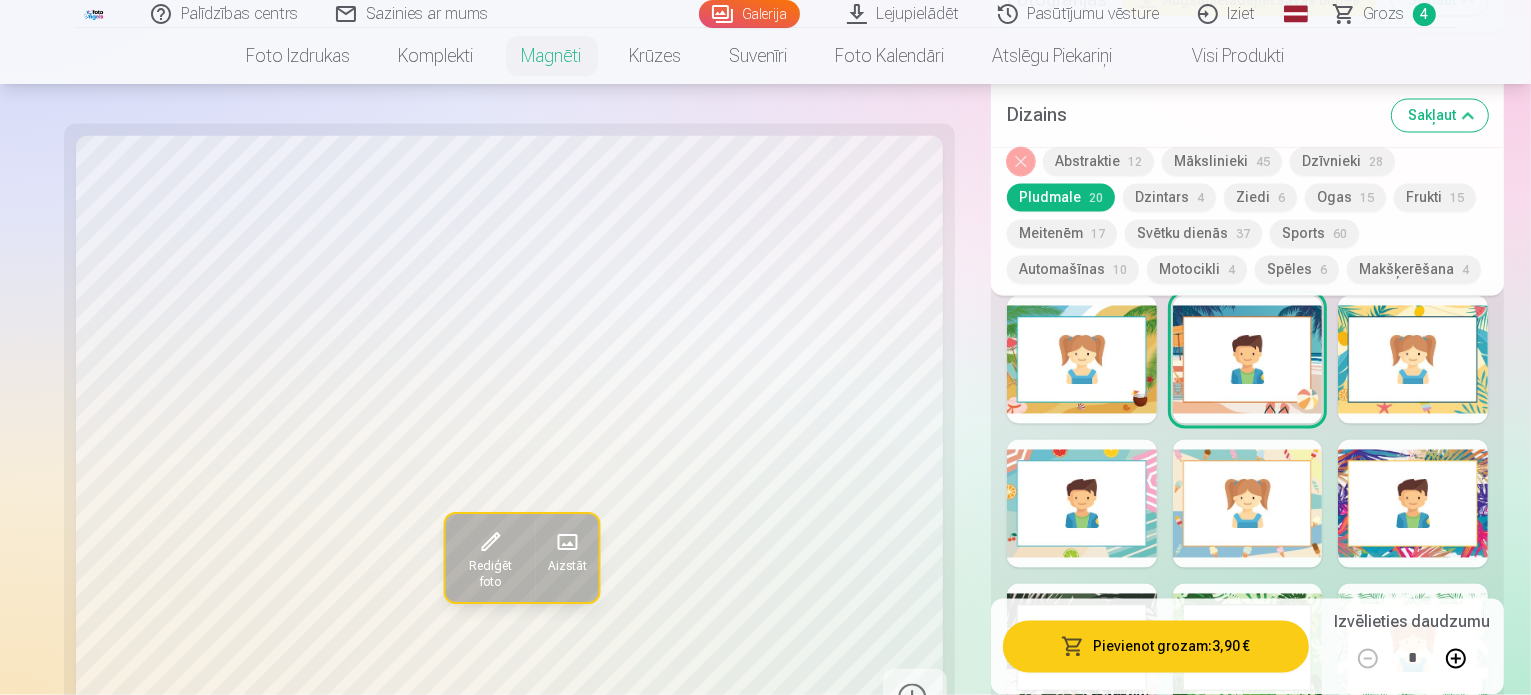 click at bounding box center (1248, 792) 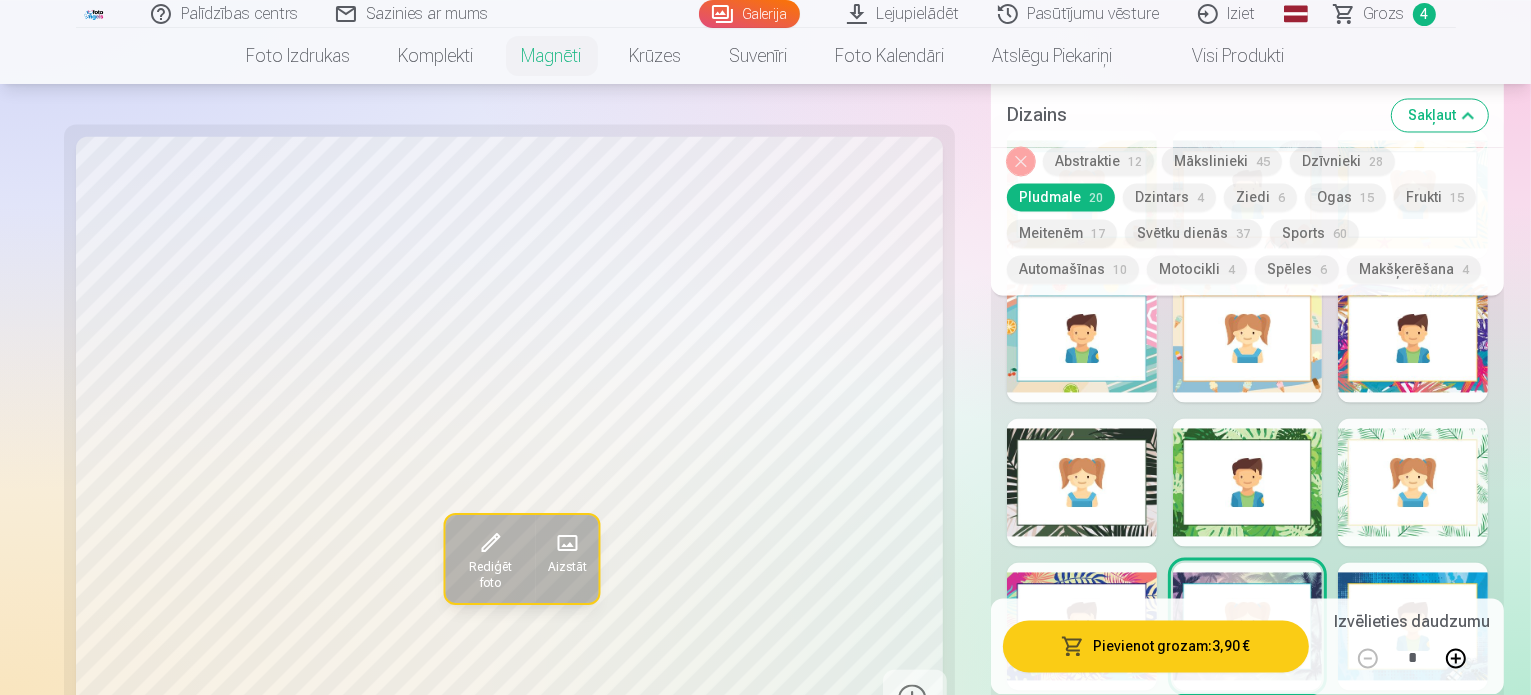 scroll, scrollTop: 3920, scrollLeft: 0, axis: vertical 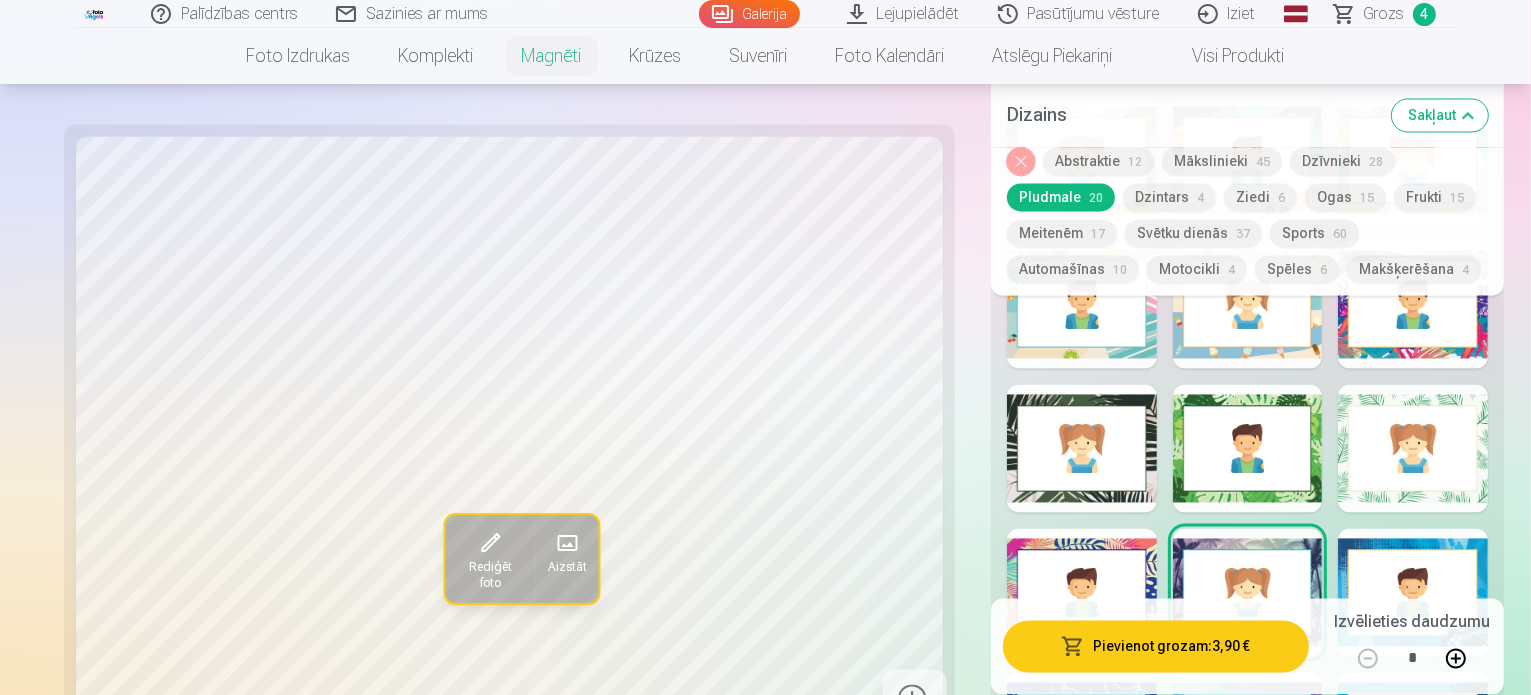 click on "Ziedi 6" at bounding box center (1260, 198) 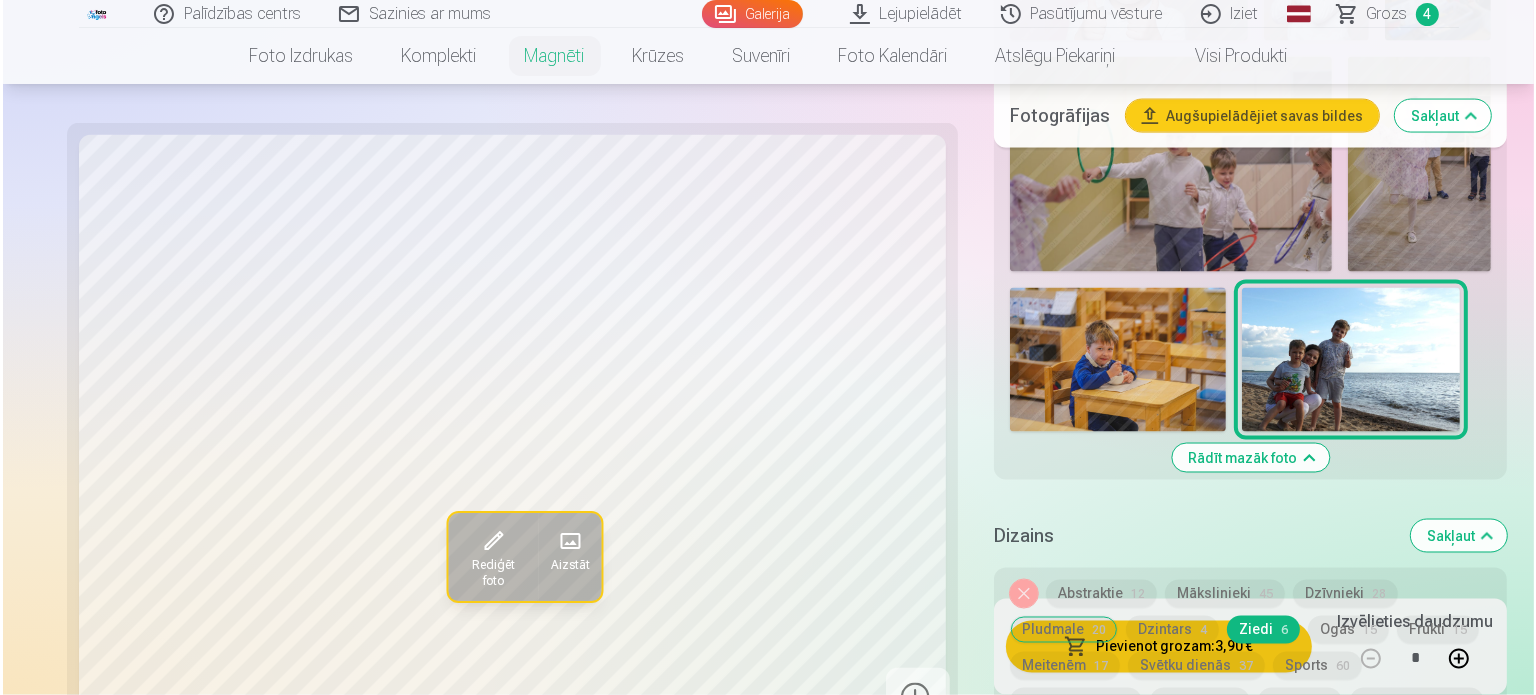 scroll, scrollTop: 3120, scrollLeft: 0, axis: vertical 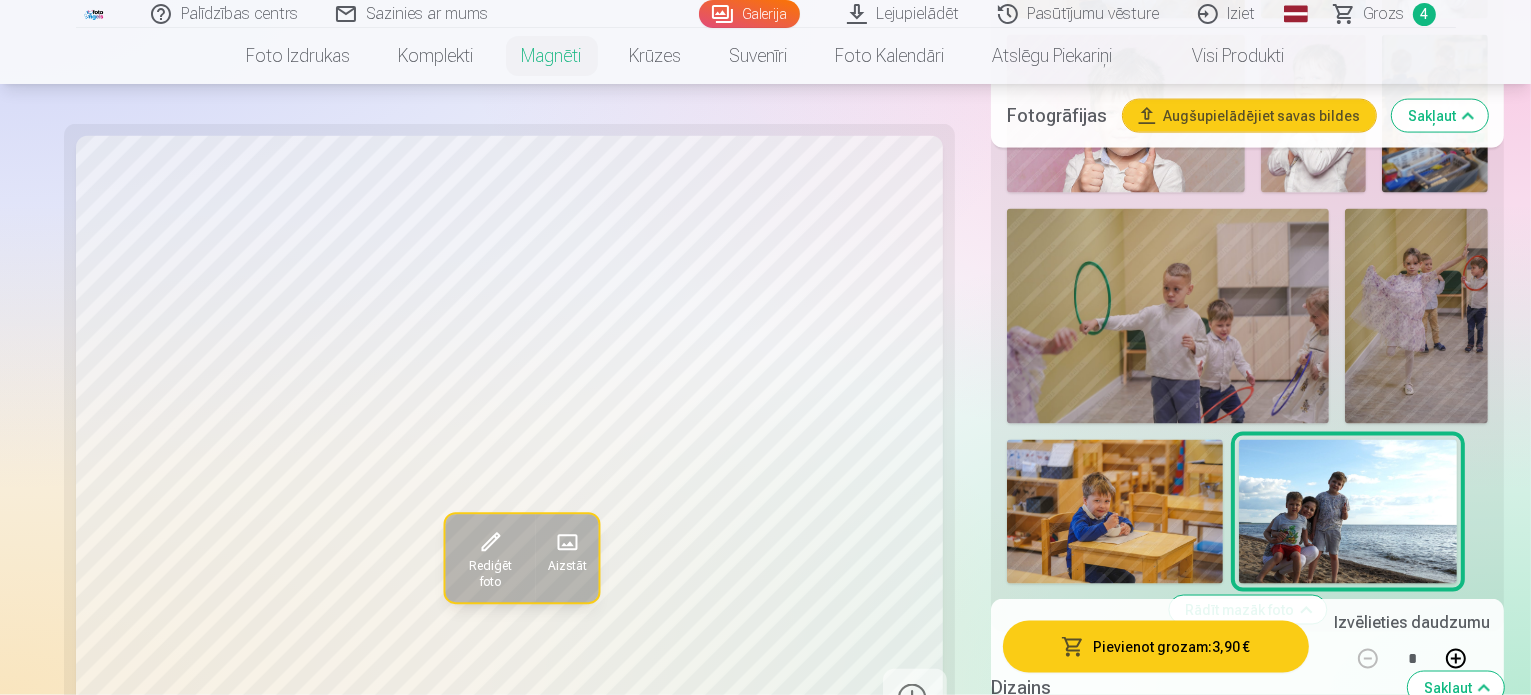 click on "Pievienot grozam :  3,90 €" at bounding box center [1156, 647] 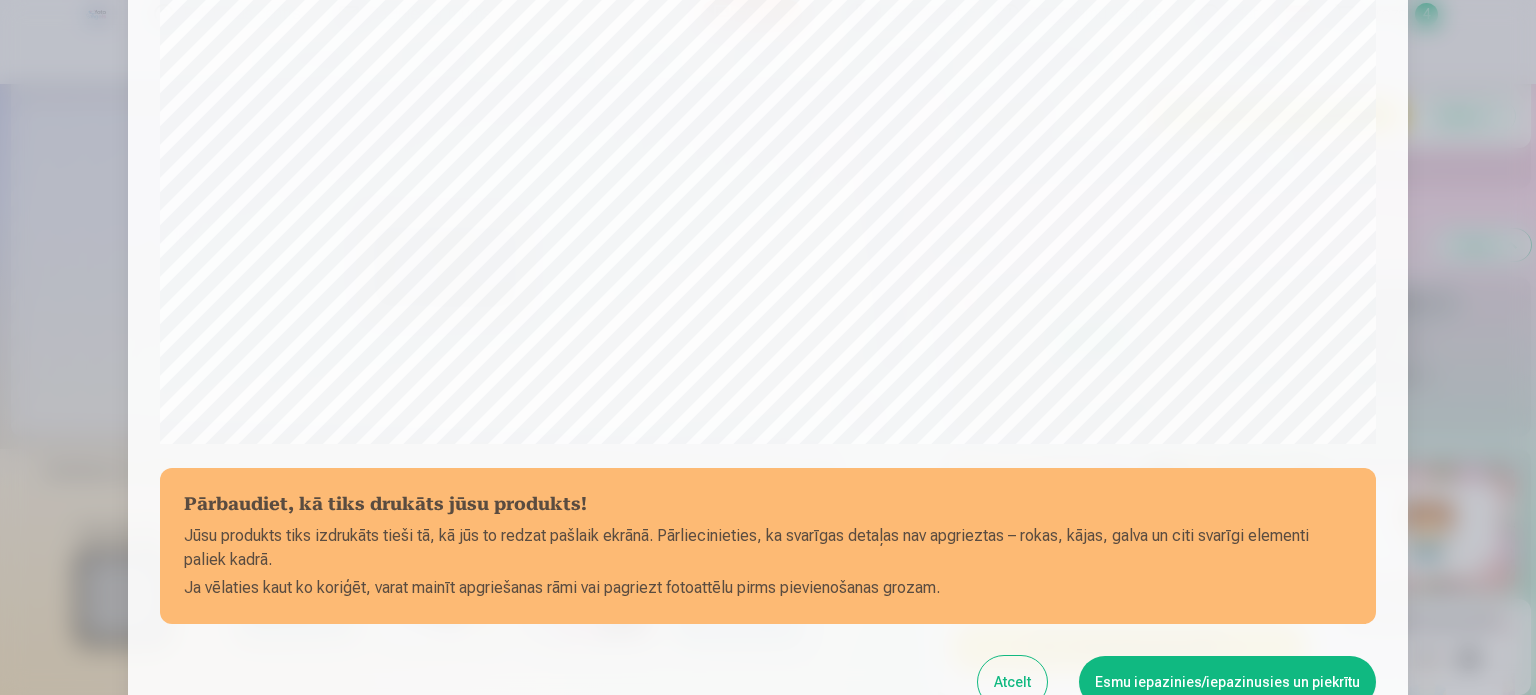 scroll, scrollTop: 644, scrollLeft: 0, axis: vertical 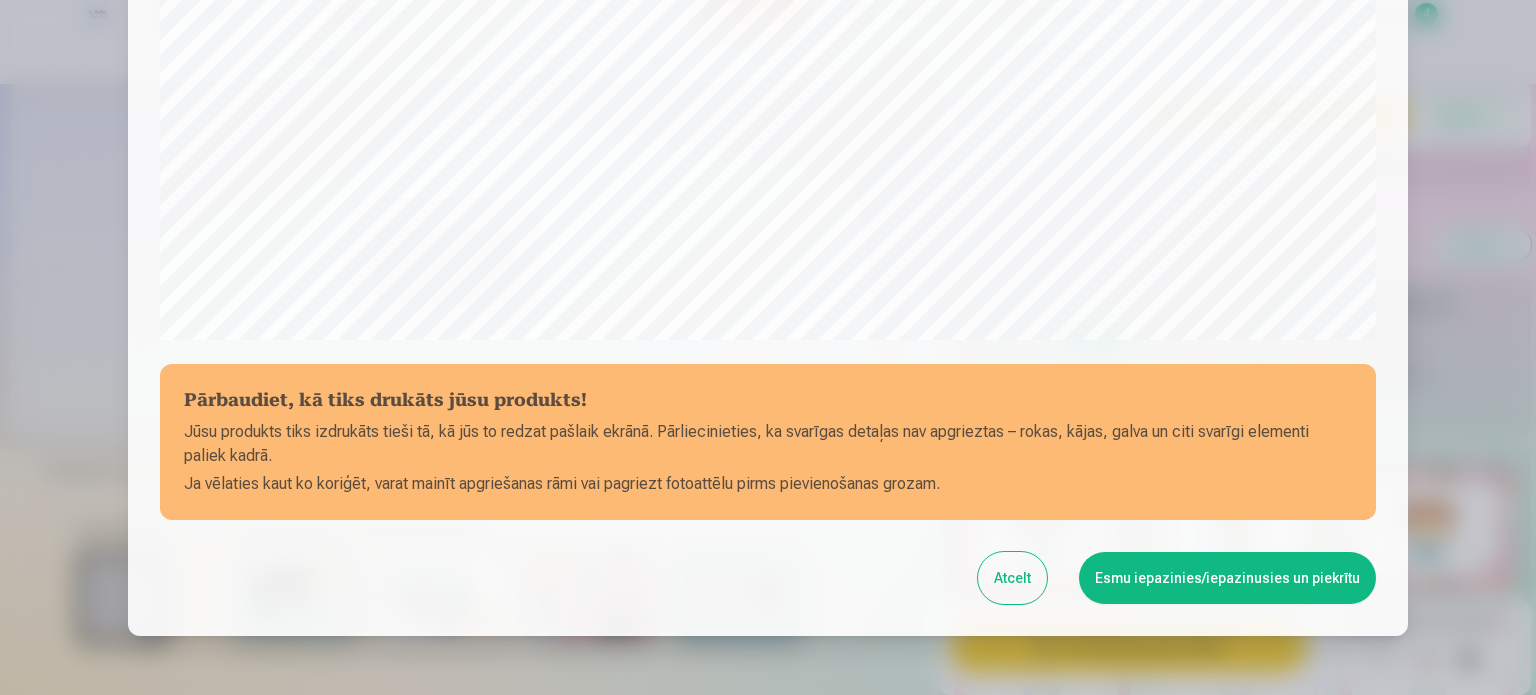 click on "Esmu iepazinies/iepazinusies un piekrītu" at bounding box center [1227, 578] 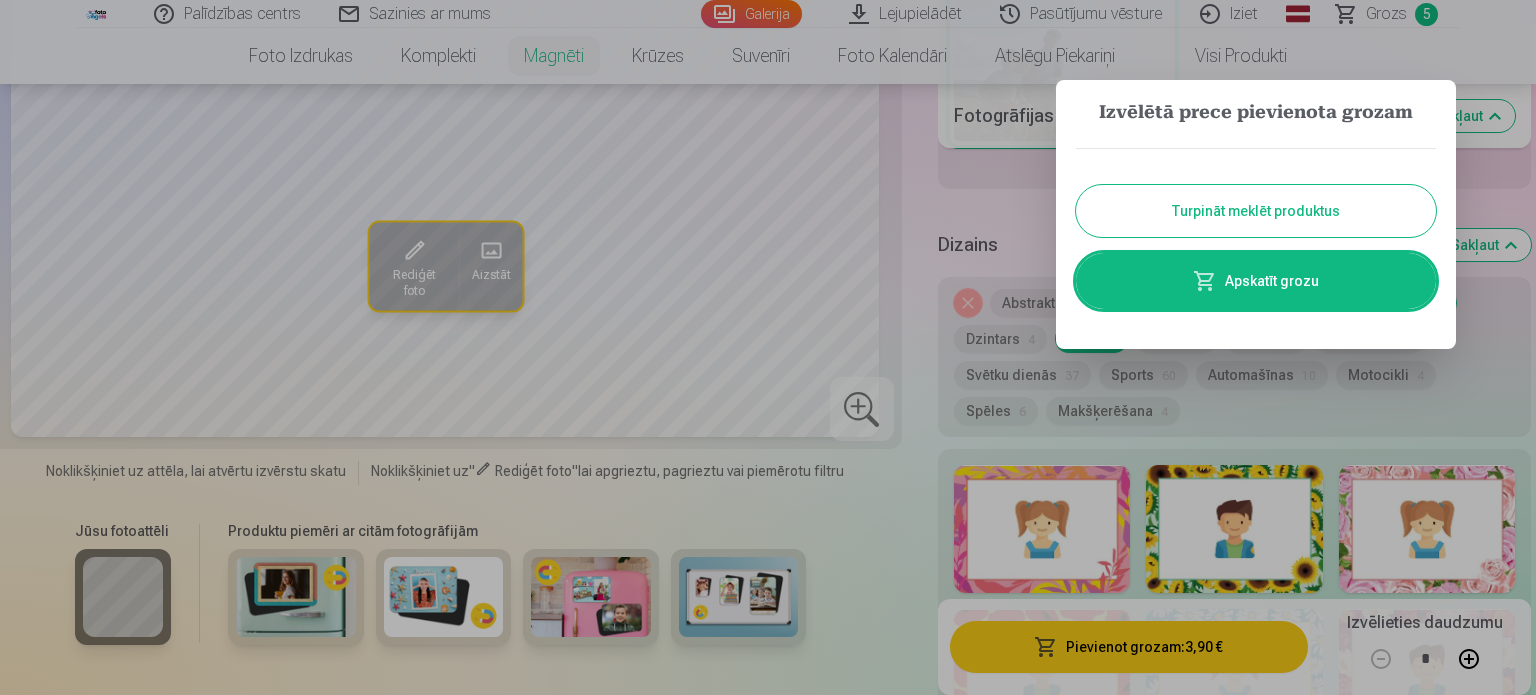 click on "Apskatīt grozu" at bounding box center [1256, 281] 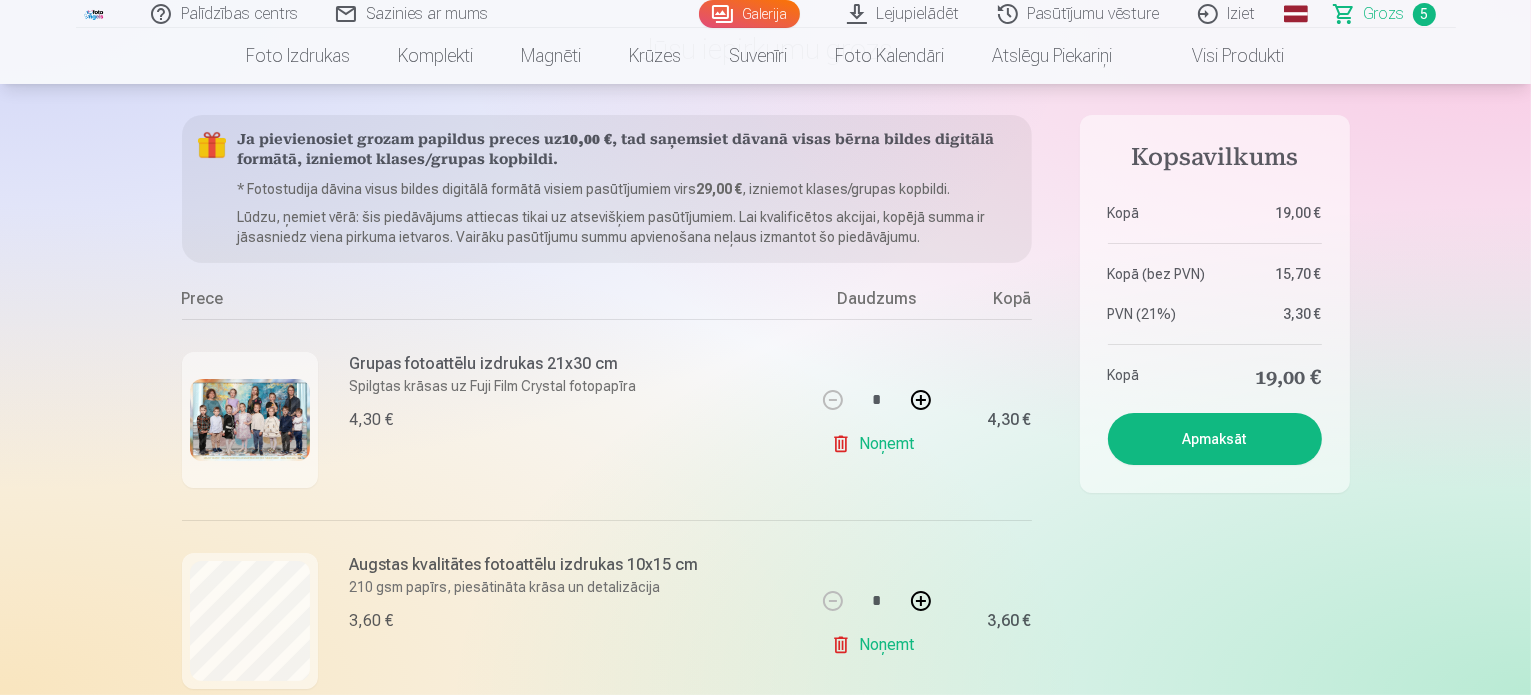 scroll, scrollTop: 200, scrollLeft: 0, axis: vertical 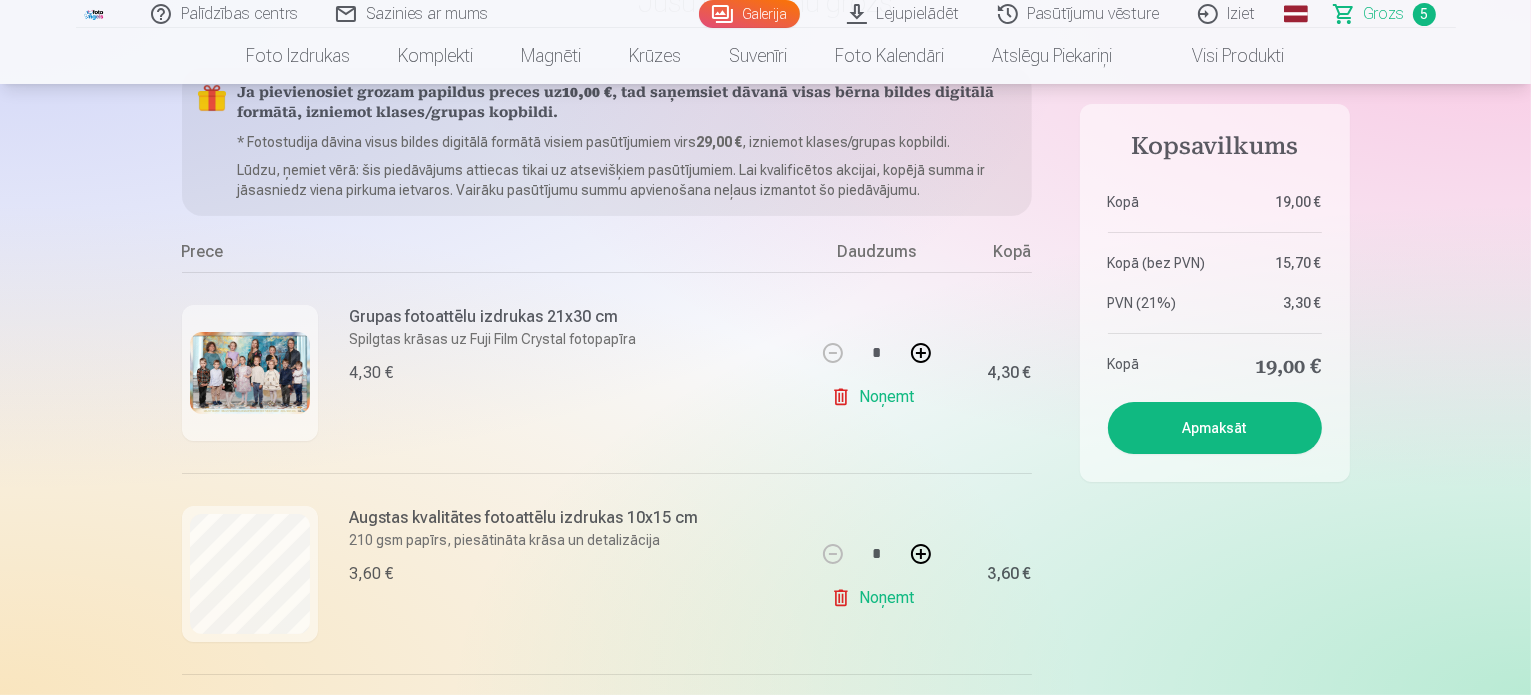 click on "Galerija" at bounding box center (749, 14) 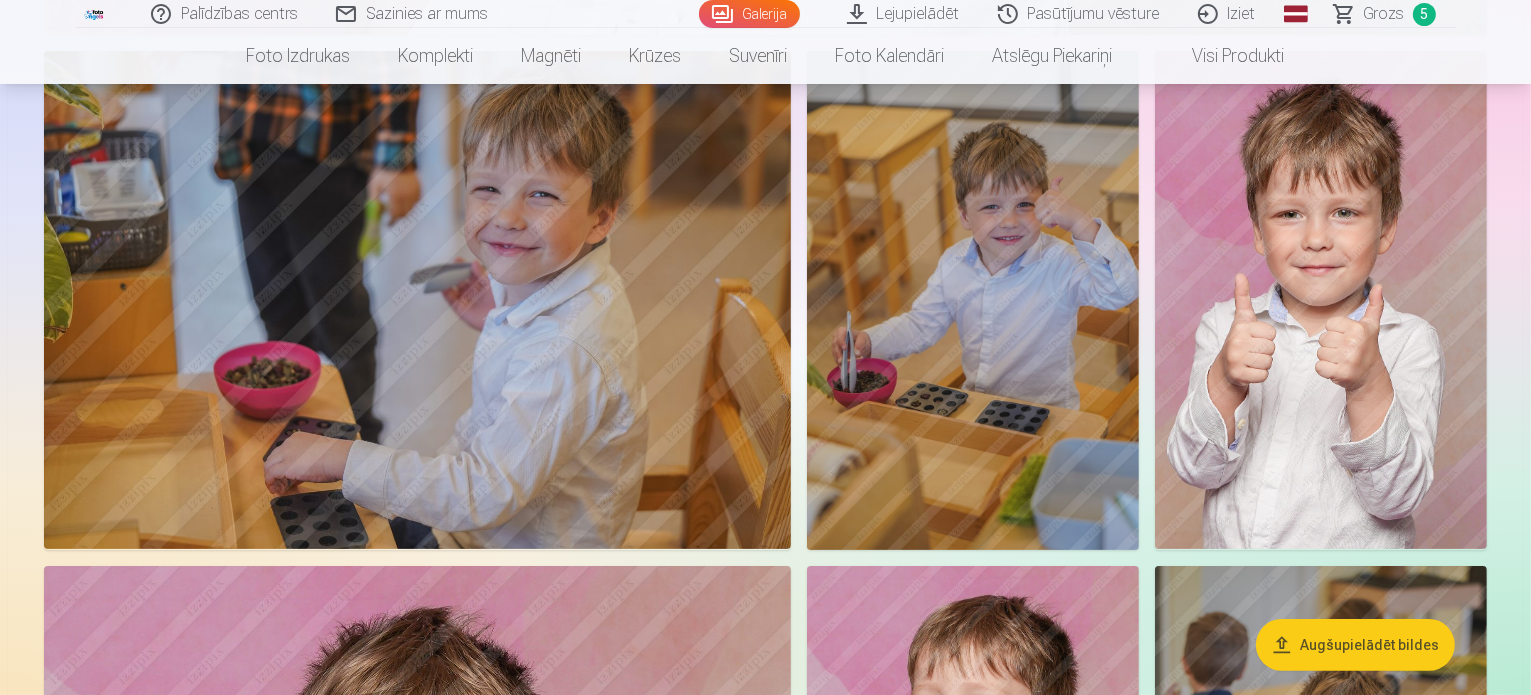 scroll, scrollTop: 7800, scrollLeft: 0, axis: vertical 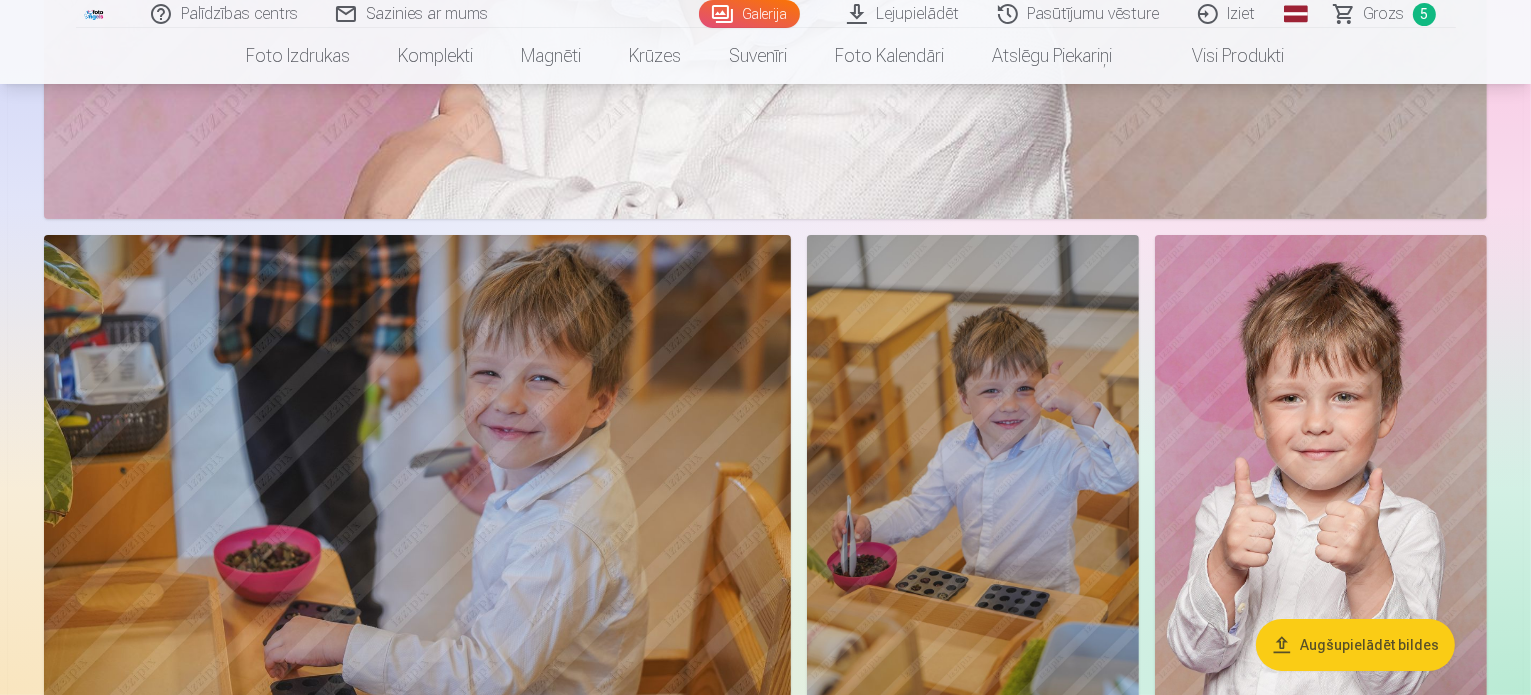 click at bounding box center [1113, -3250] 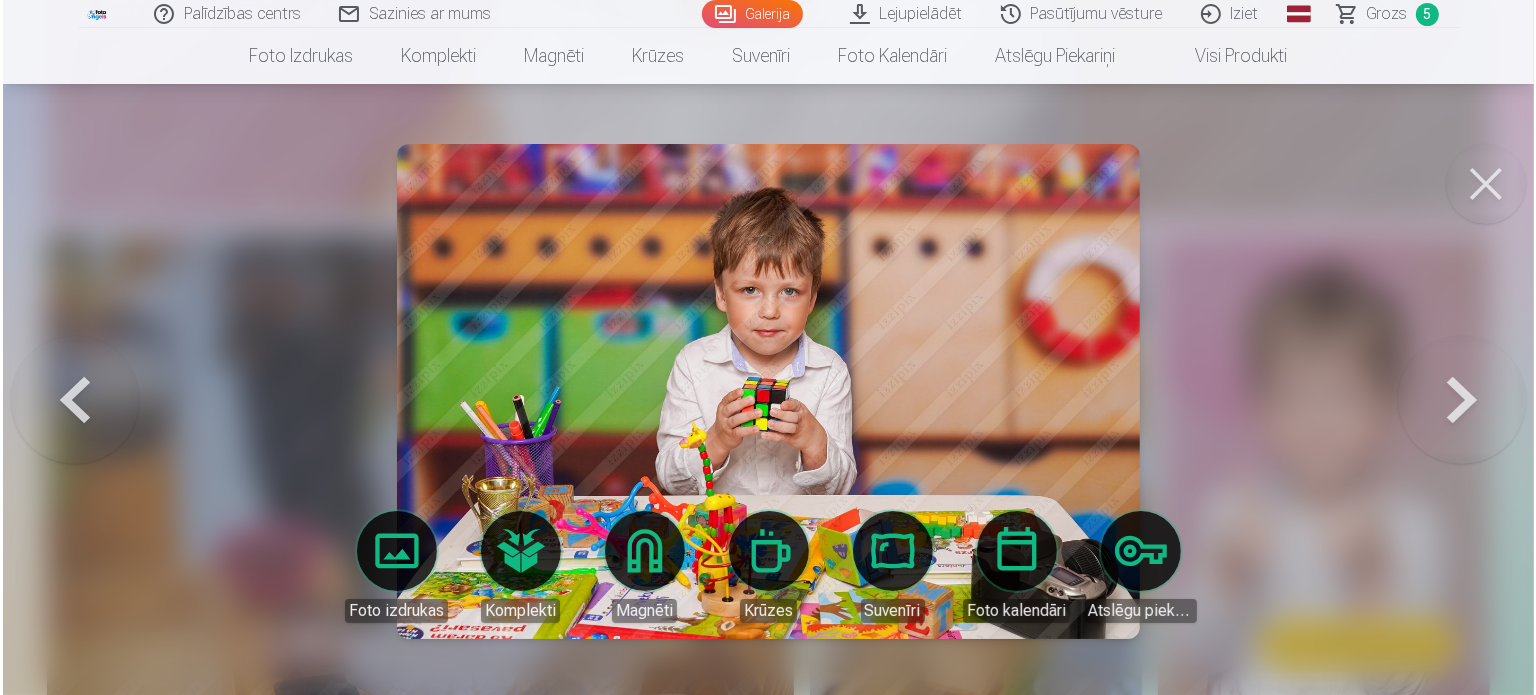 scroll, scrollTop: 7823, scrollLeft: 0, axis: vertical 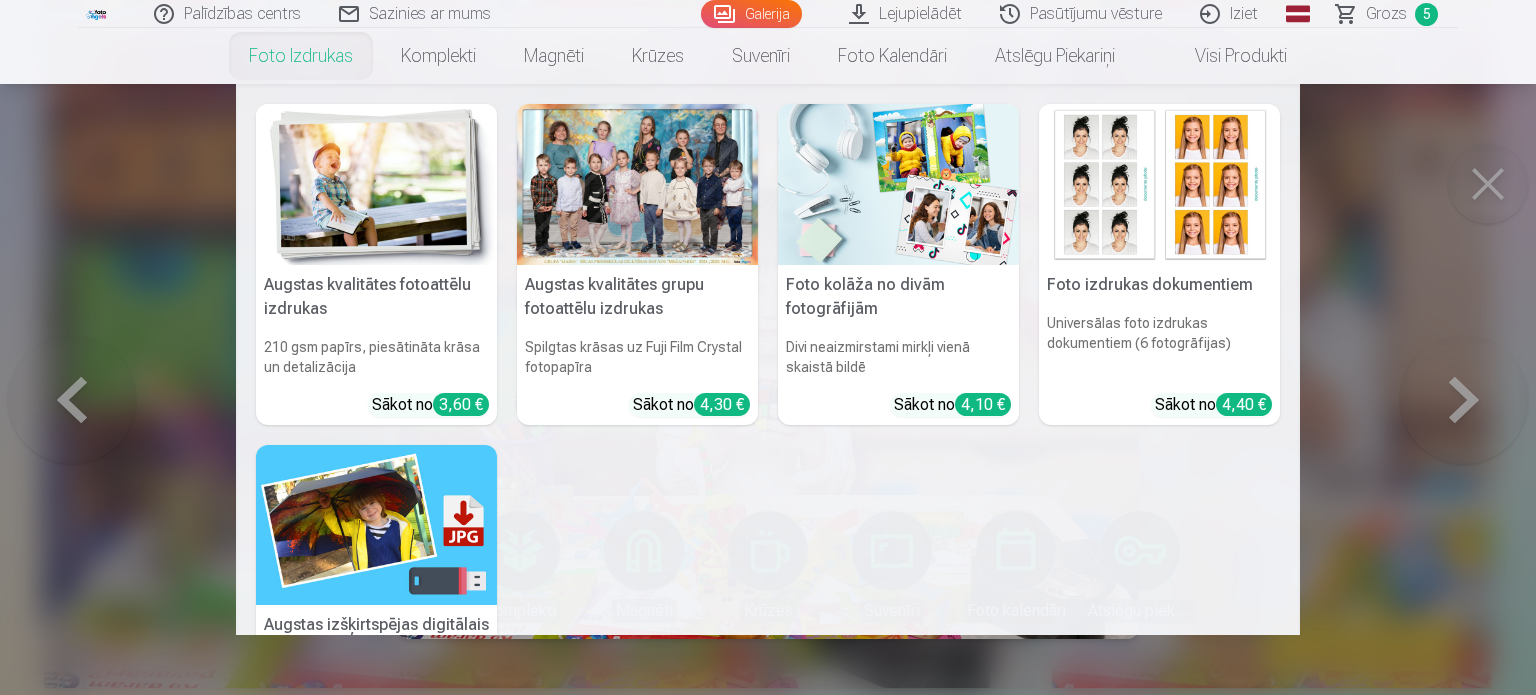 click on "Foto izdrukas" at bounding box center [301, 56] 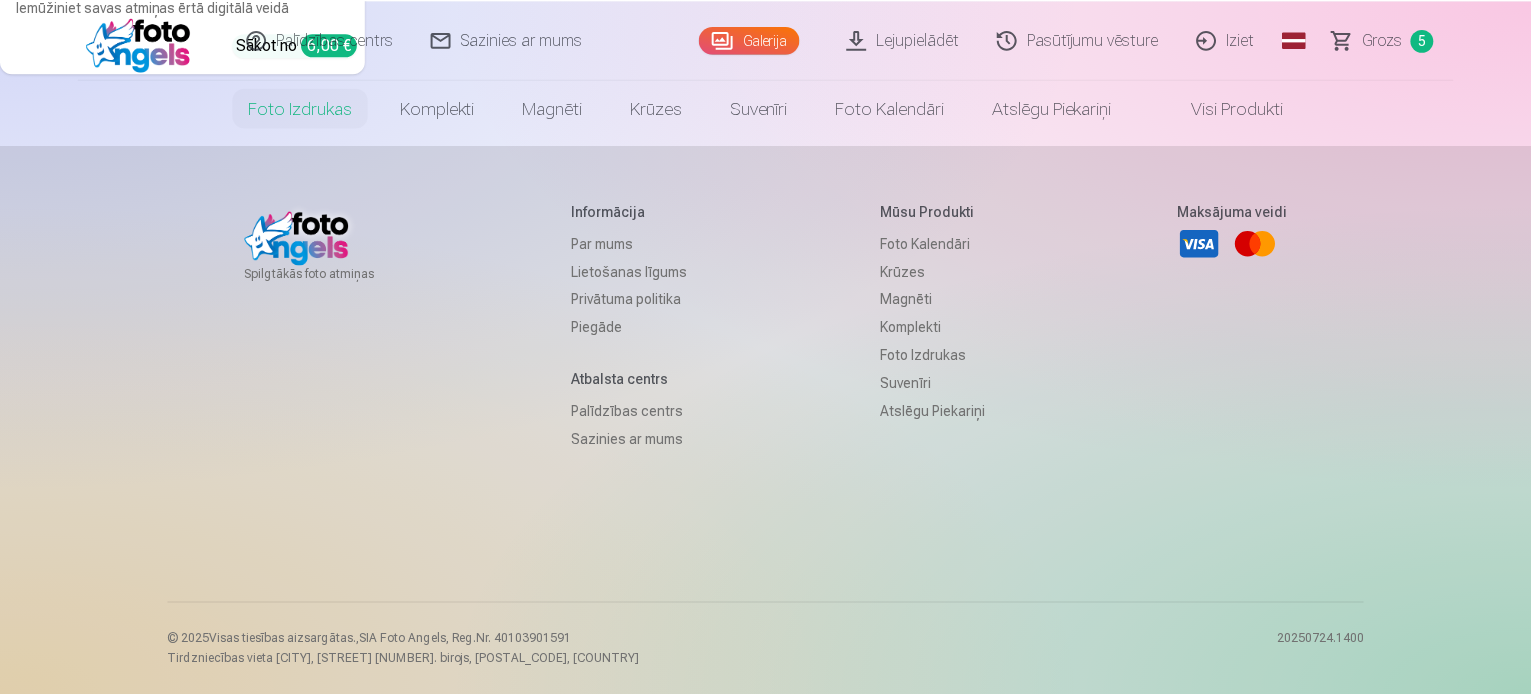 scroll, scrollTop: 0, scrollLeft: 0, axis: both 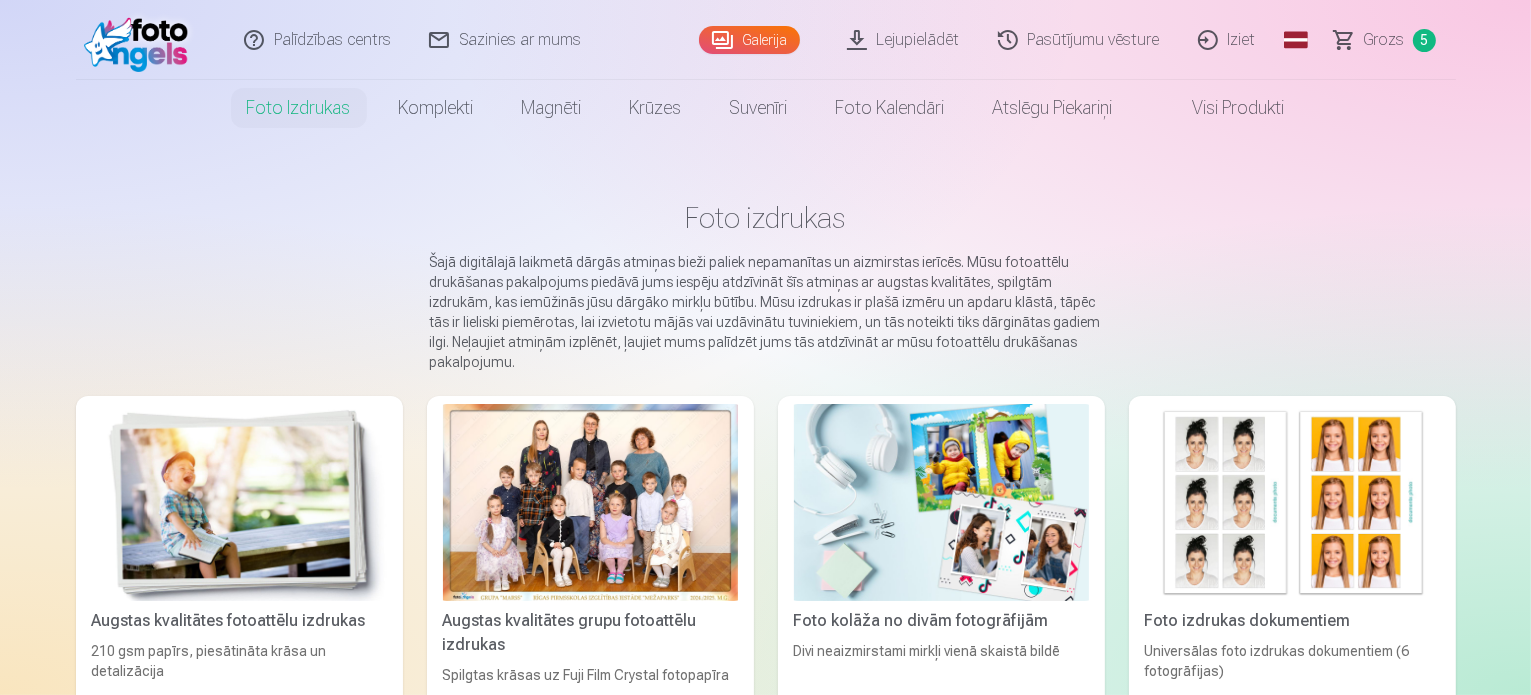 click at bounding box center [239, 502] 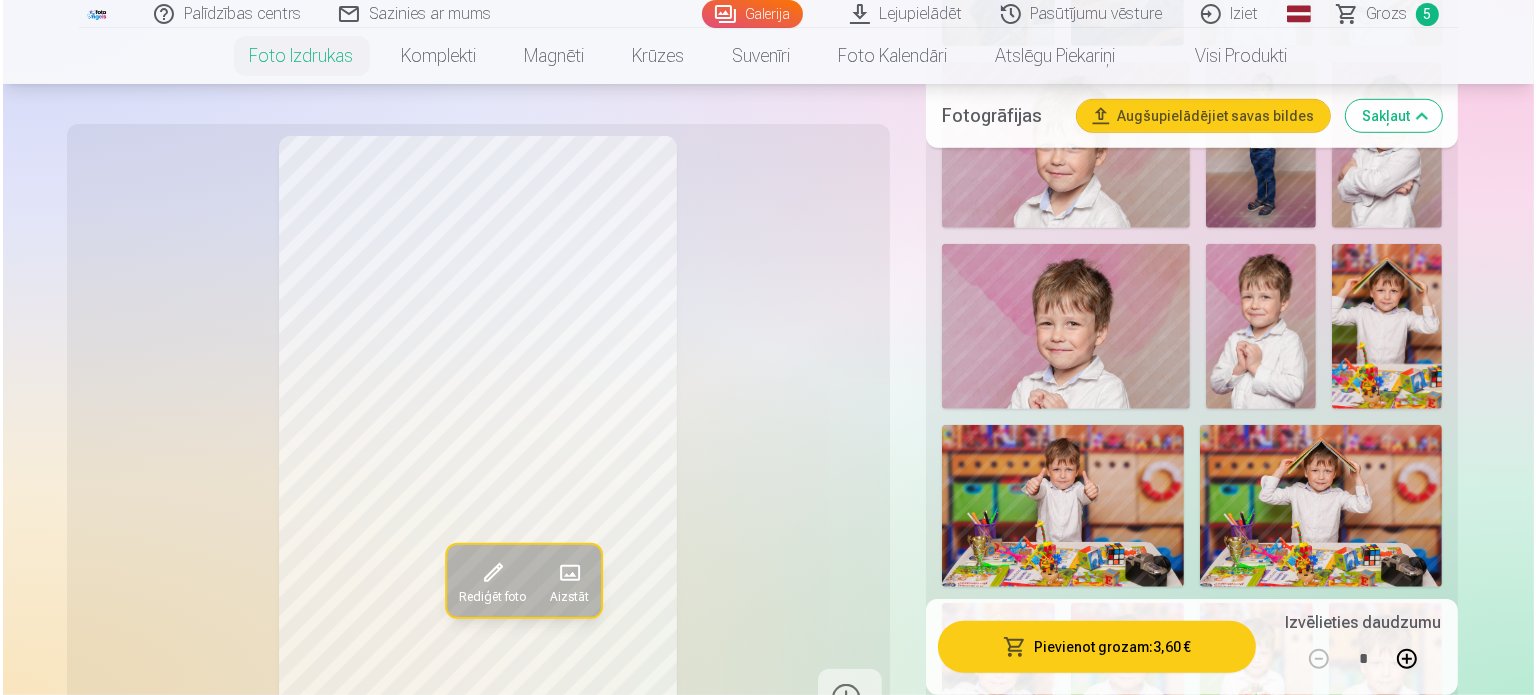 scroll, scrollTop: 1200, scrollLeft: 0, axis: vertical 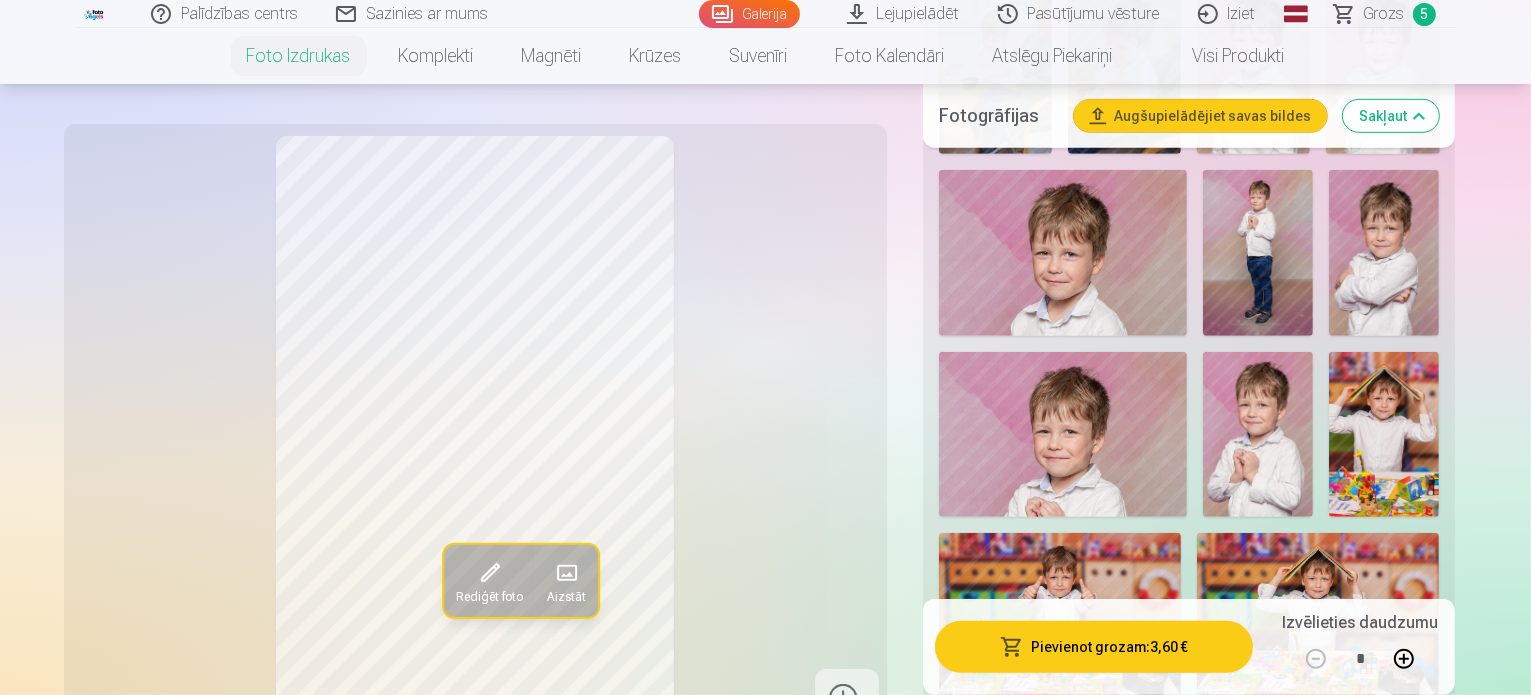 click at bounding box center (1060, 614) 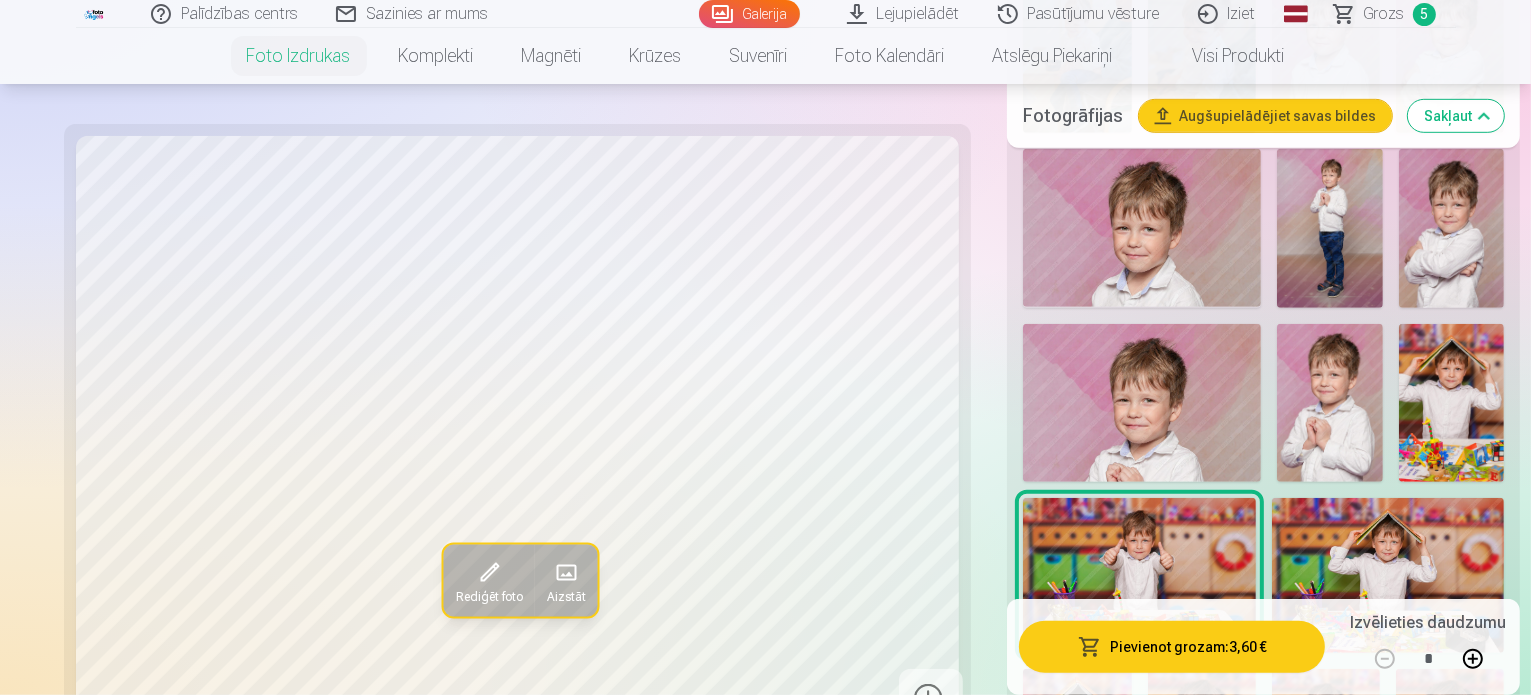 click on "Pievienot grozam :  3,60 €" at bounding box center [1172, 647] 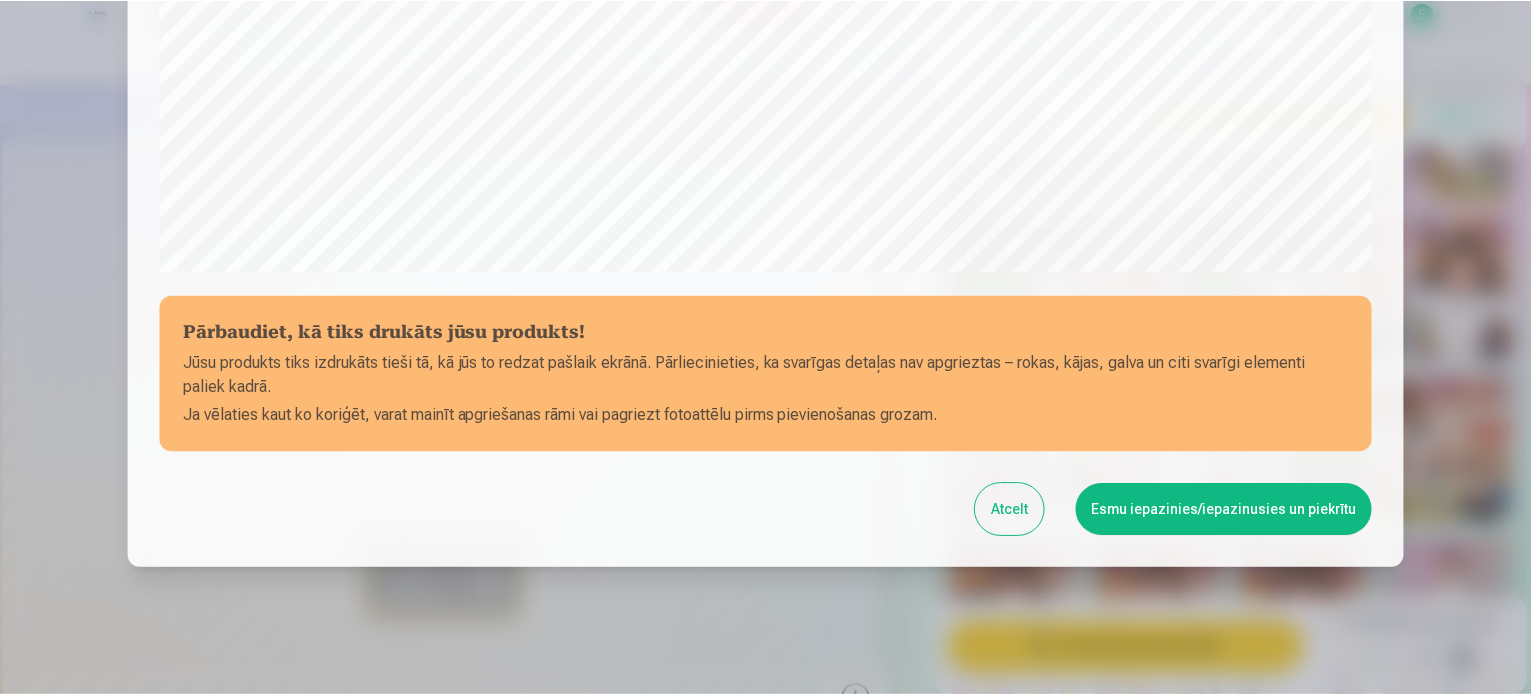 scroll, scrollTop: 744, scrollLeft: 0, axis: vertical 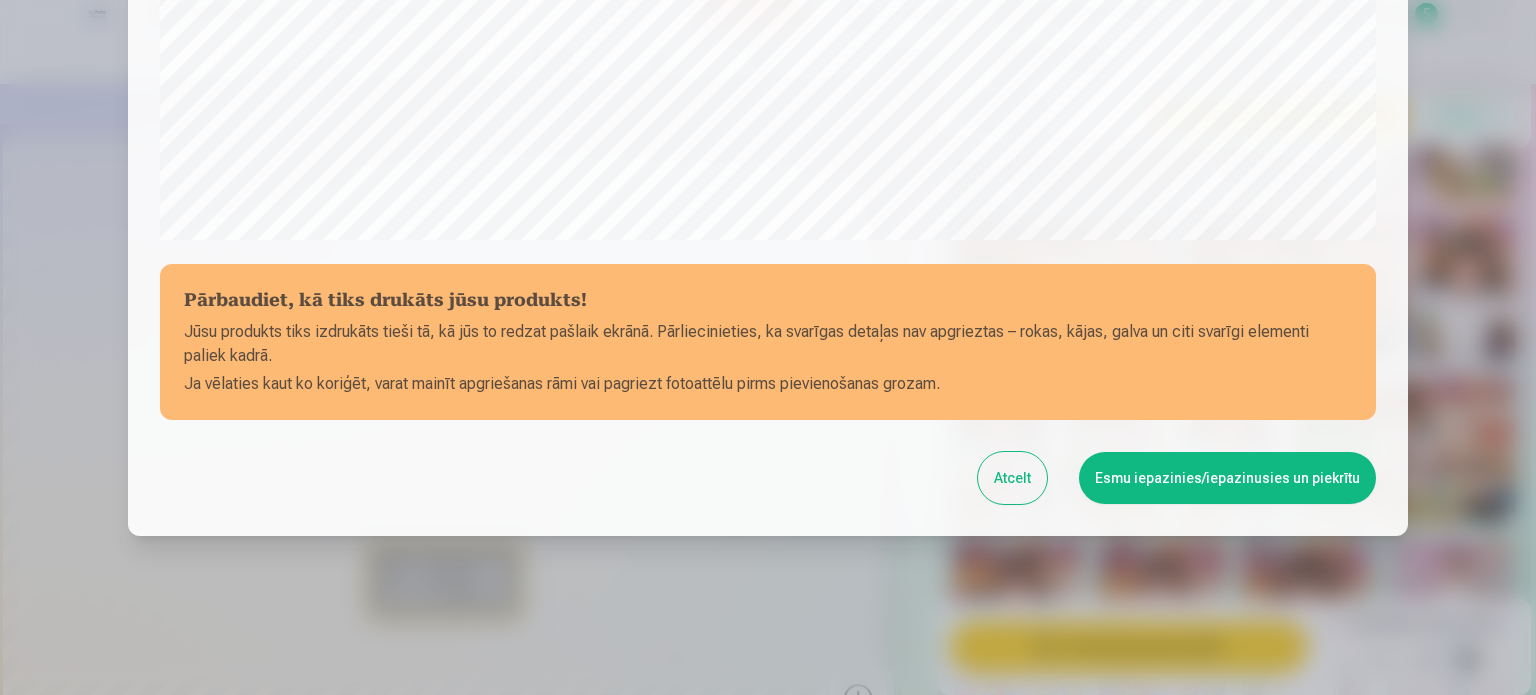 click on "Esmu iepazinies/iepazinusies un piekrītu" at bounding box center [1227, 478] 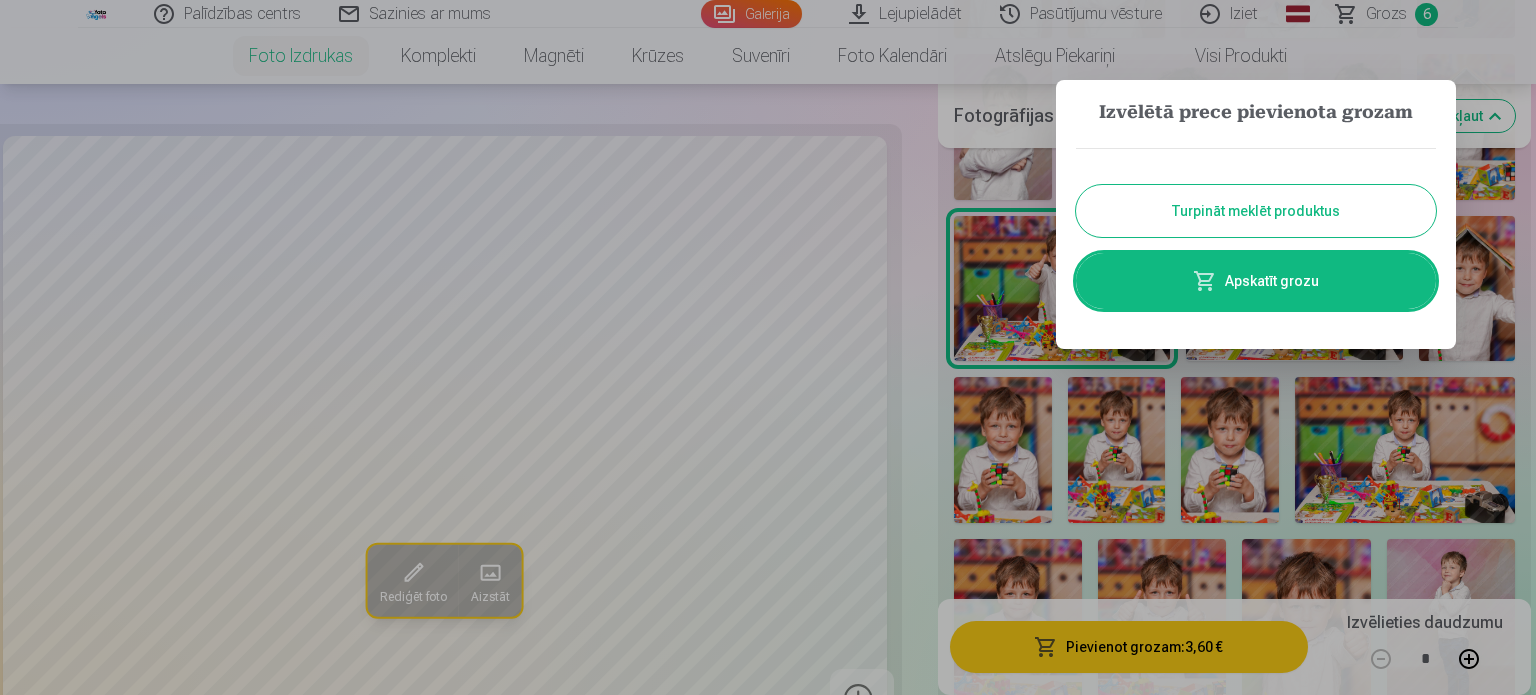 click on "Turpināt meklēt produktus" at bounding box center [1256, 211] 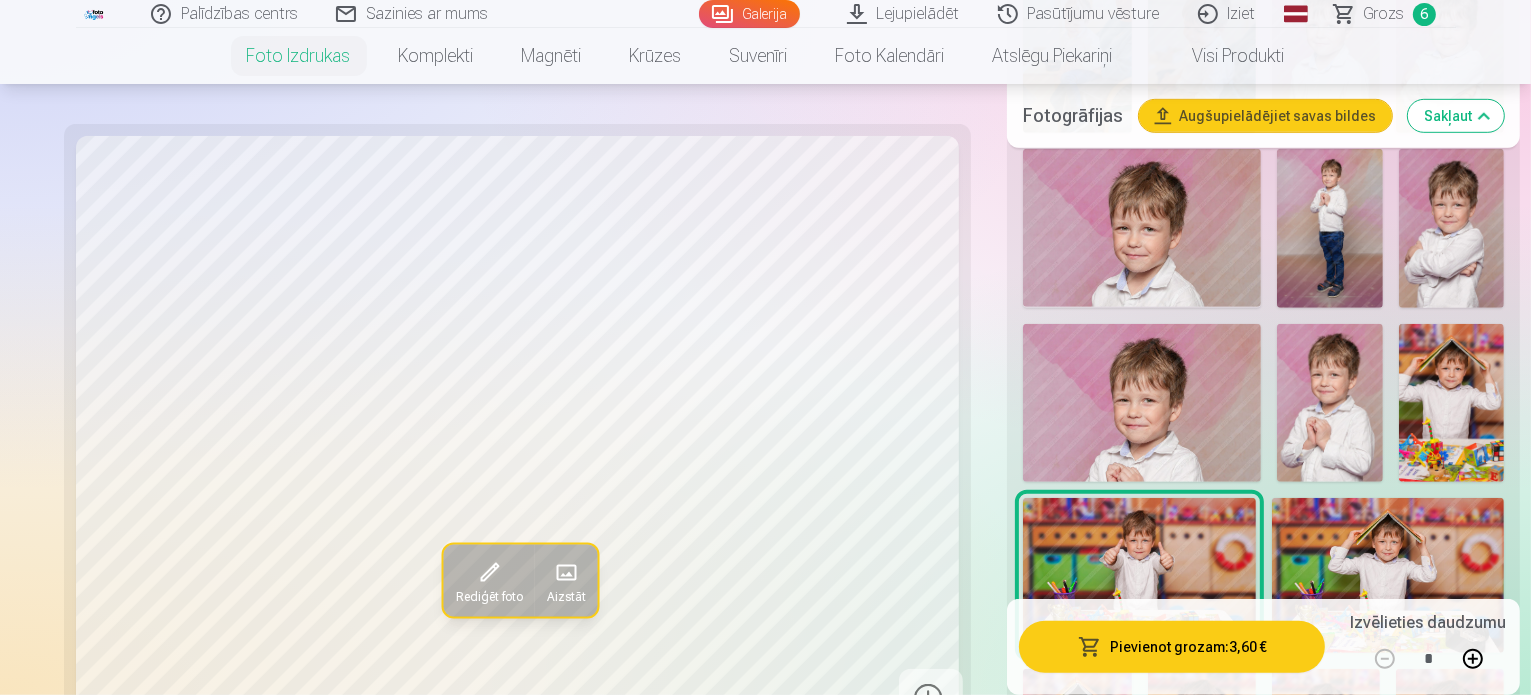 click on "Grozs" at bounding box center (1384, 14) 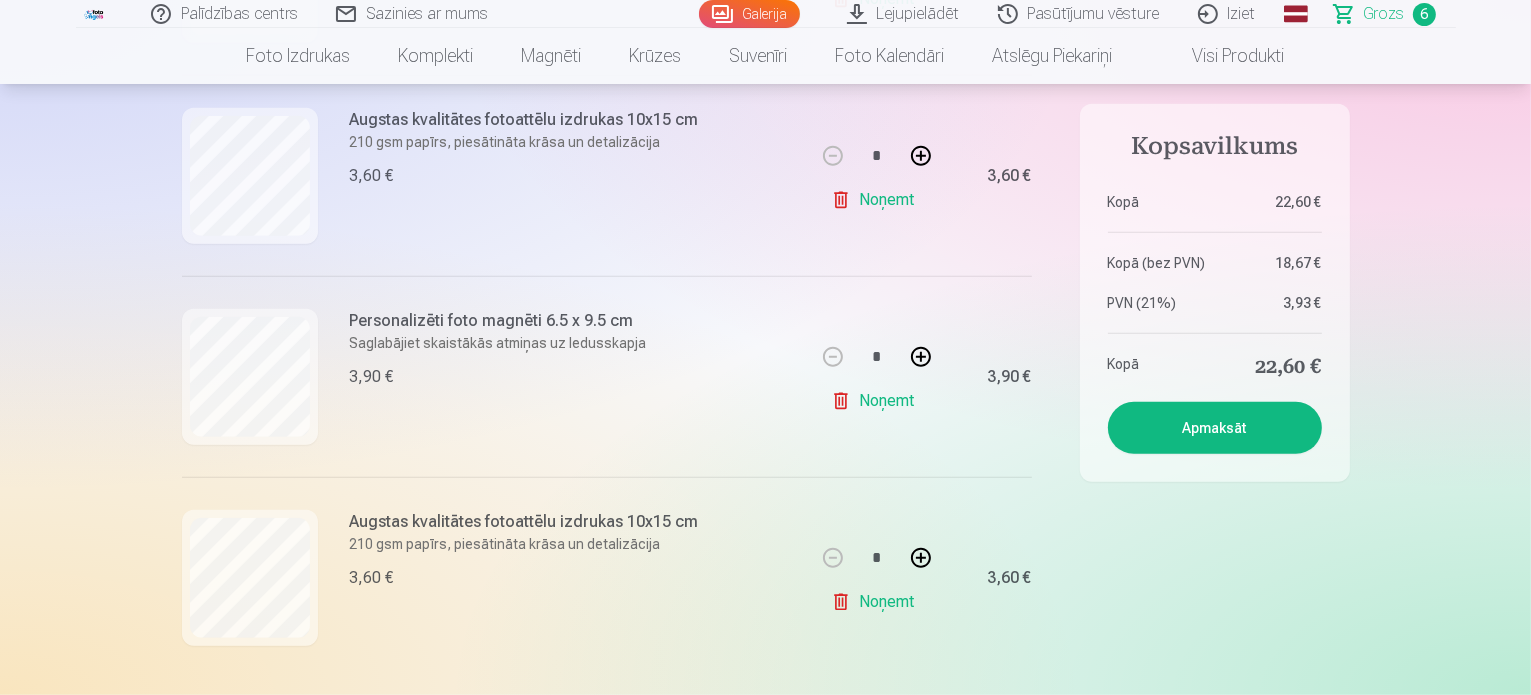 scroll, scrollTop: 1100, scrollLeft: 0, axis: vertical 